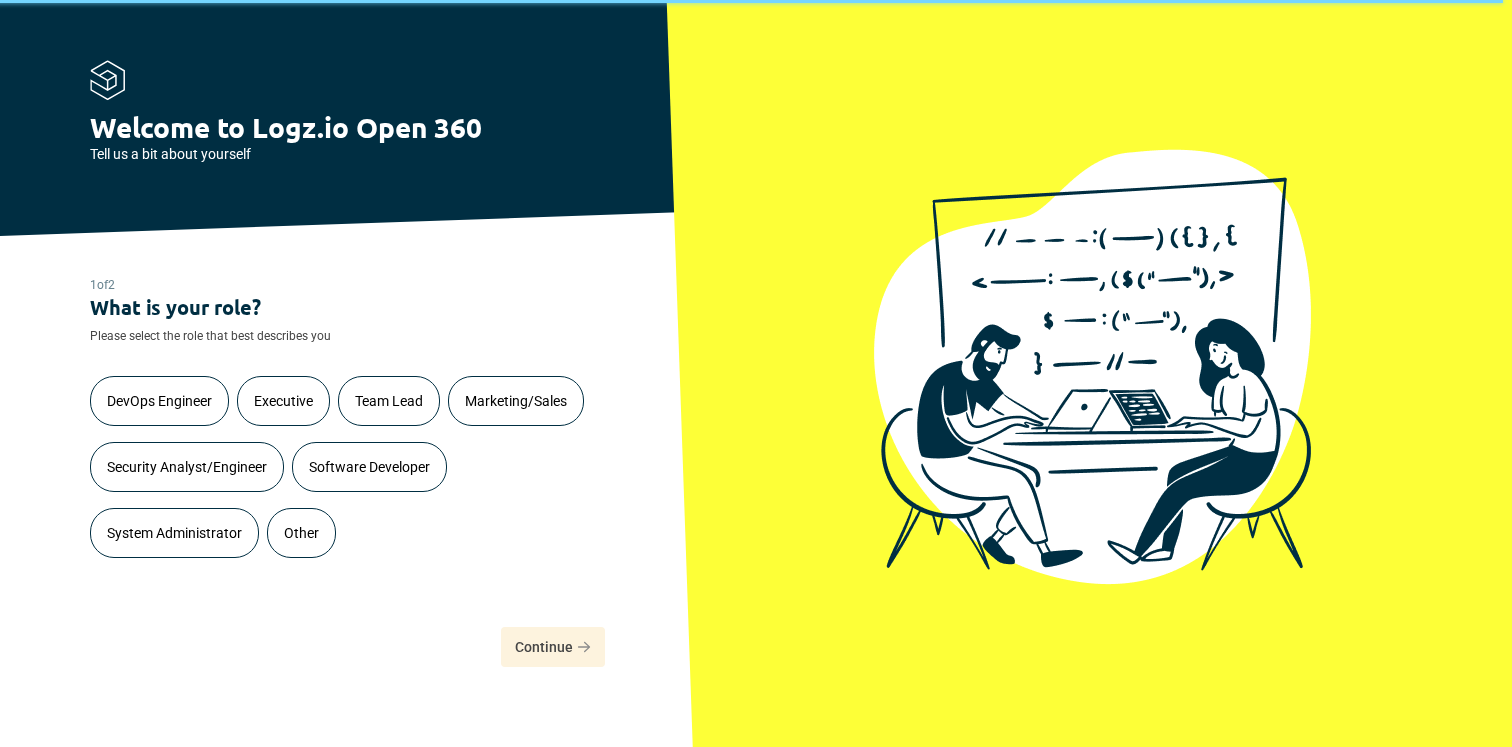 scroll, scrollTop: 0, scrollLeft: 0, axis: both 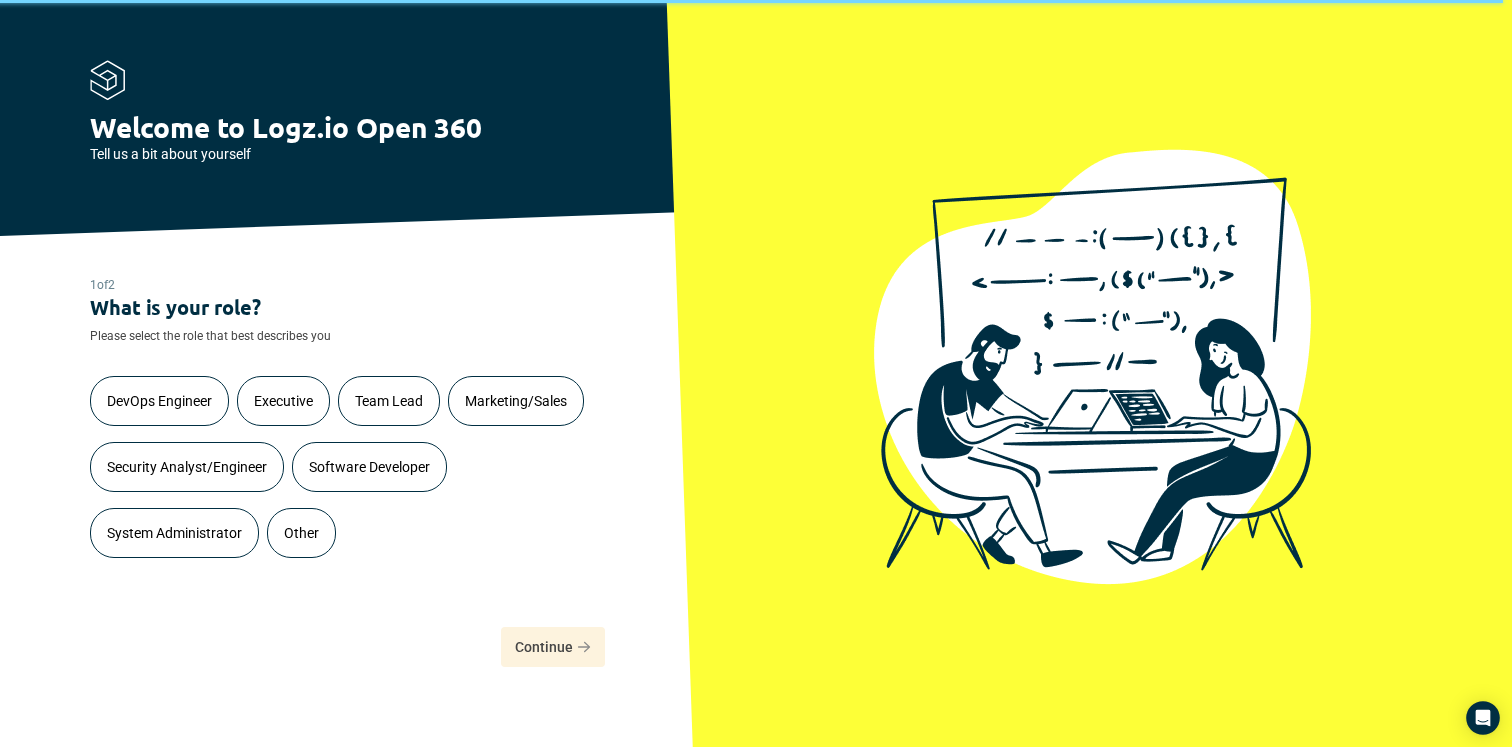 click on "Software Developer" at bounding box center (369, 467) 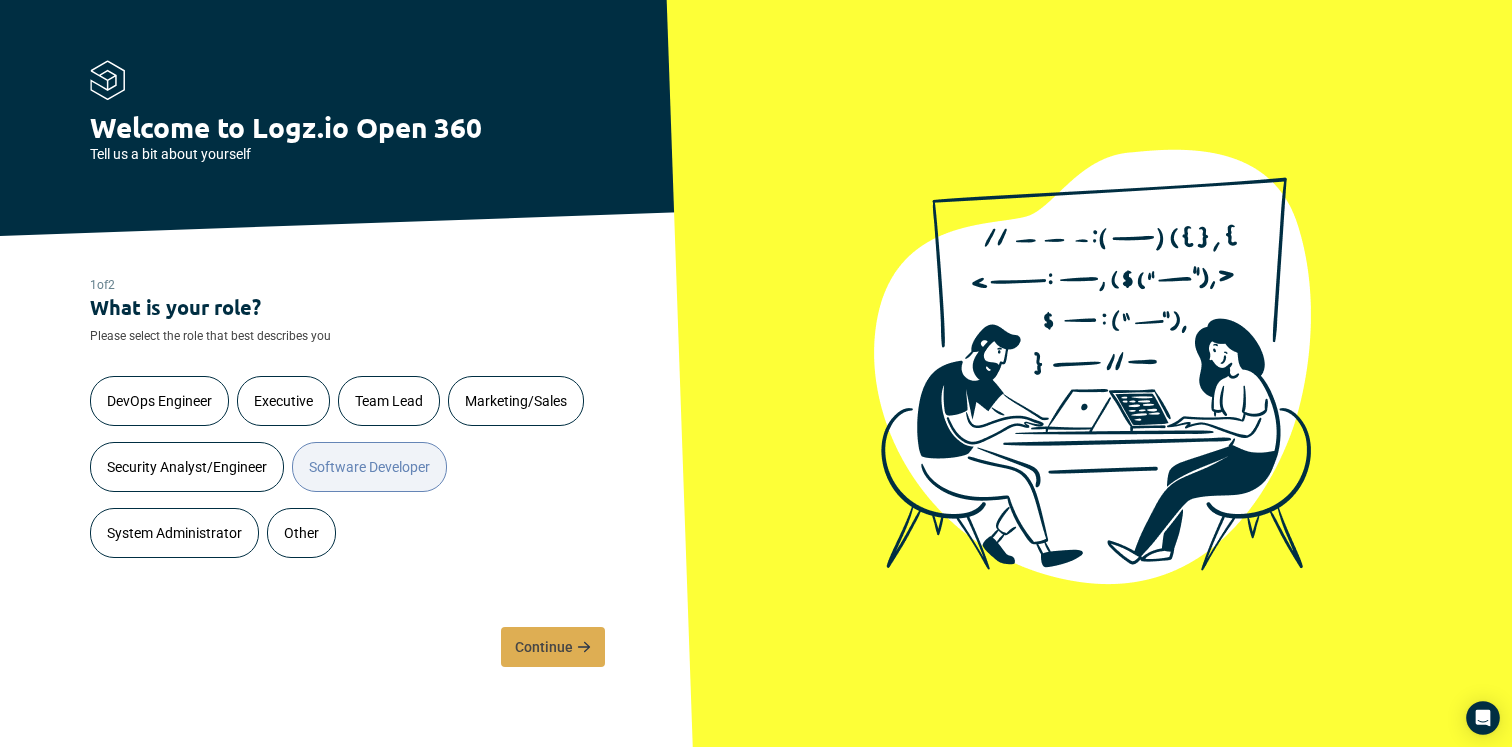click on "Continue" at bounding box center [544, 647] 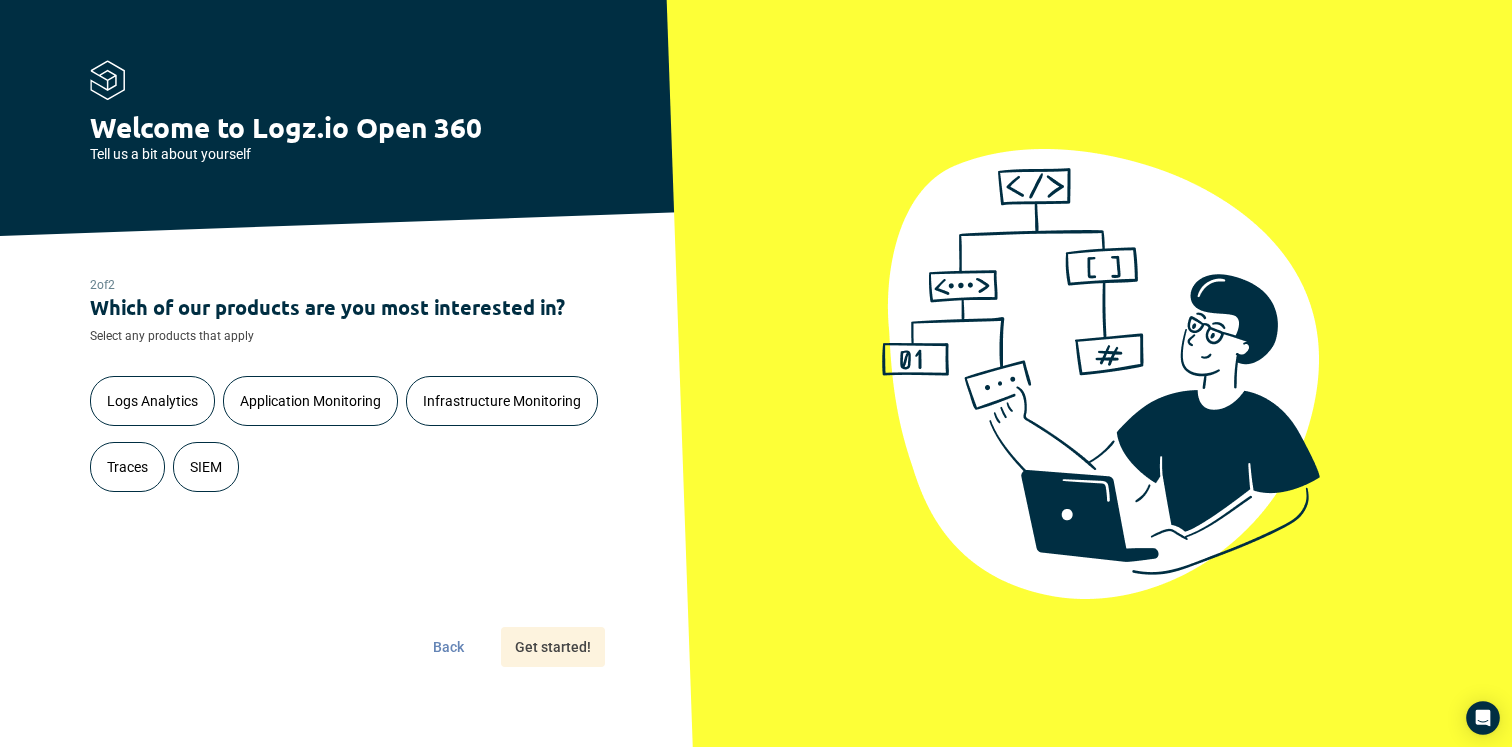 click on "Logs Analytics" at bounding box center [152, 401] 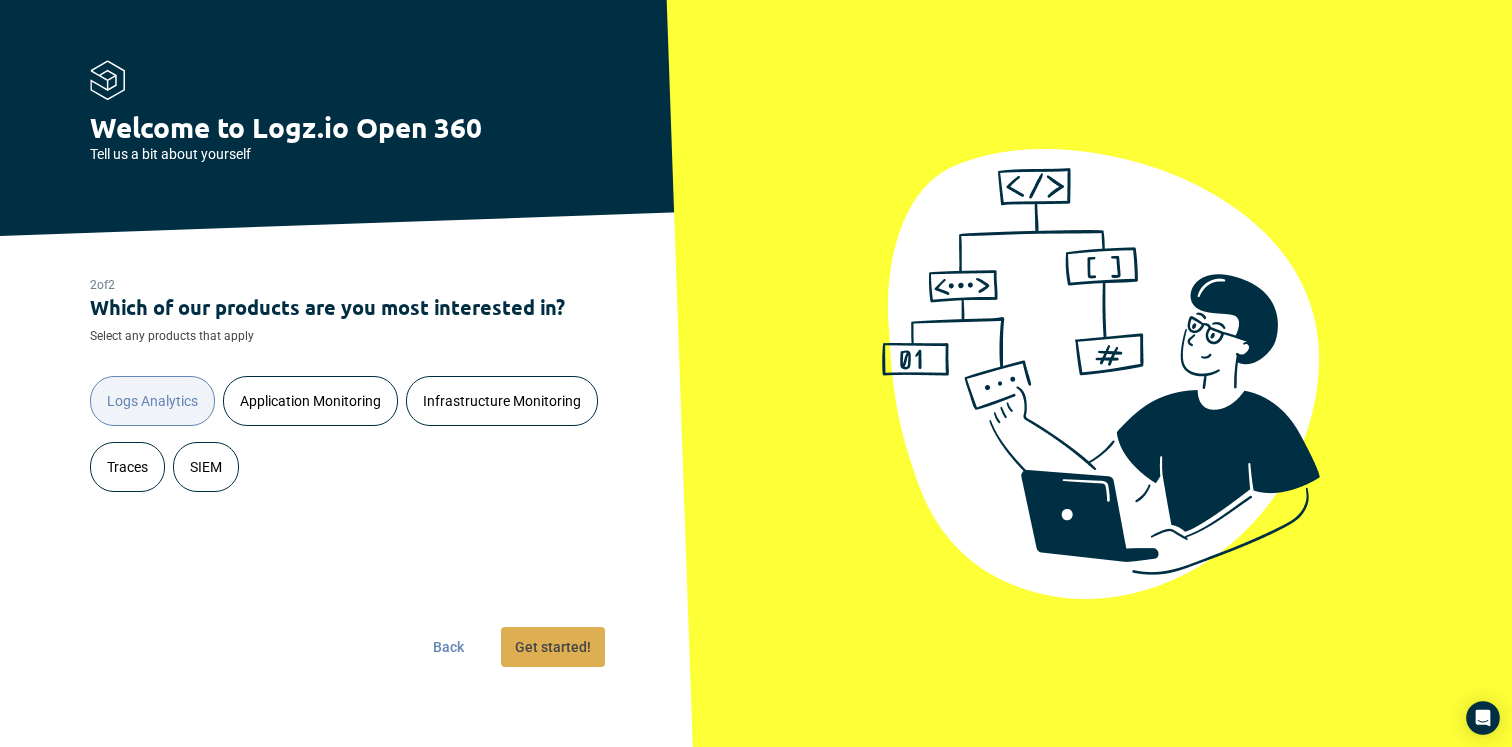 click on "Get started!" at bounding box center (553, 647) 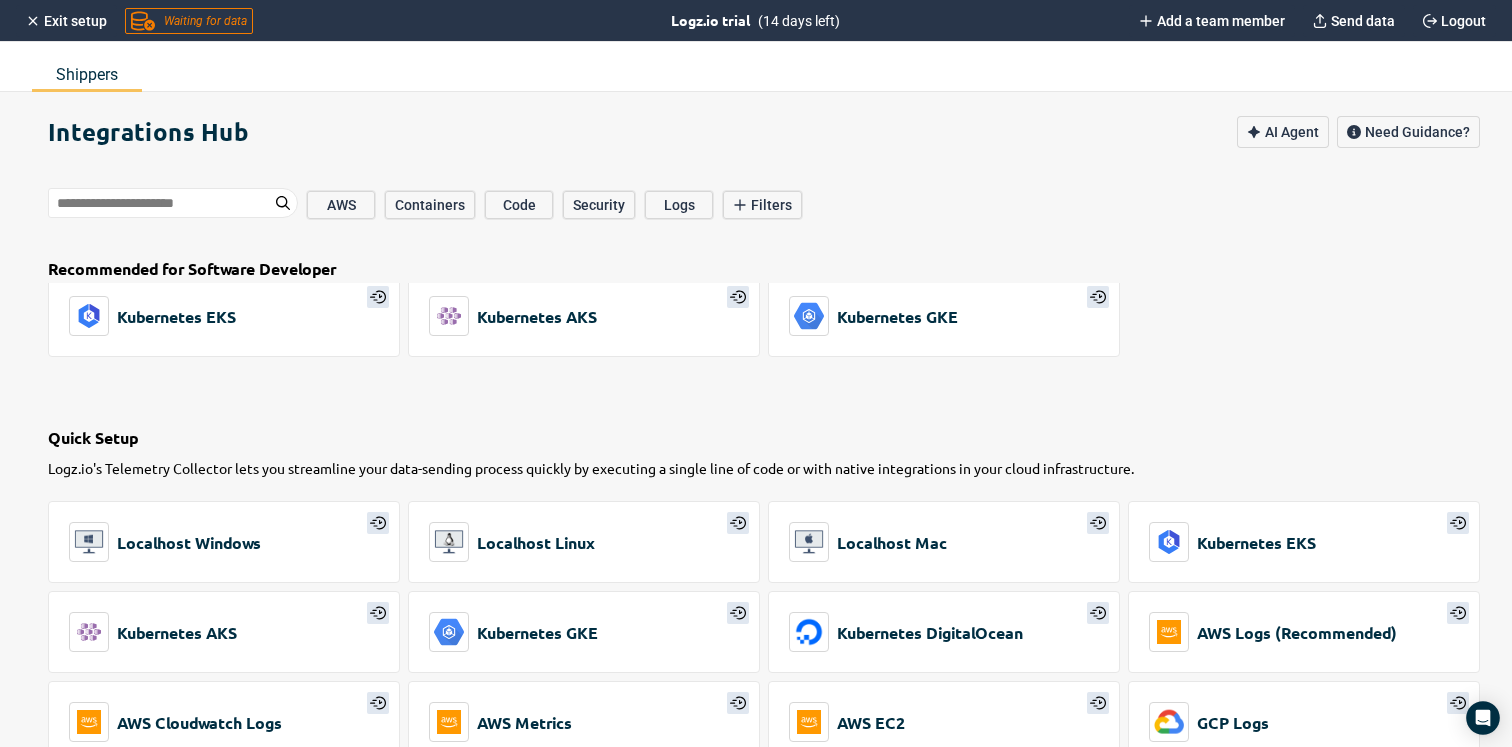 scroll, scrollTop: 0, scrollLeft: 0, axis: both 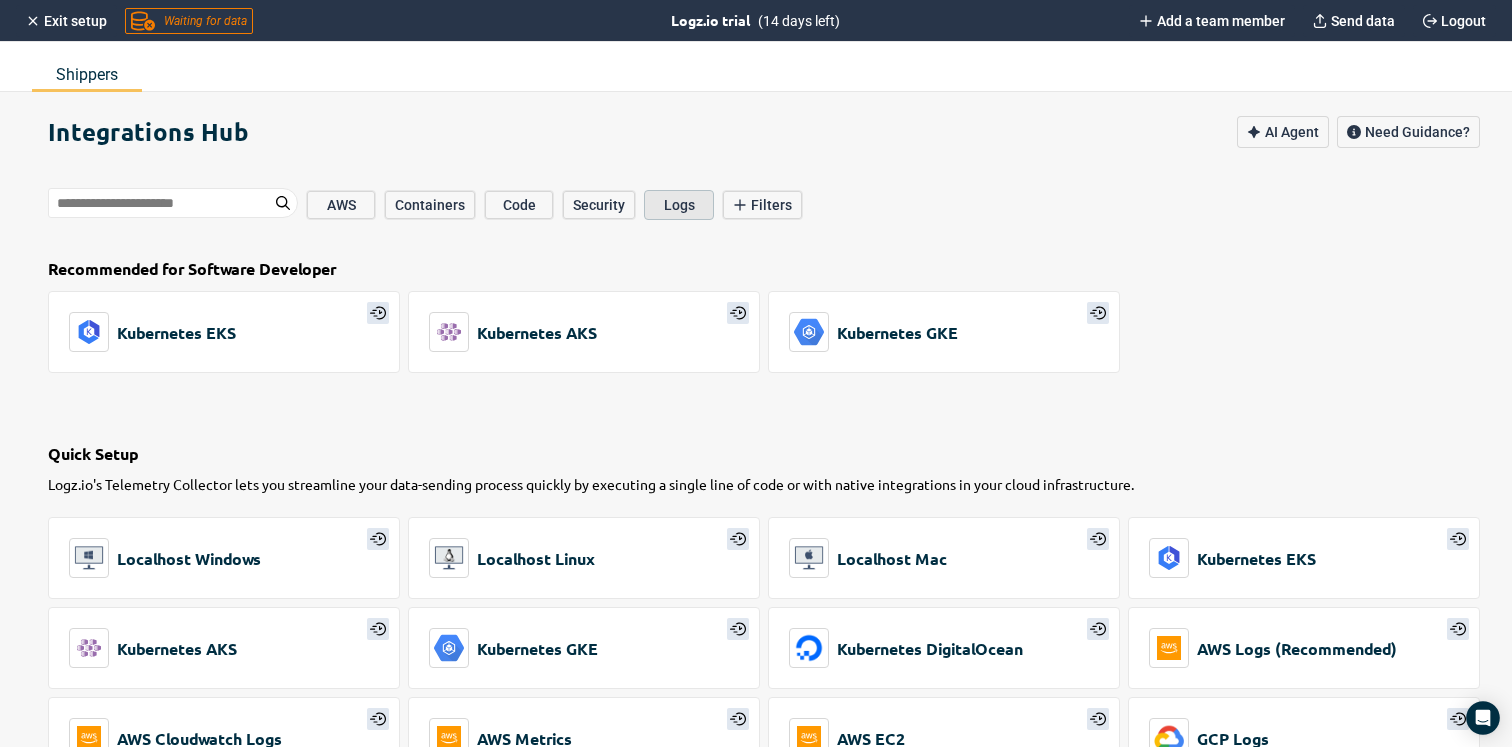 click on "Logs" at bounding box center (679, 205) 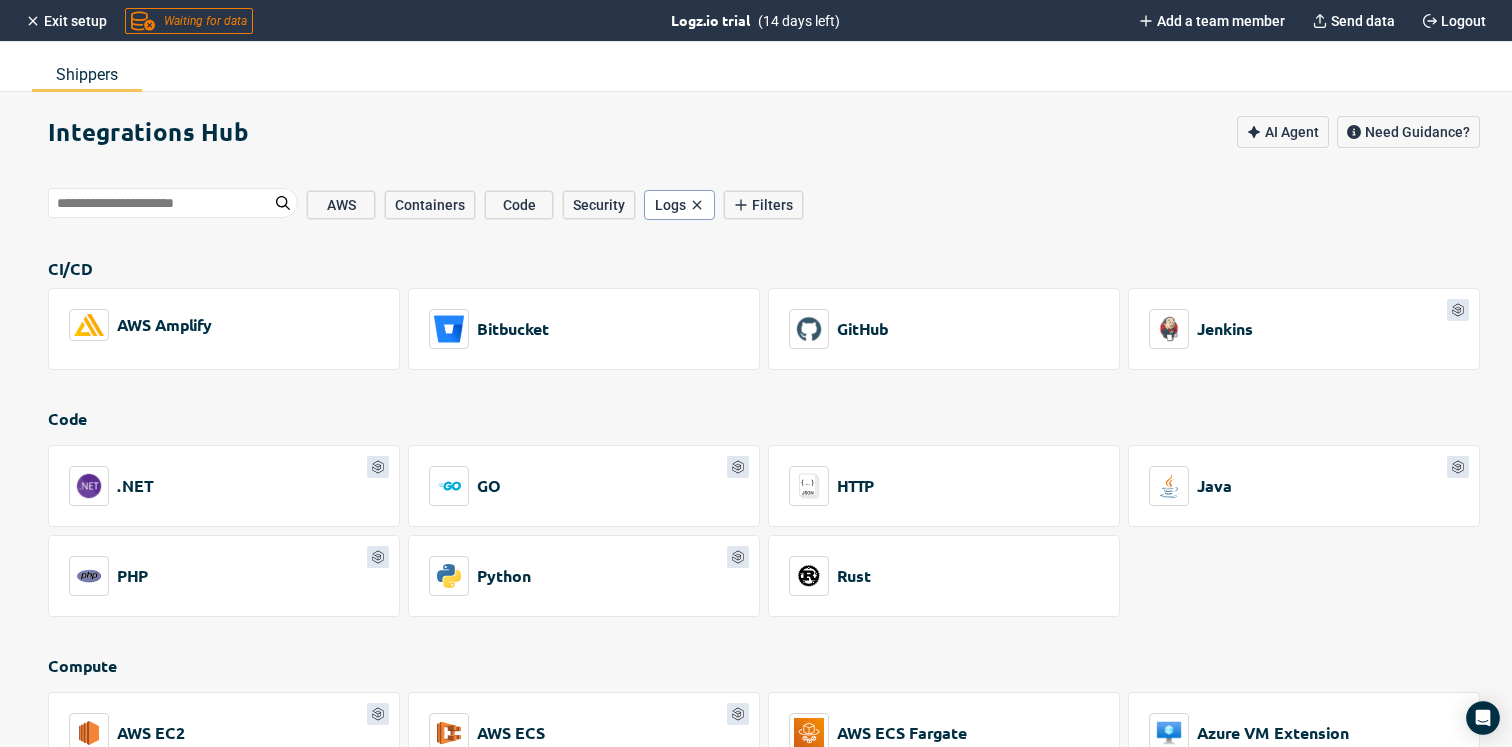scroll, scrollTop: 2540, scrollLeft: 0, axis: vertical 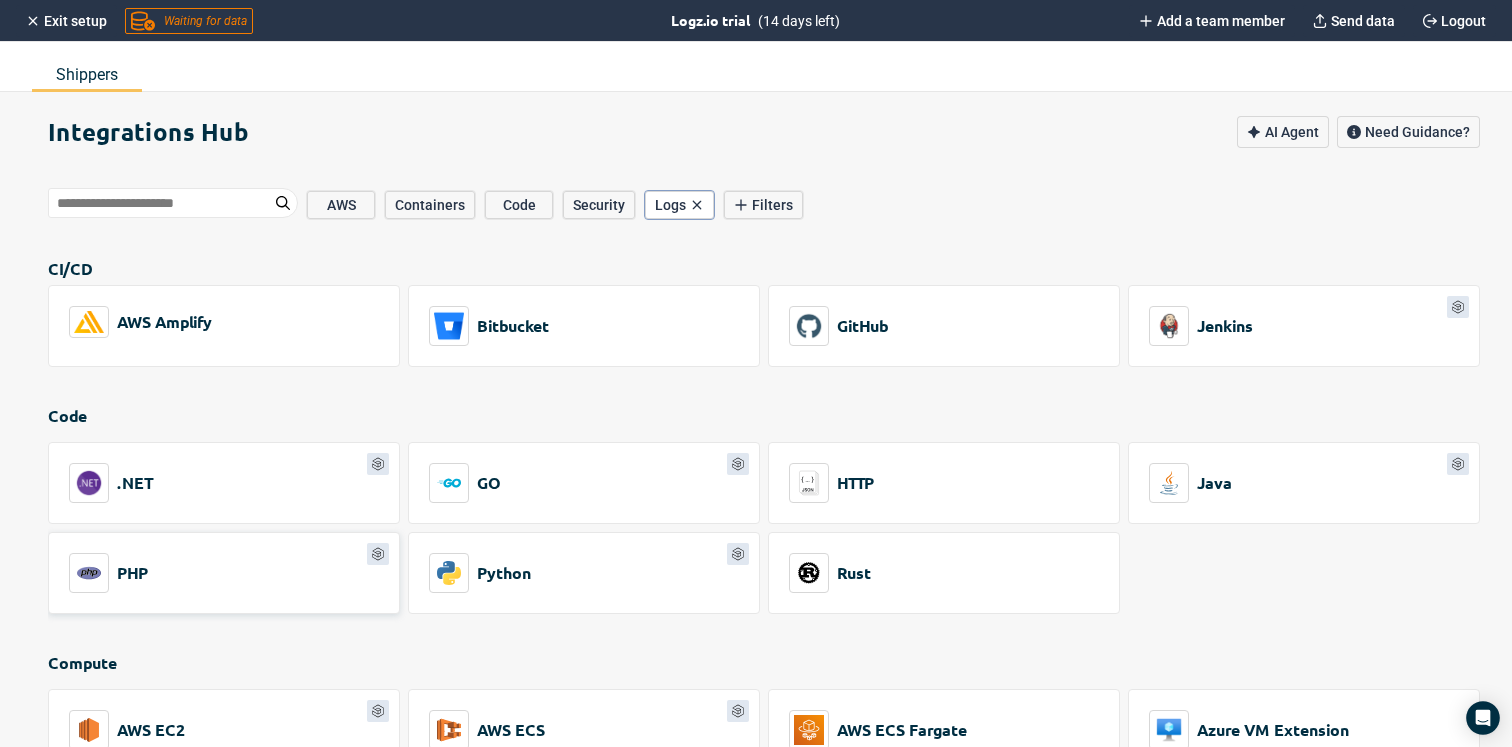 click on "PHP" at bounding box center (224, 573) 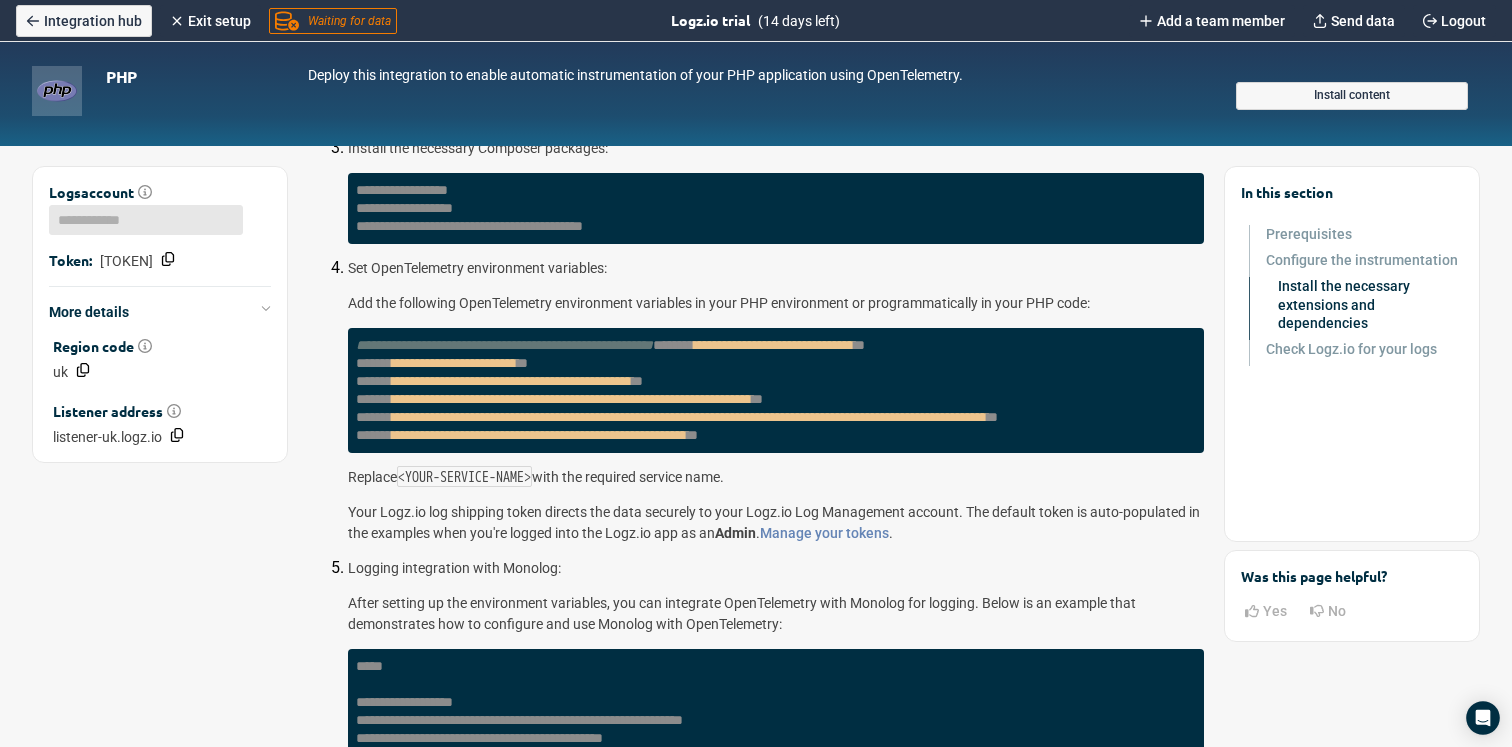 scroll, scrollTop: 0, scrollLeft: 0, axis: both 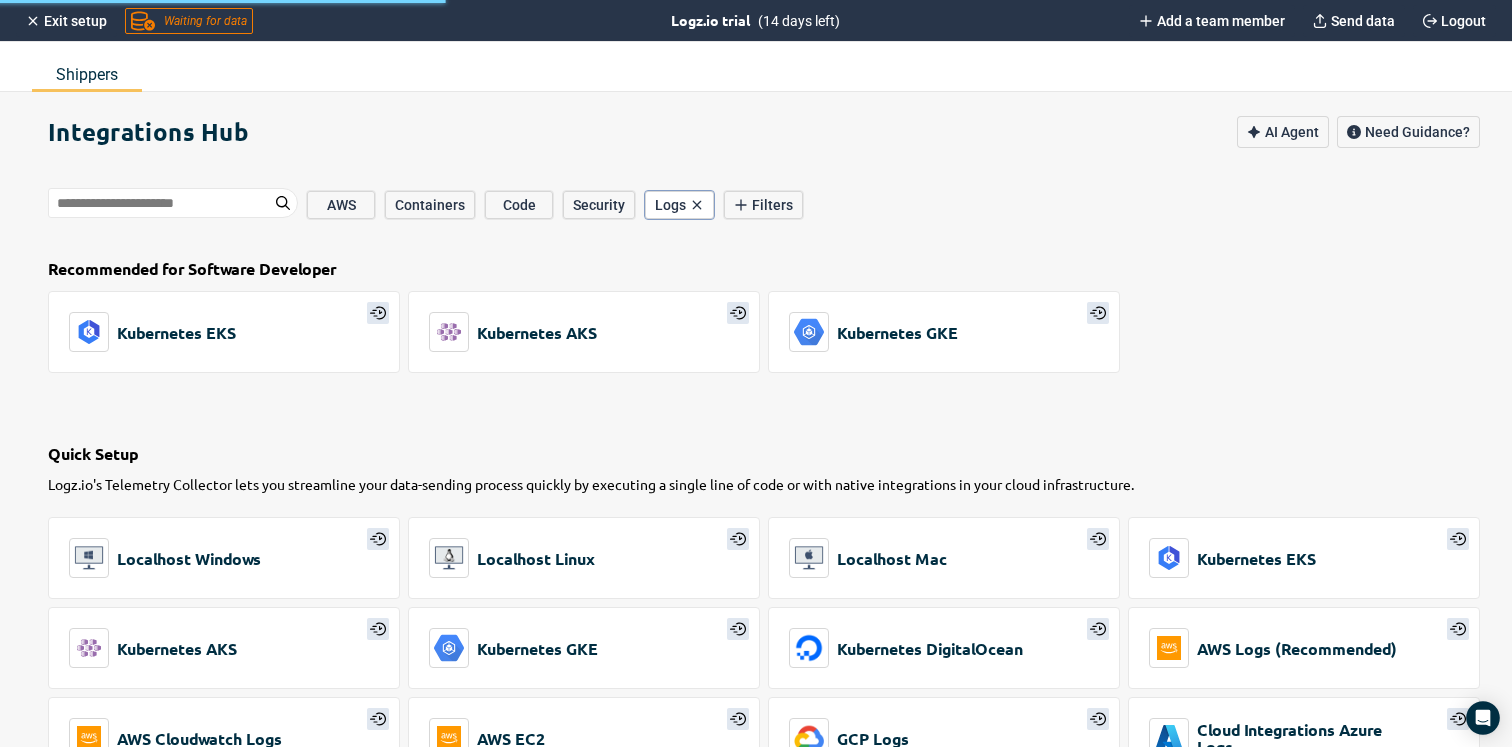 type on "*" 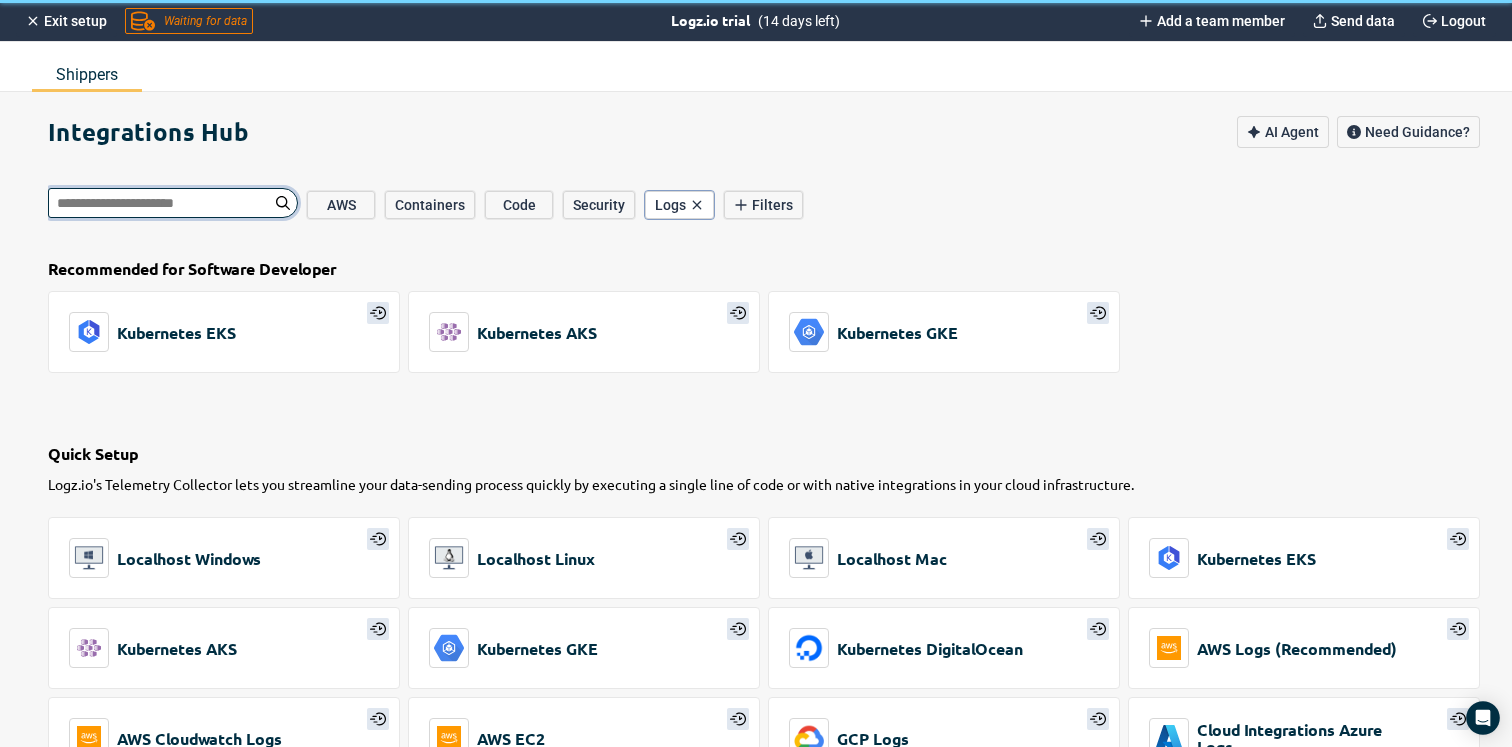 click at bounding box center (173, 203) 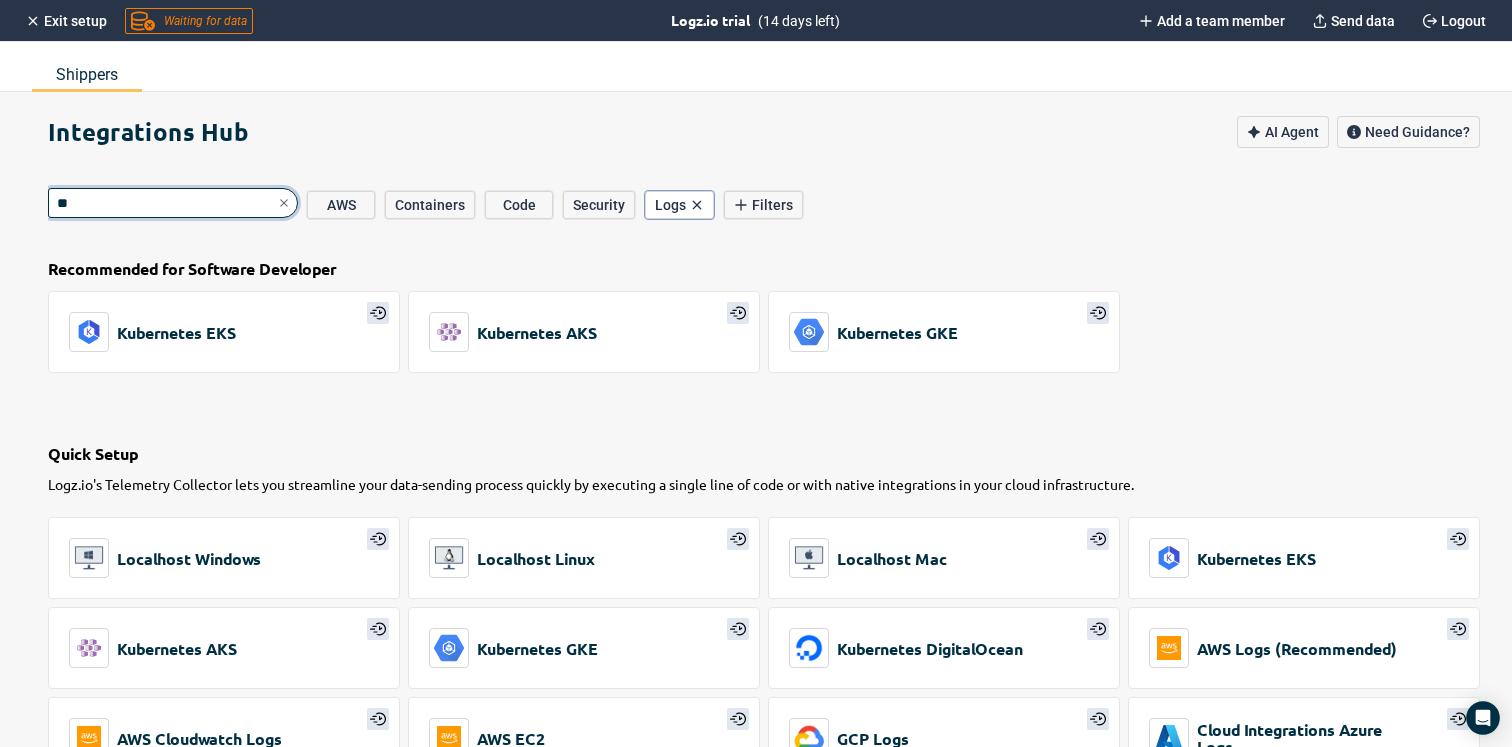 type on "***" 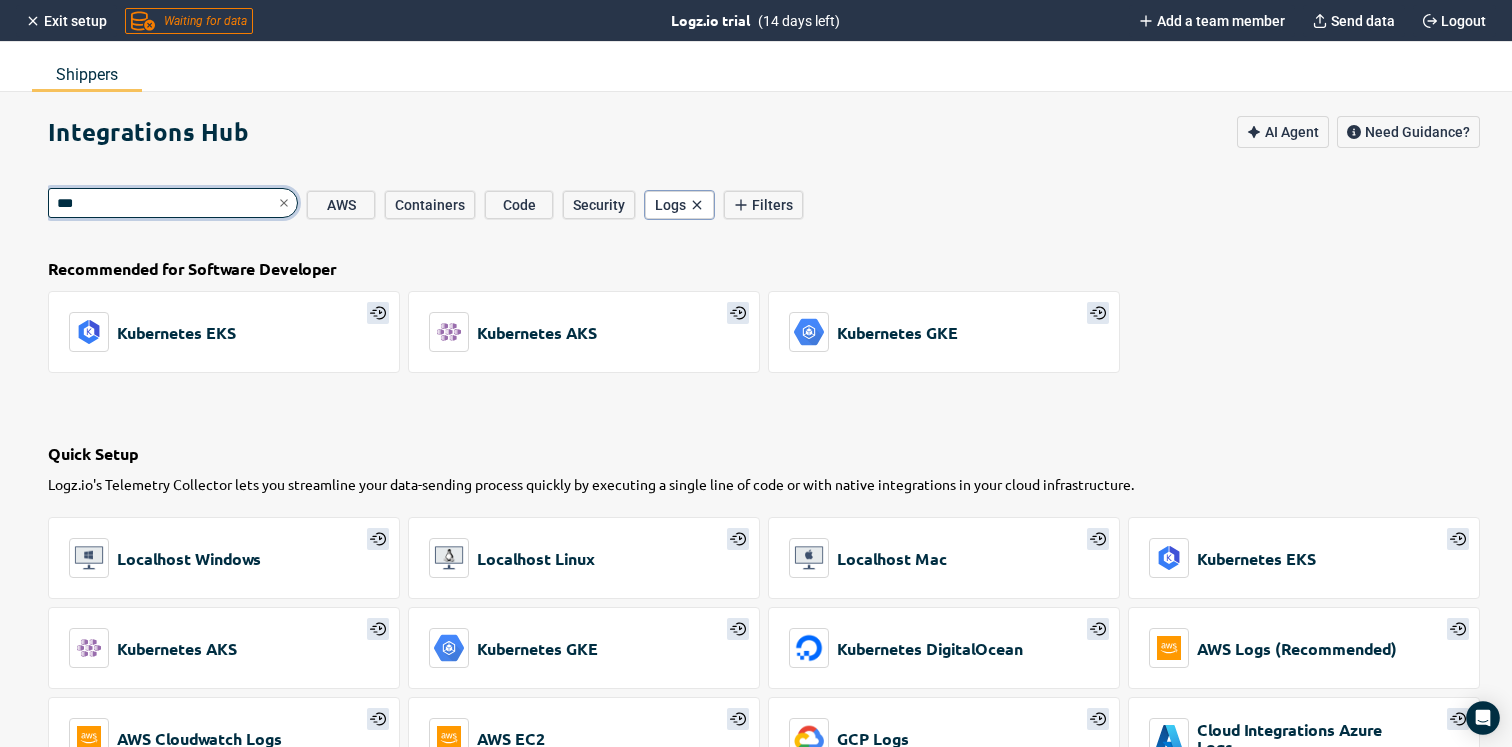 type on "*" 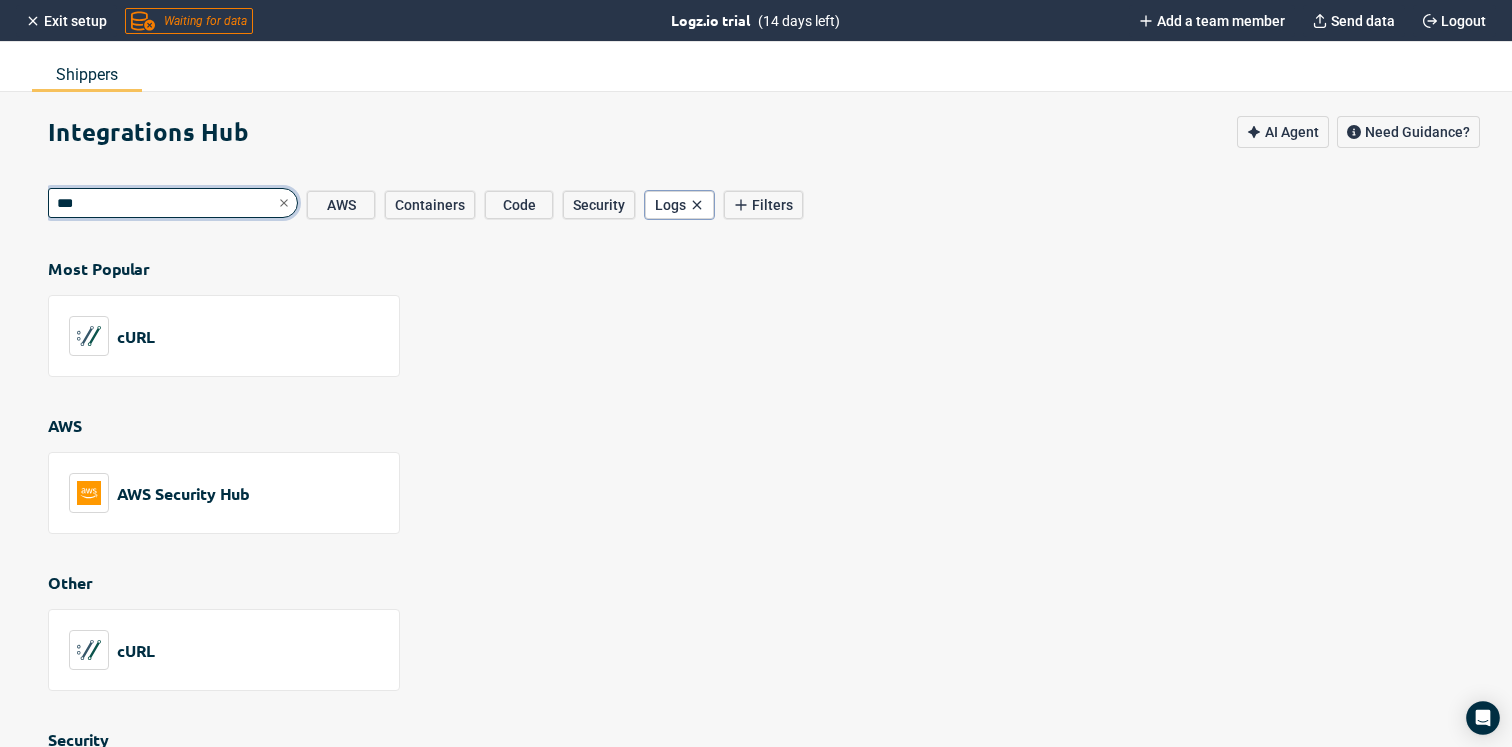 type on "****" 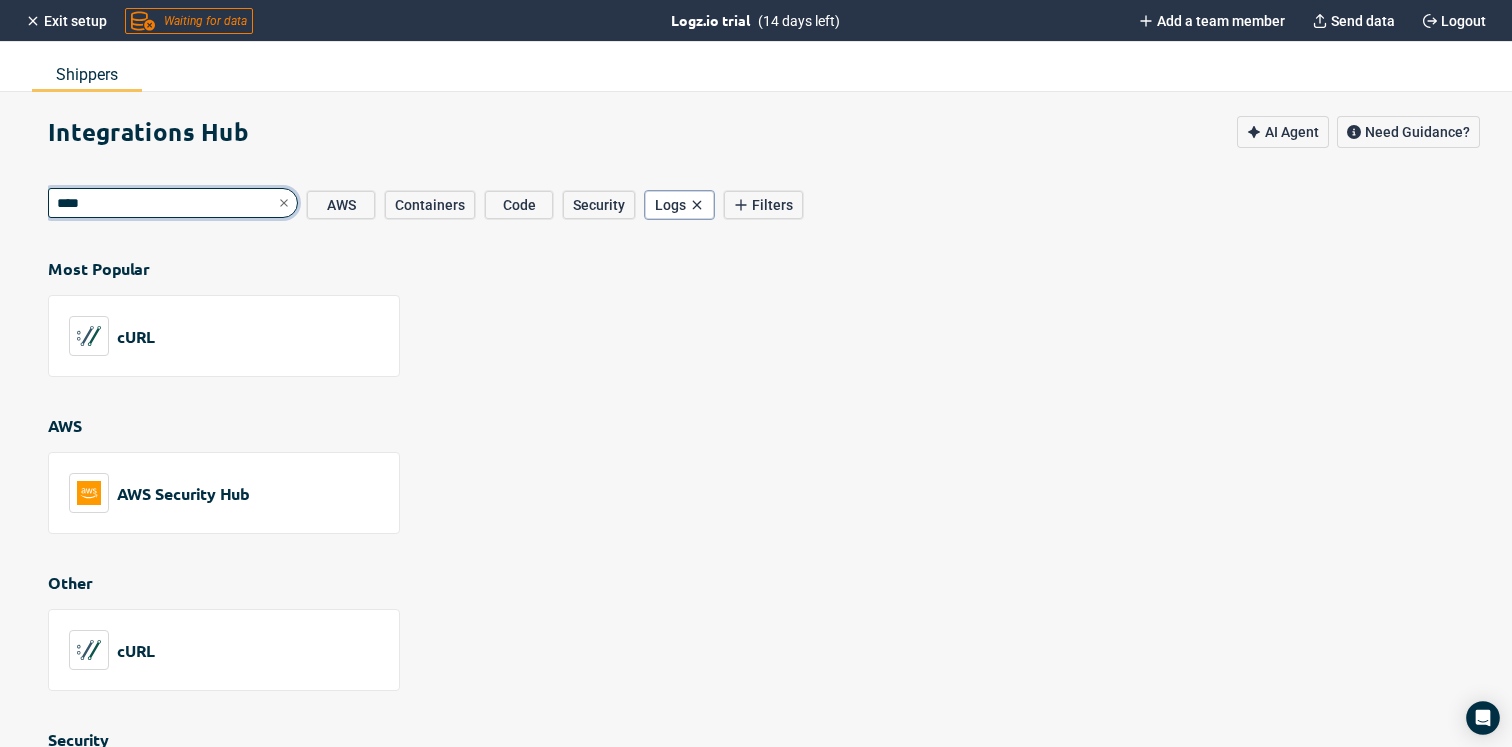 type on "*" 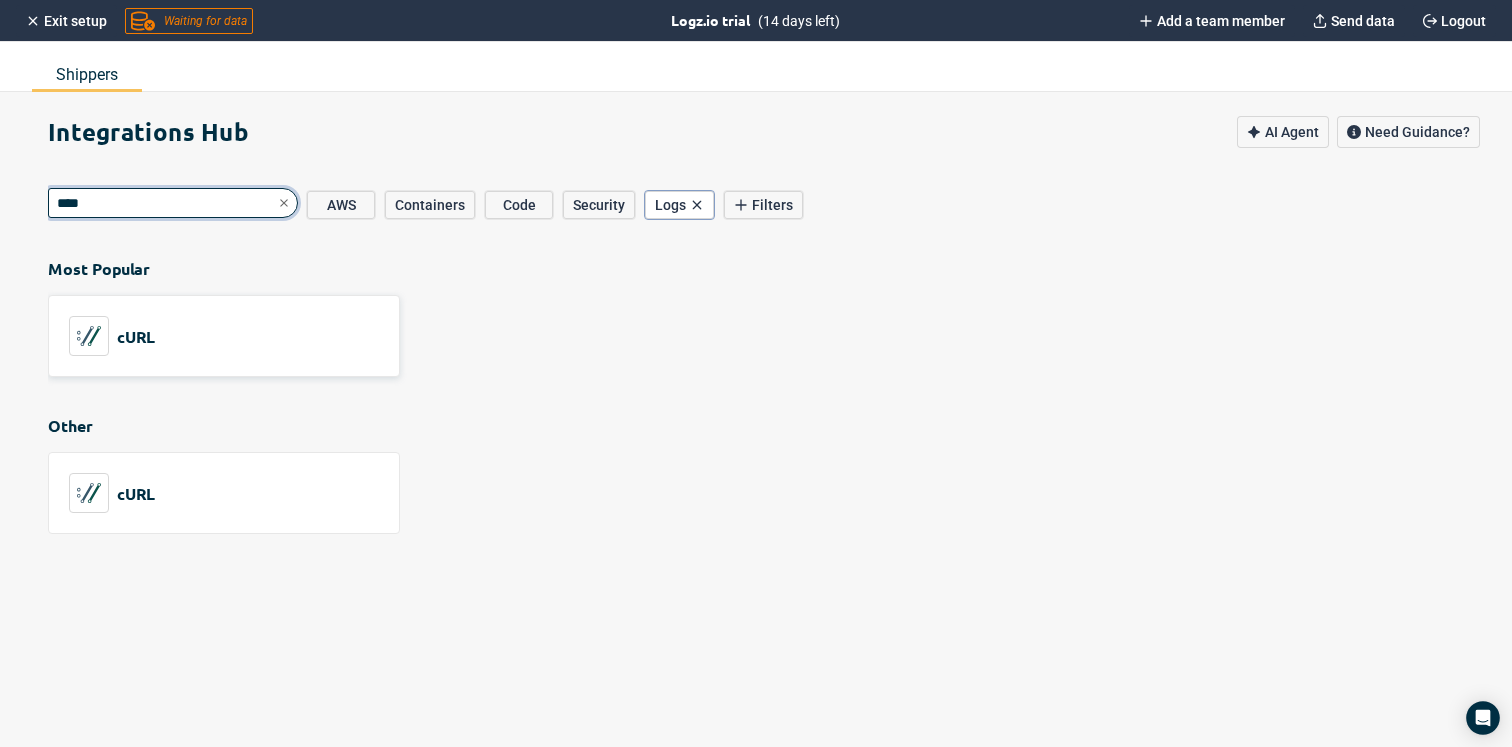type on "****" 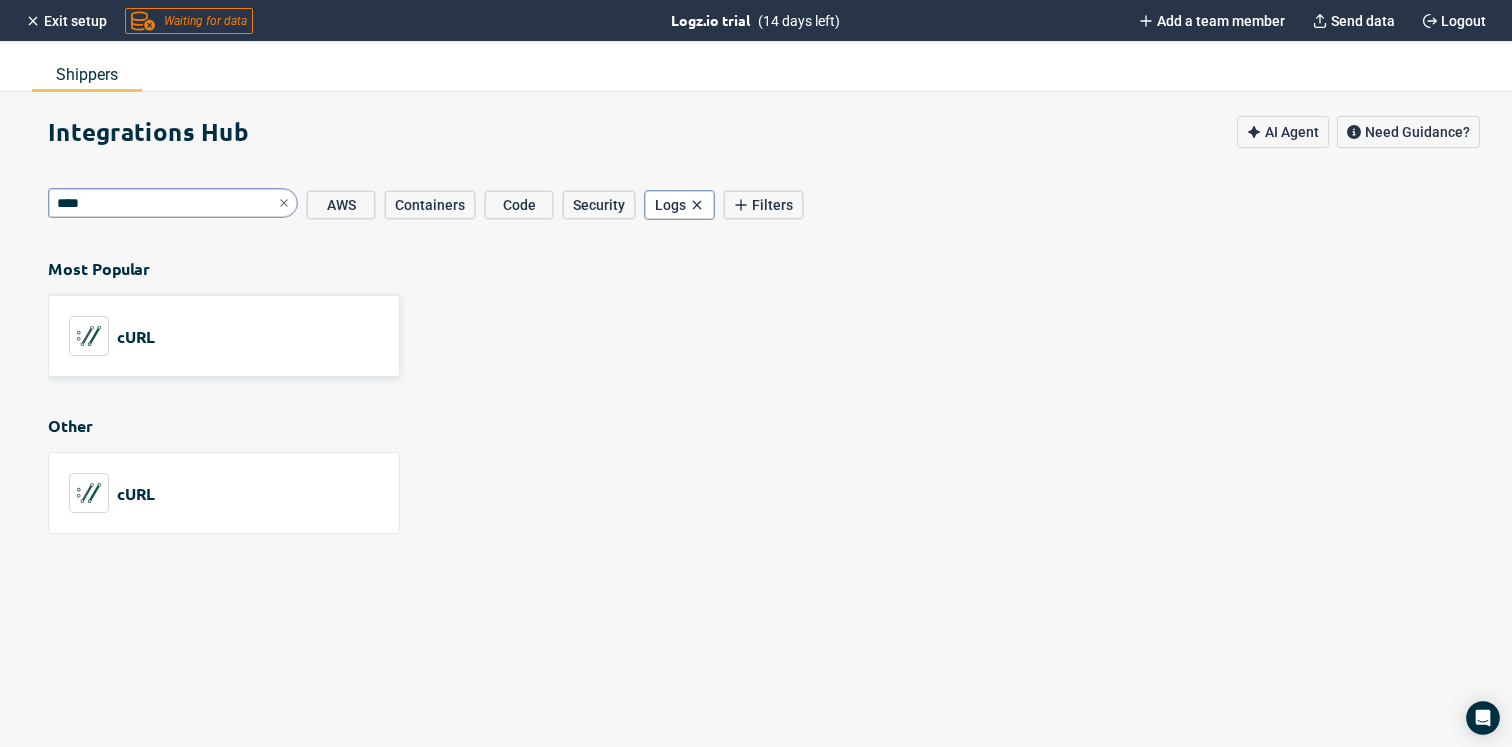 click on "cURL" at bounding box center (224, 336) 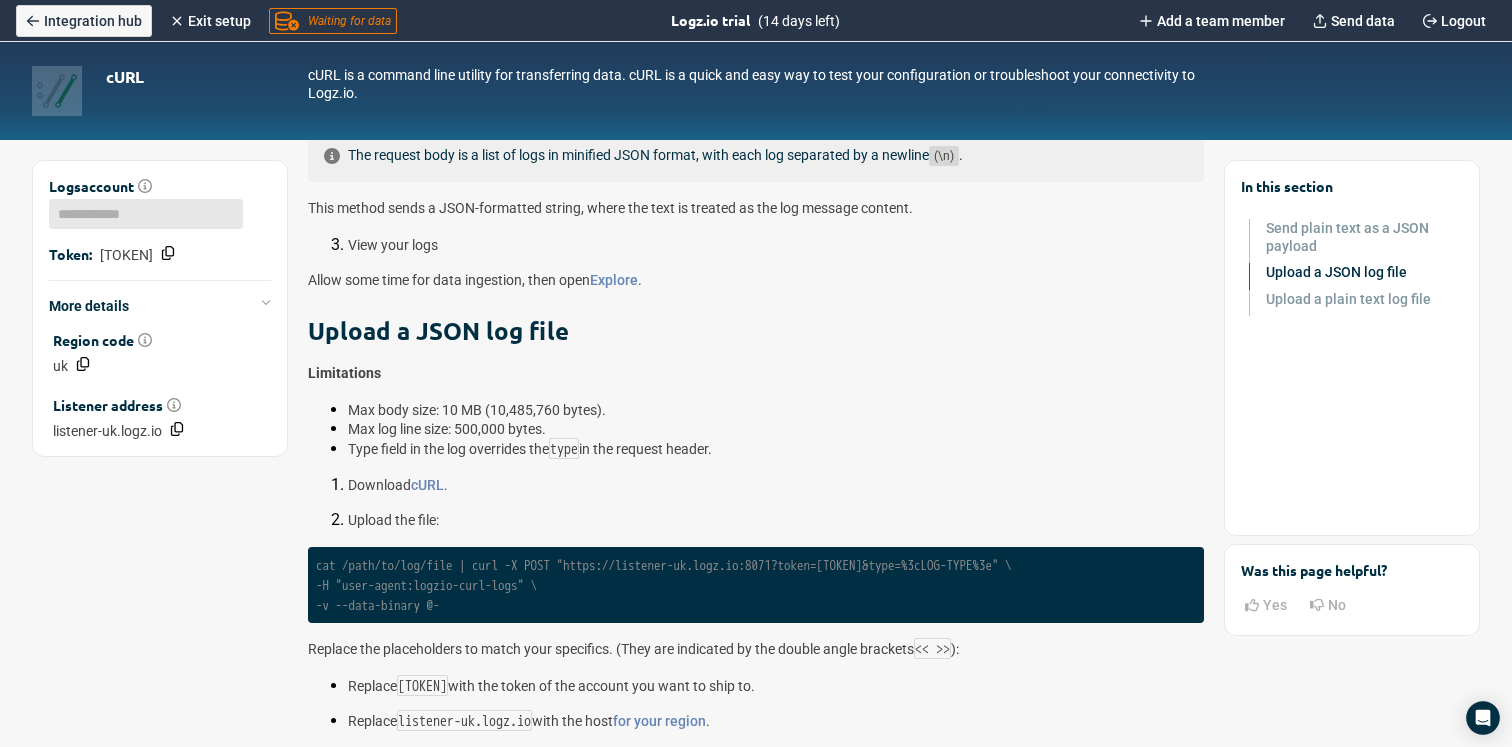 scroll, scrollTop: 0, scrollLeft: 0, axis: both 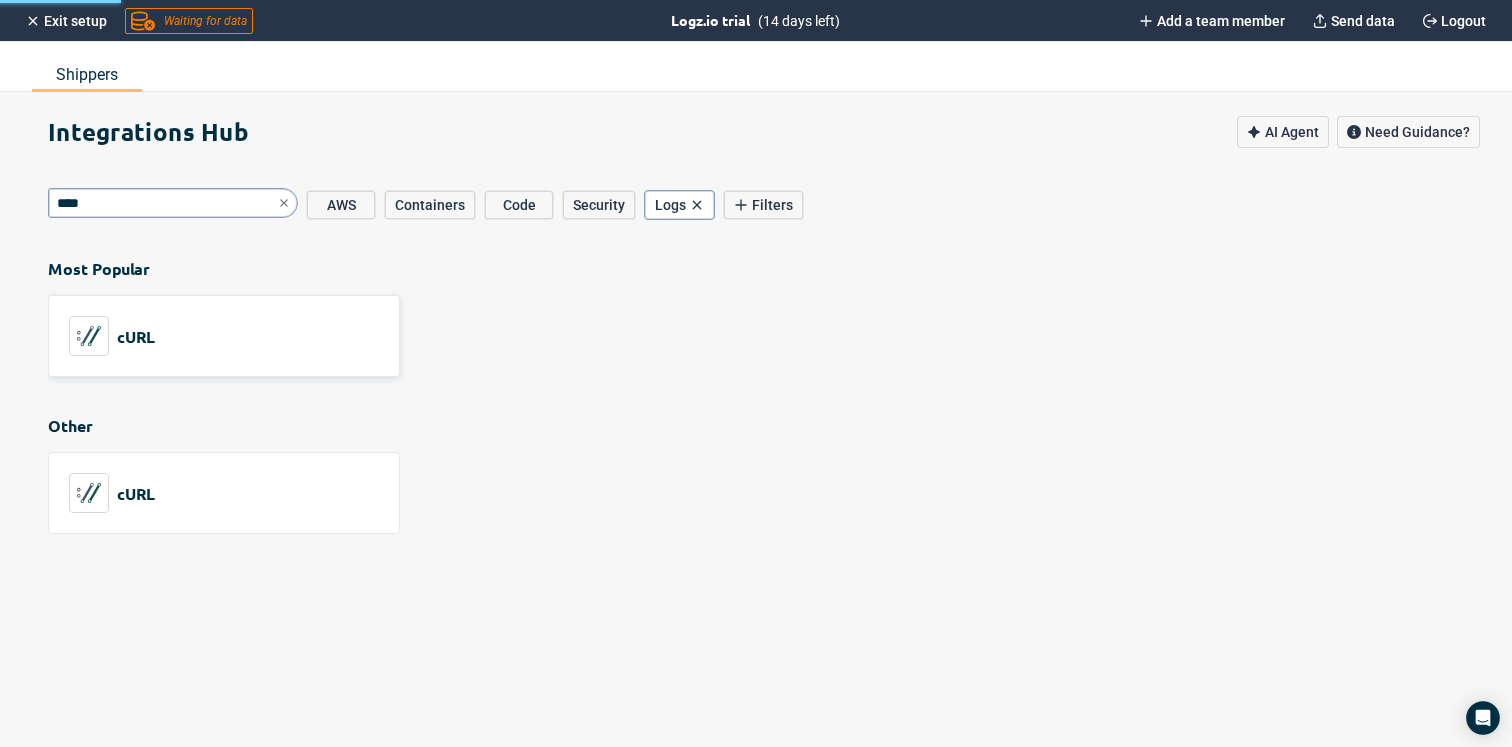 type on "*" 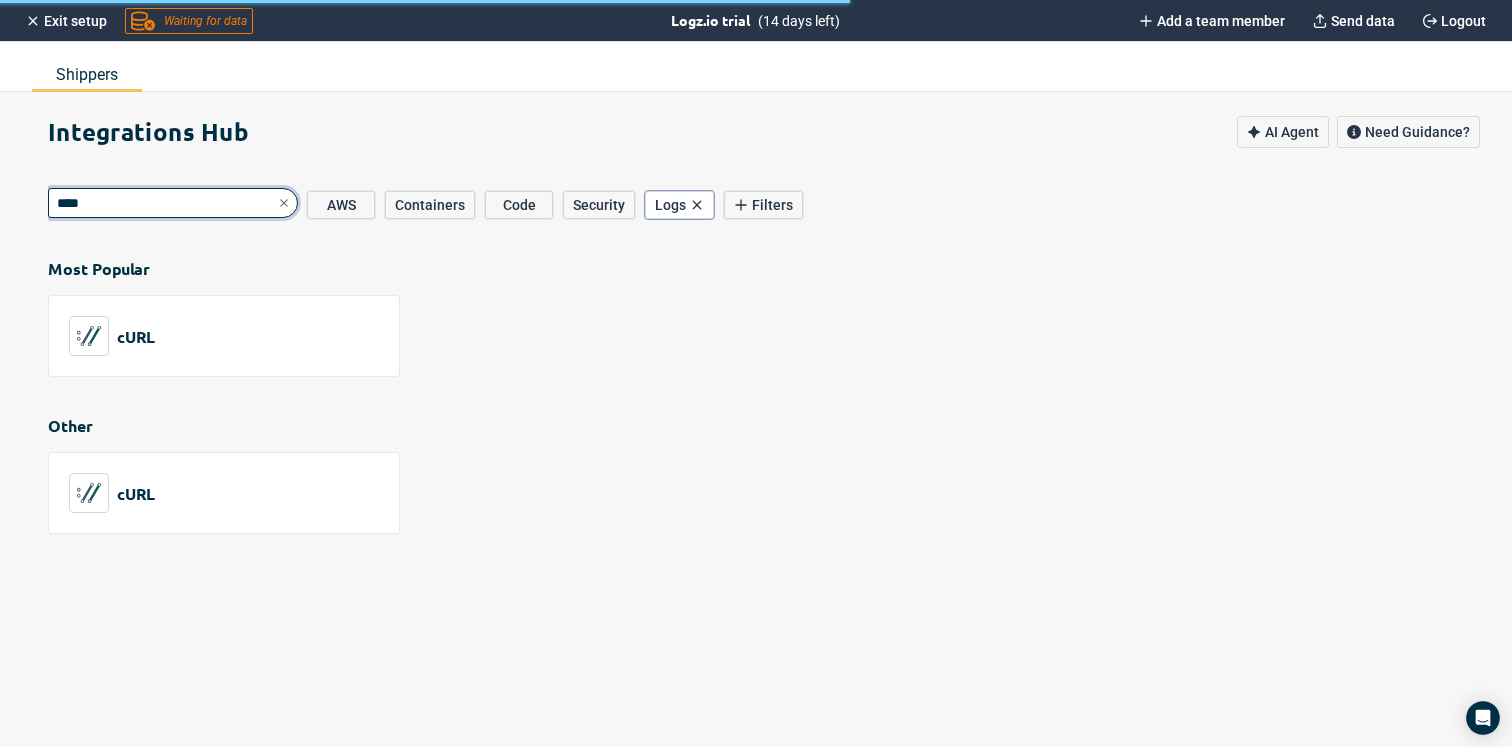 click on "****" at bounding box center [173, 203] 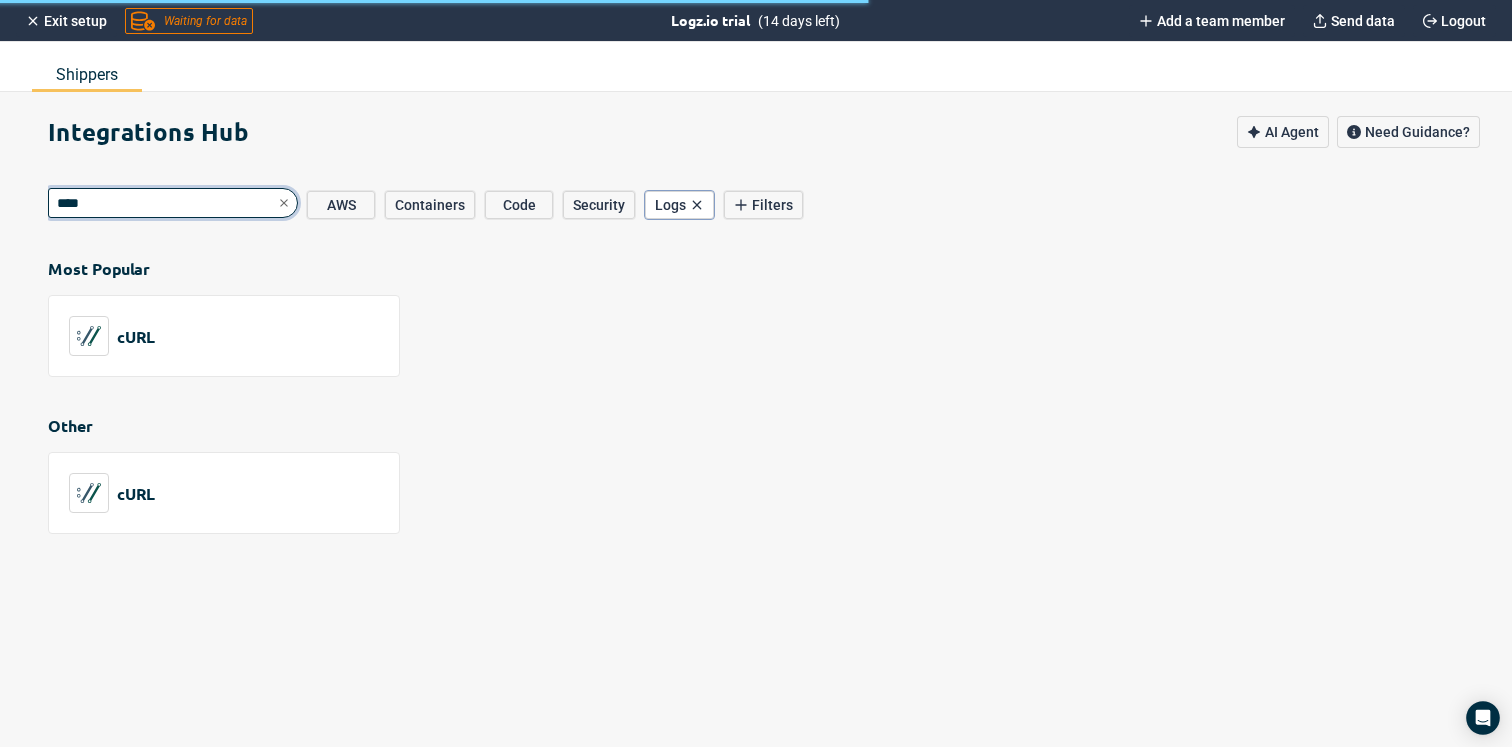 click on "****" at bounding box center [173, 203] 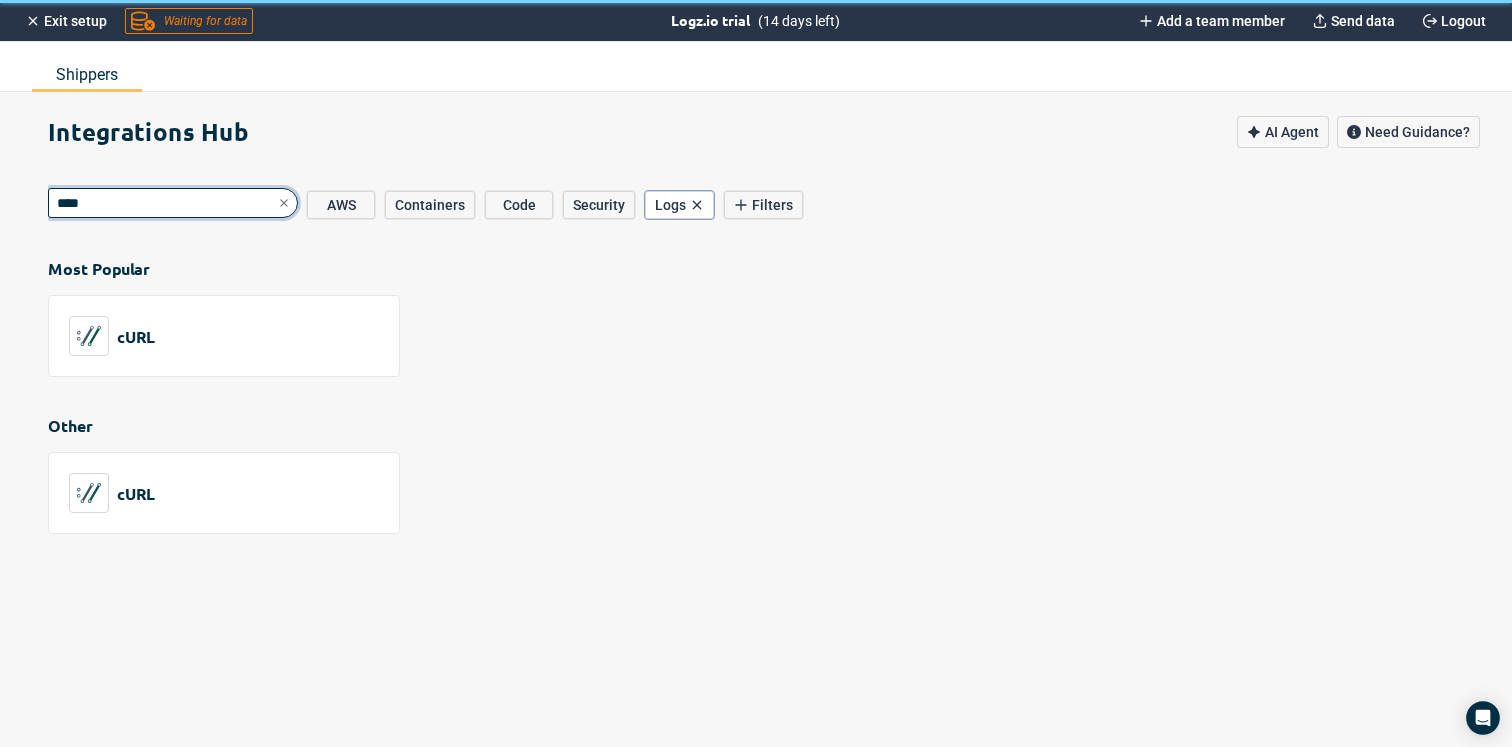 type 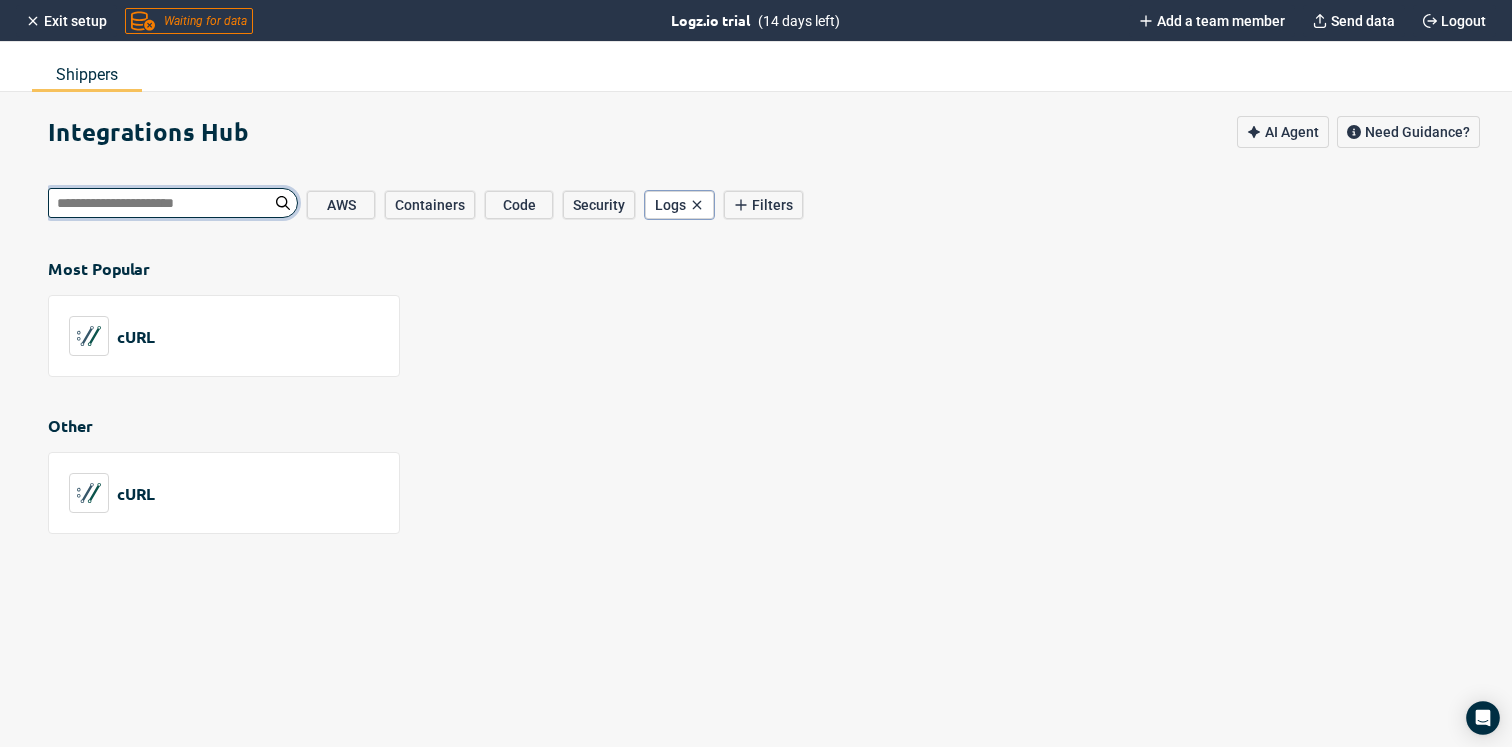 type on "*" 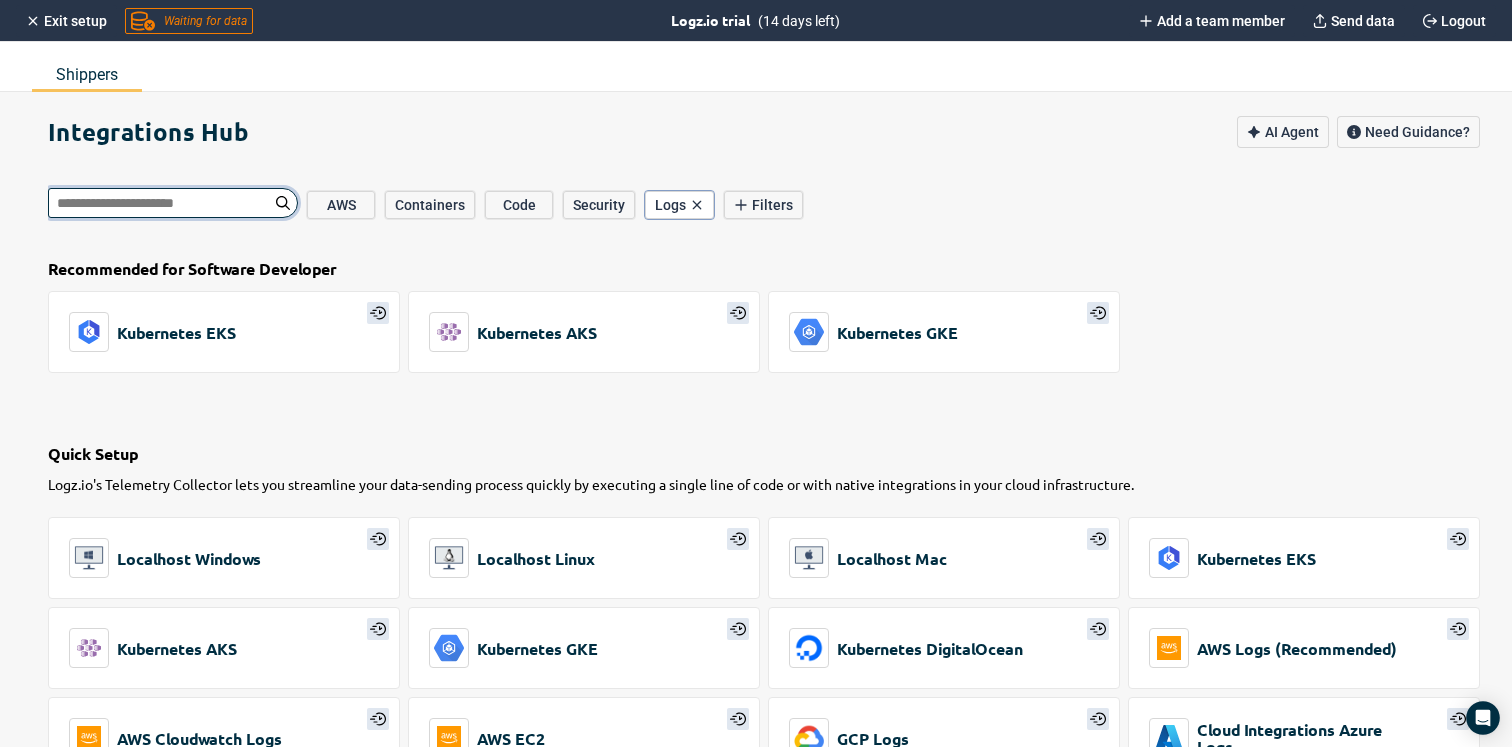 type on "*" 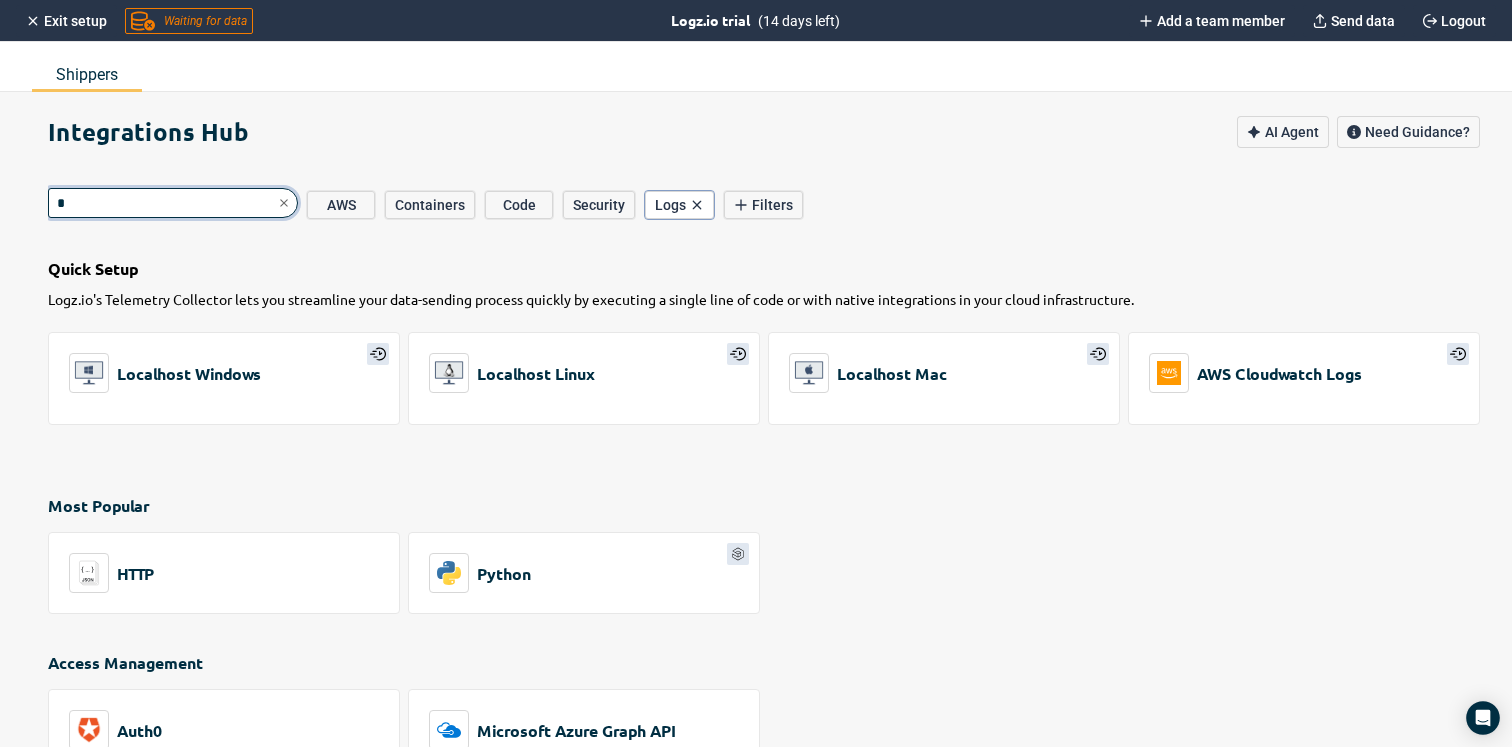 type on "*" 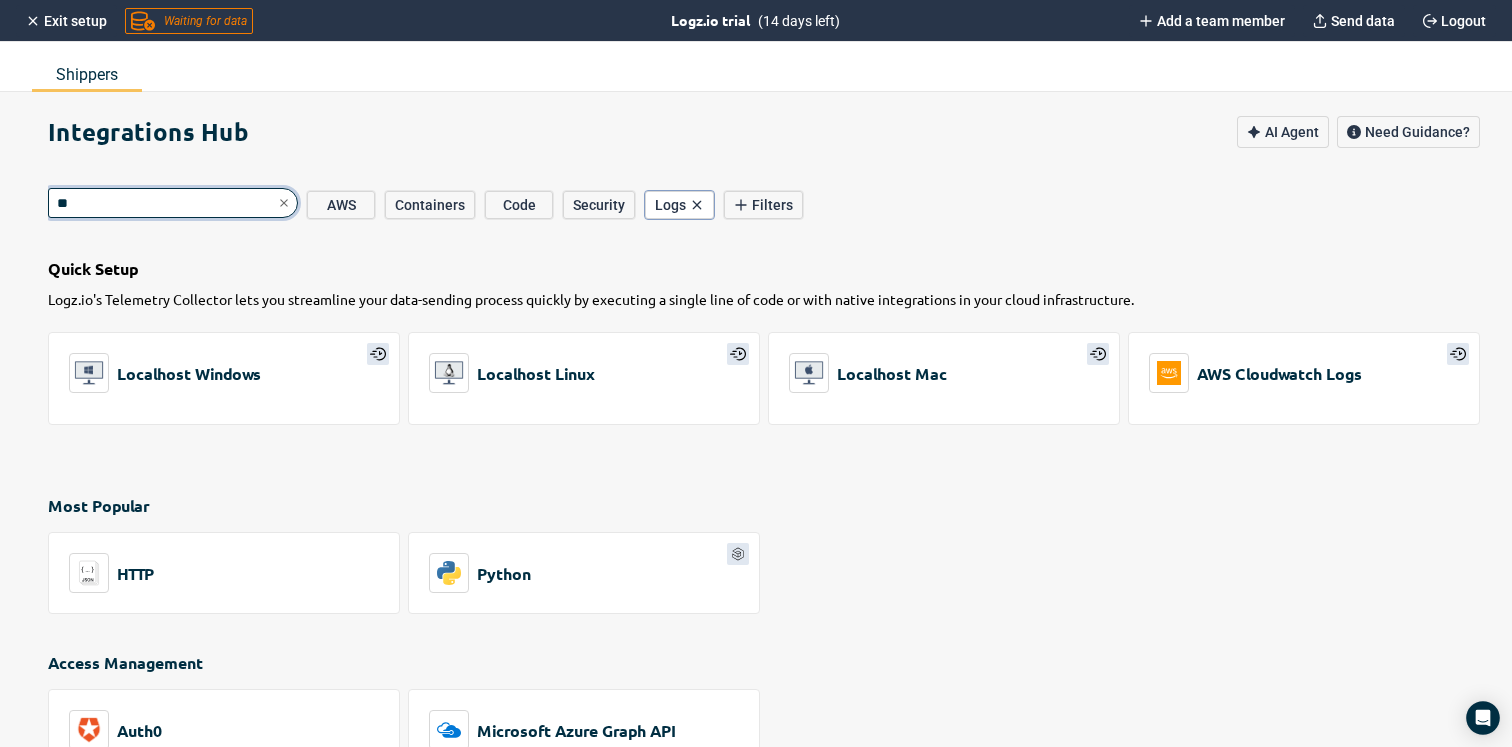 type on "***" 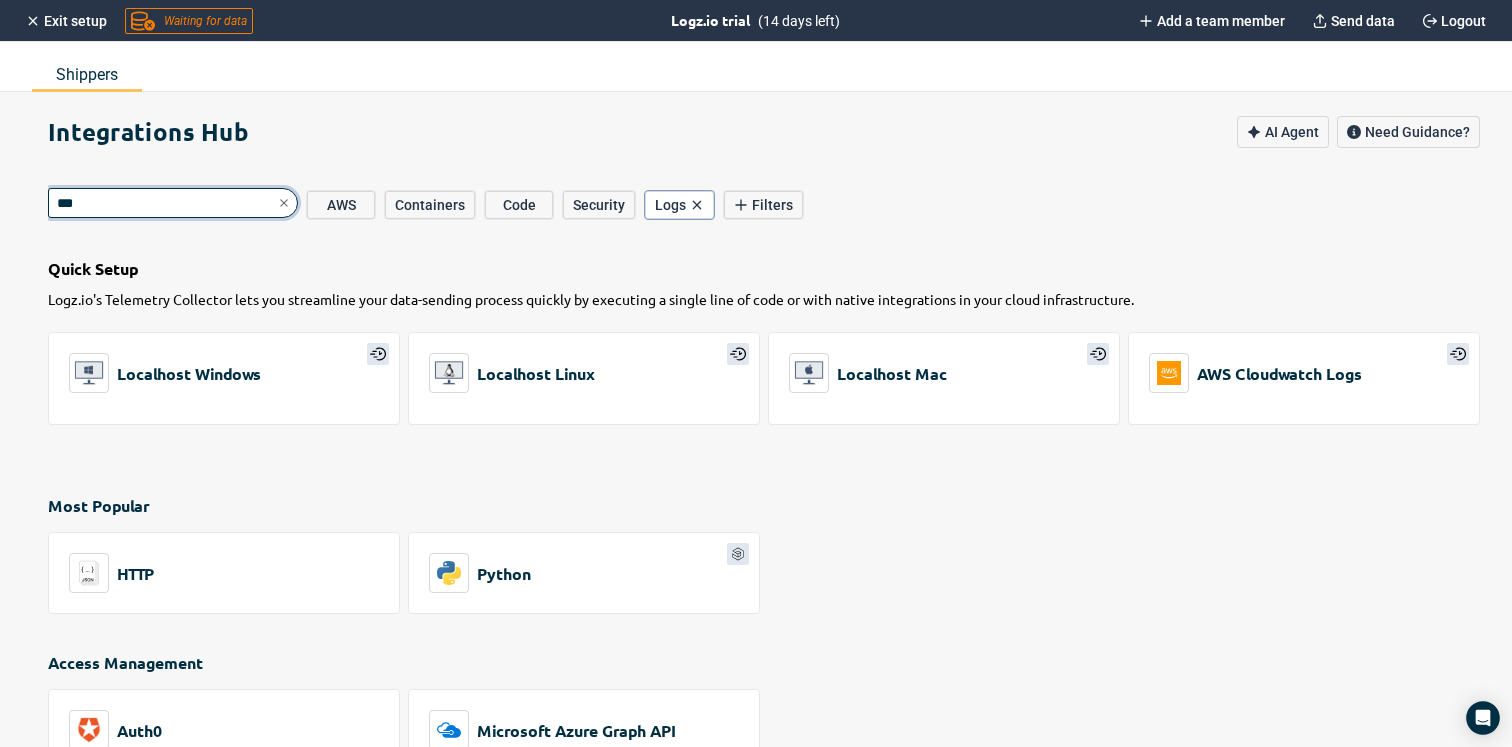 type on "*" 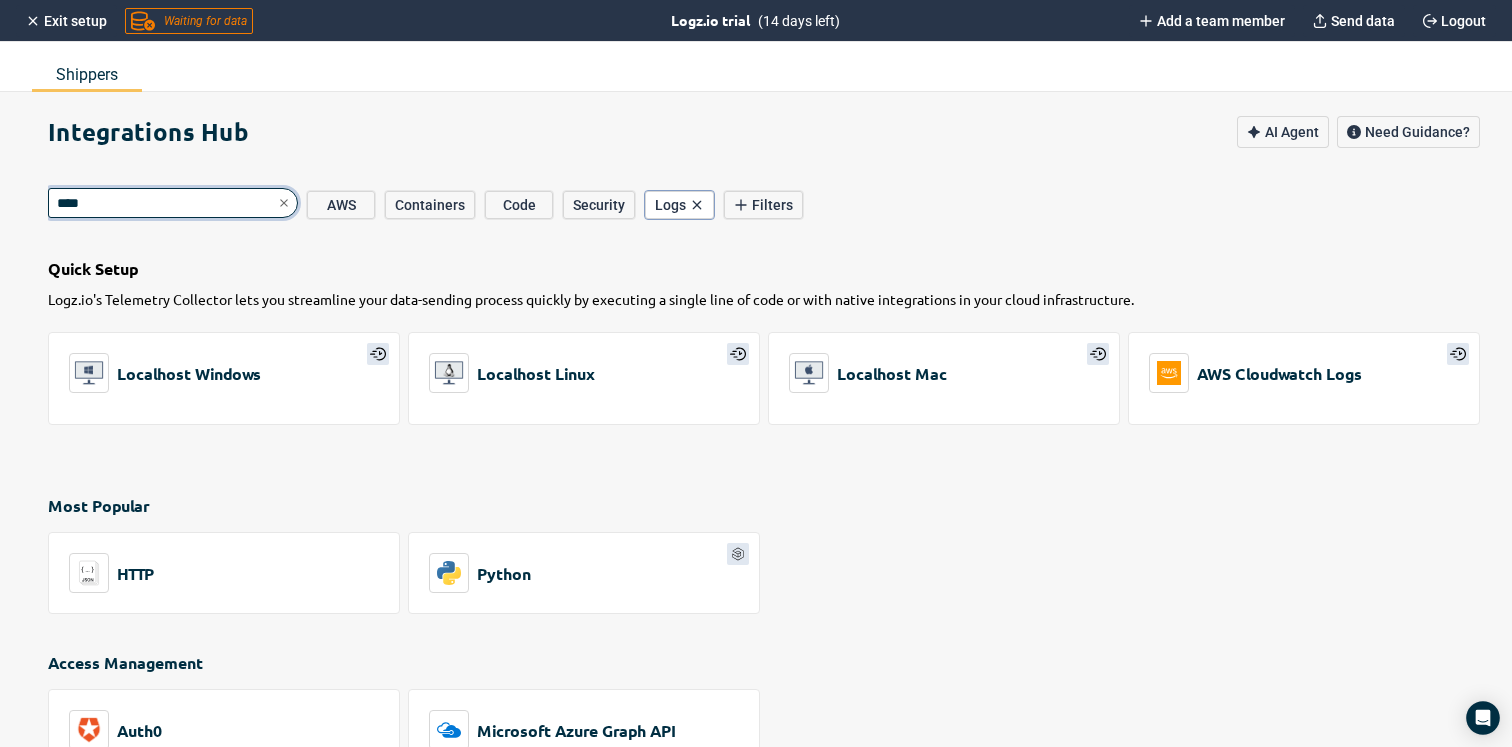 type on "***" 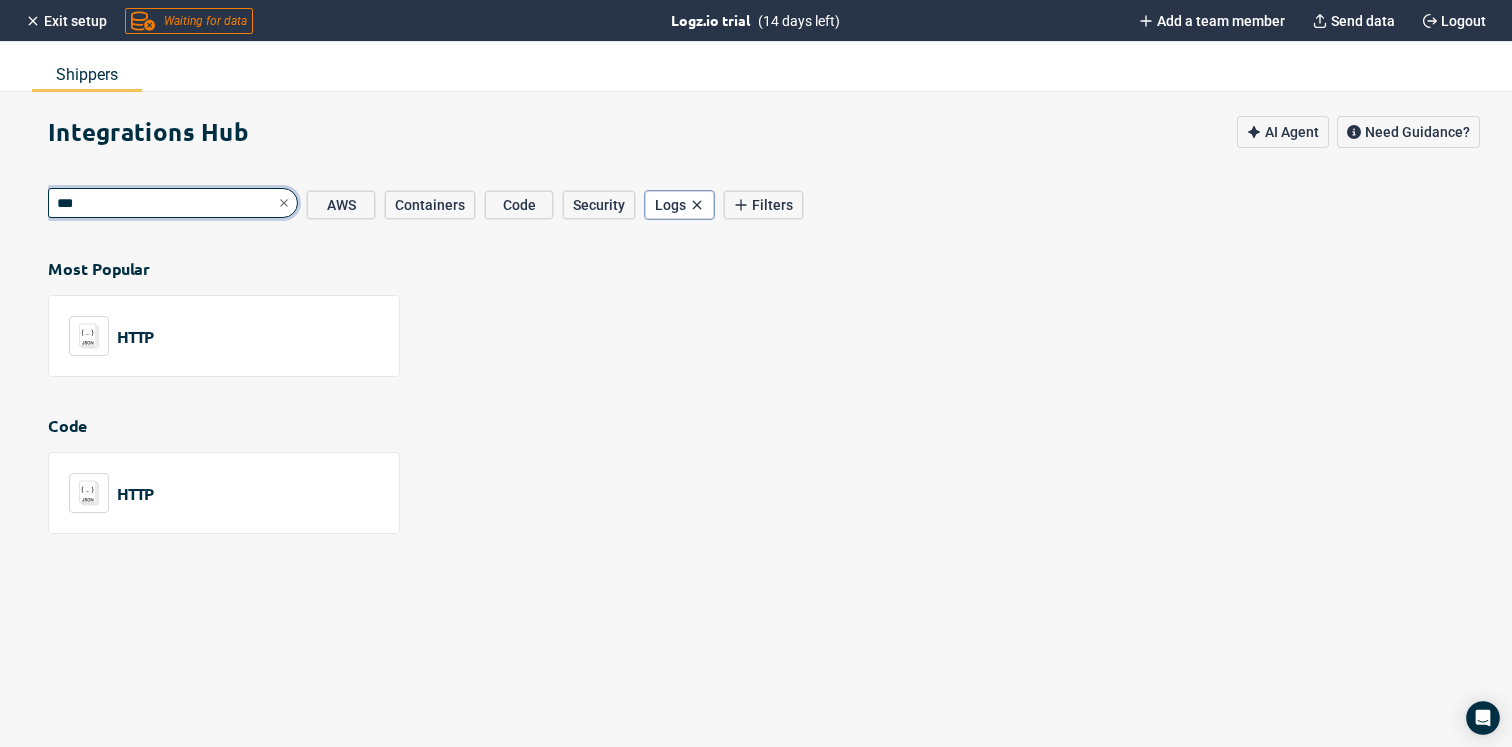 type on "*" 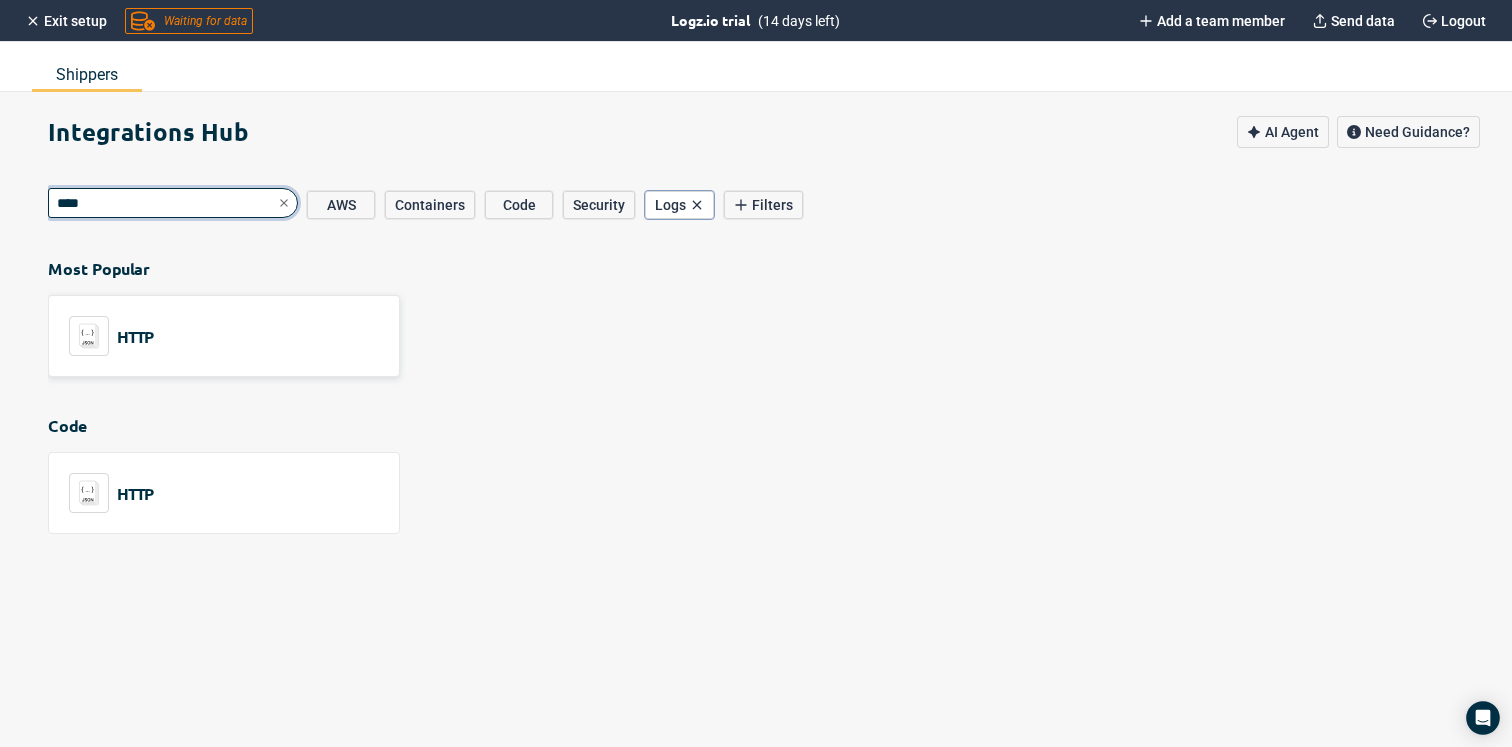 type on "****" 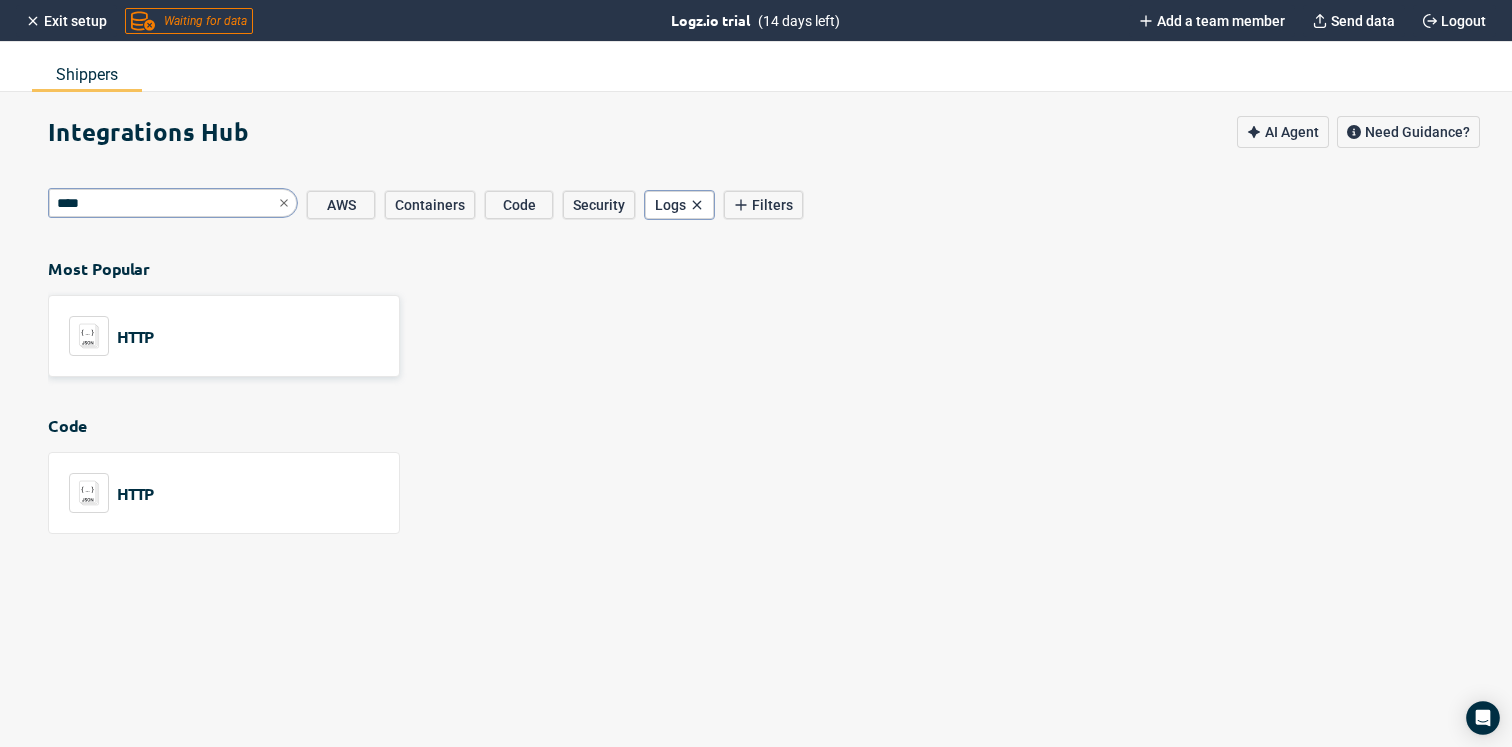 click on "HTTP" at bounding box center (111, 336) 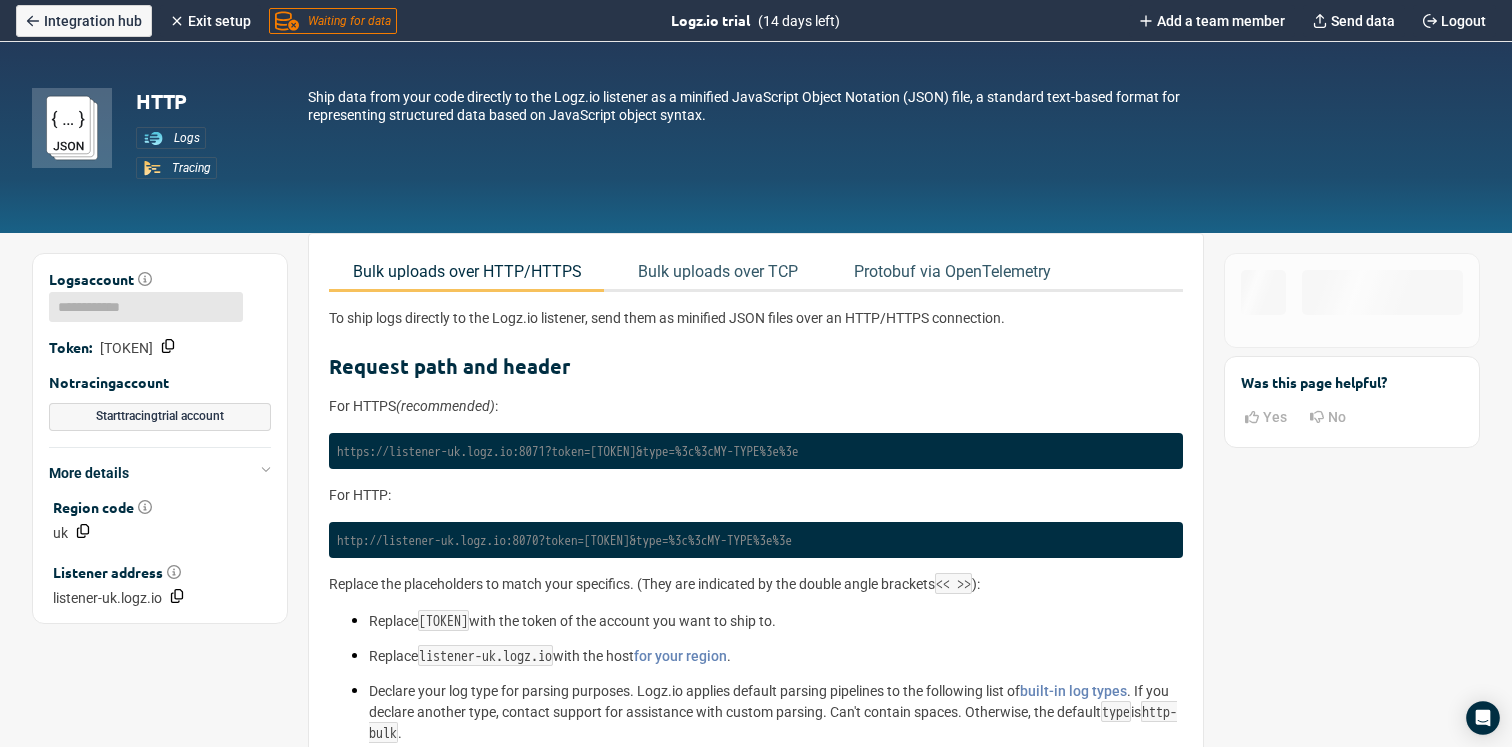 click on "https://listener-uk.logz.io:8071?token=[TOKEN]&type=%3c%3cMY-TYPE%3e%3e" at bounding box center [568, 451] 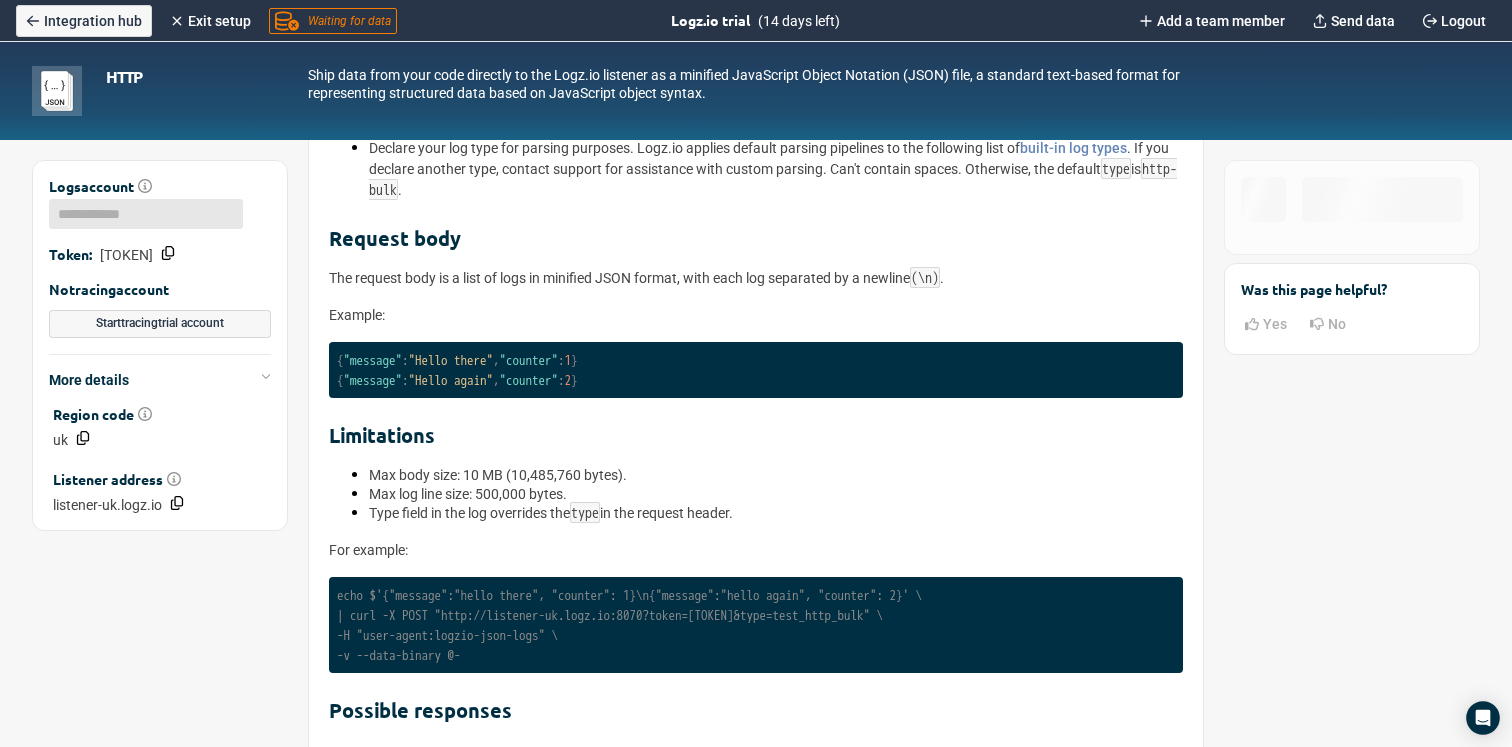scroll, scrollTop: 41, scrollLeft: 0, axis: vertical 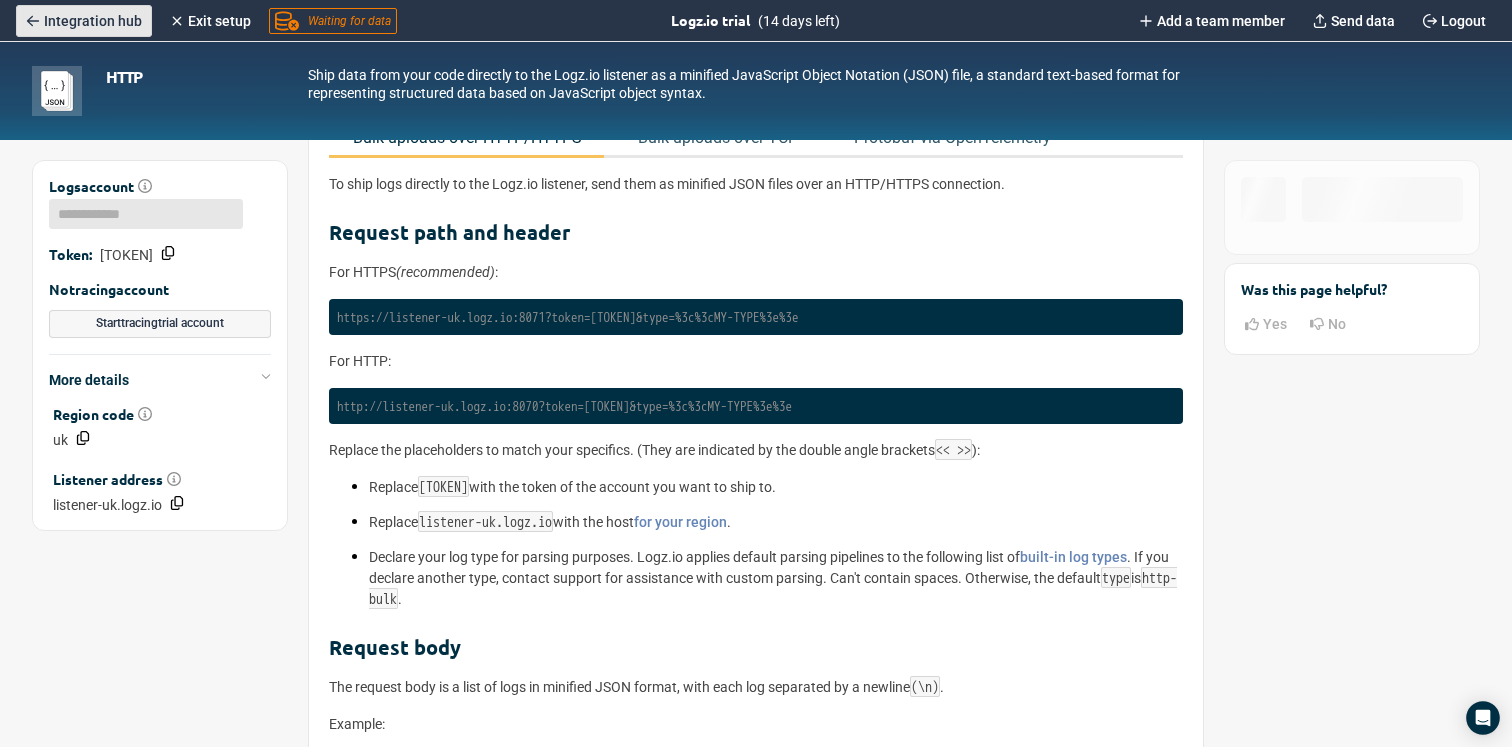 click on "Integration hub" at bounding box center [93, 21] 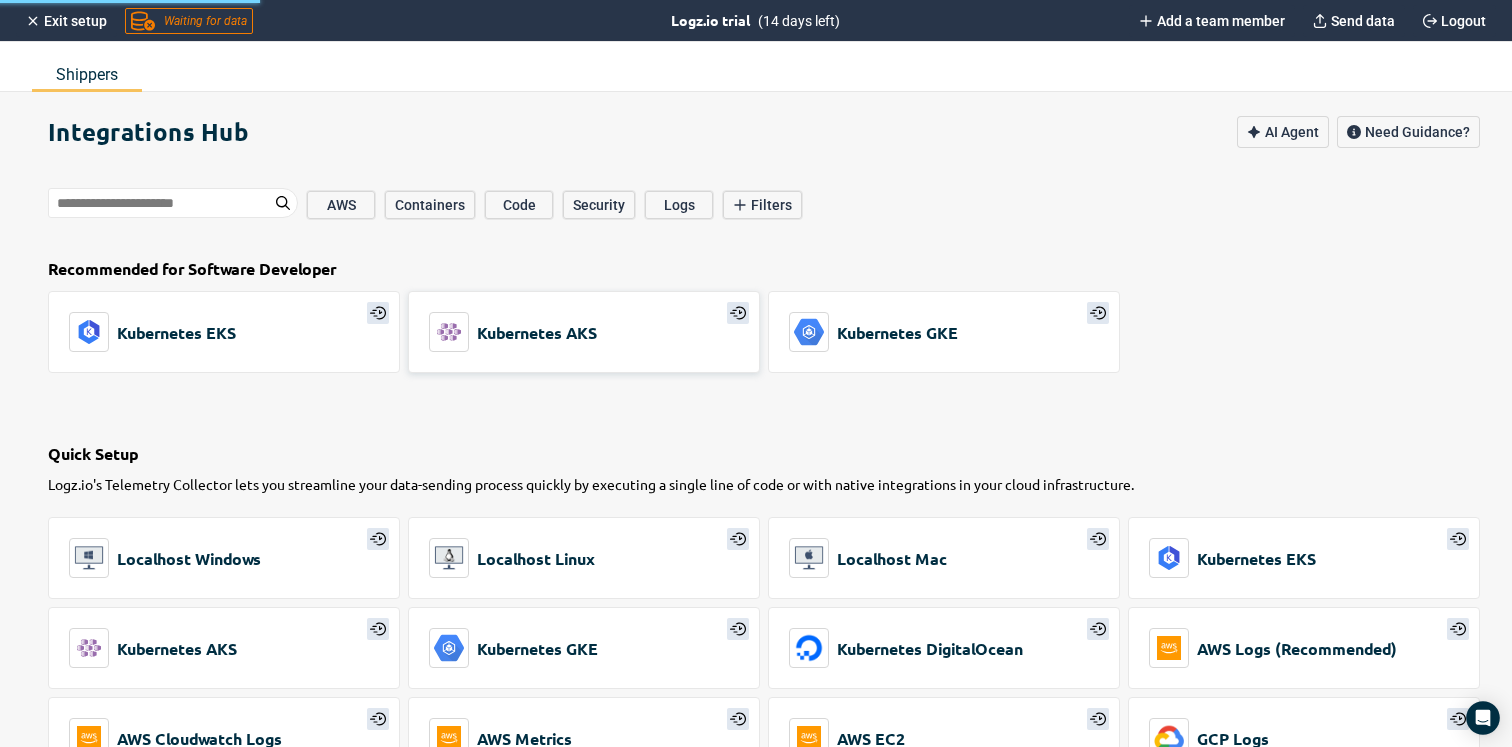 type on "*" 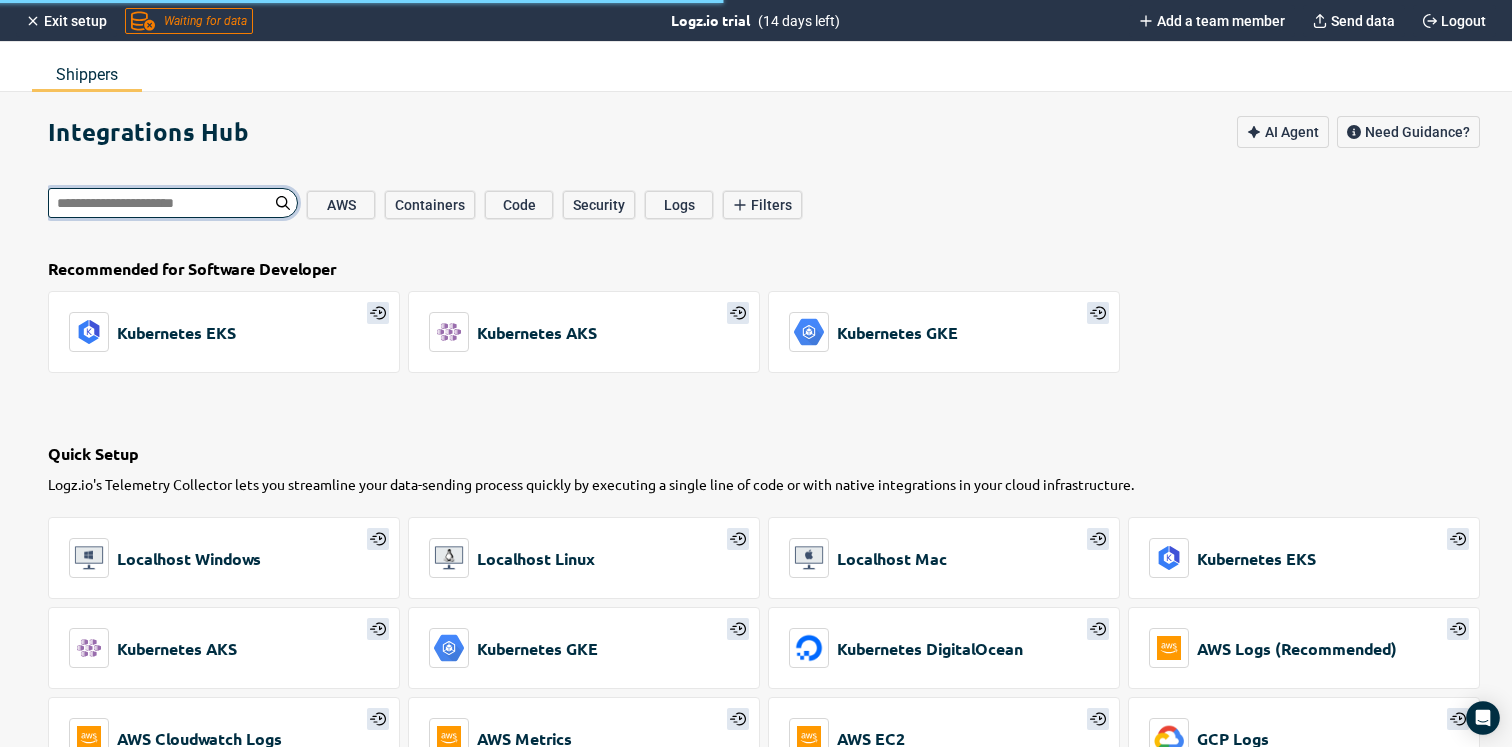 click at bounding box center [173, 203] 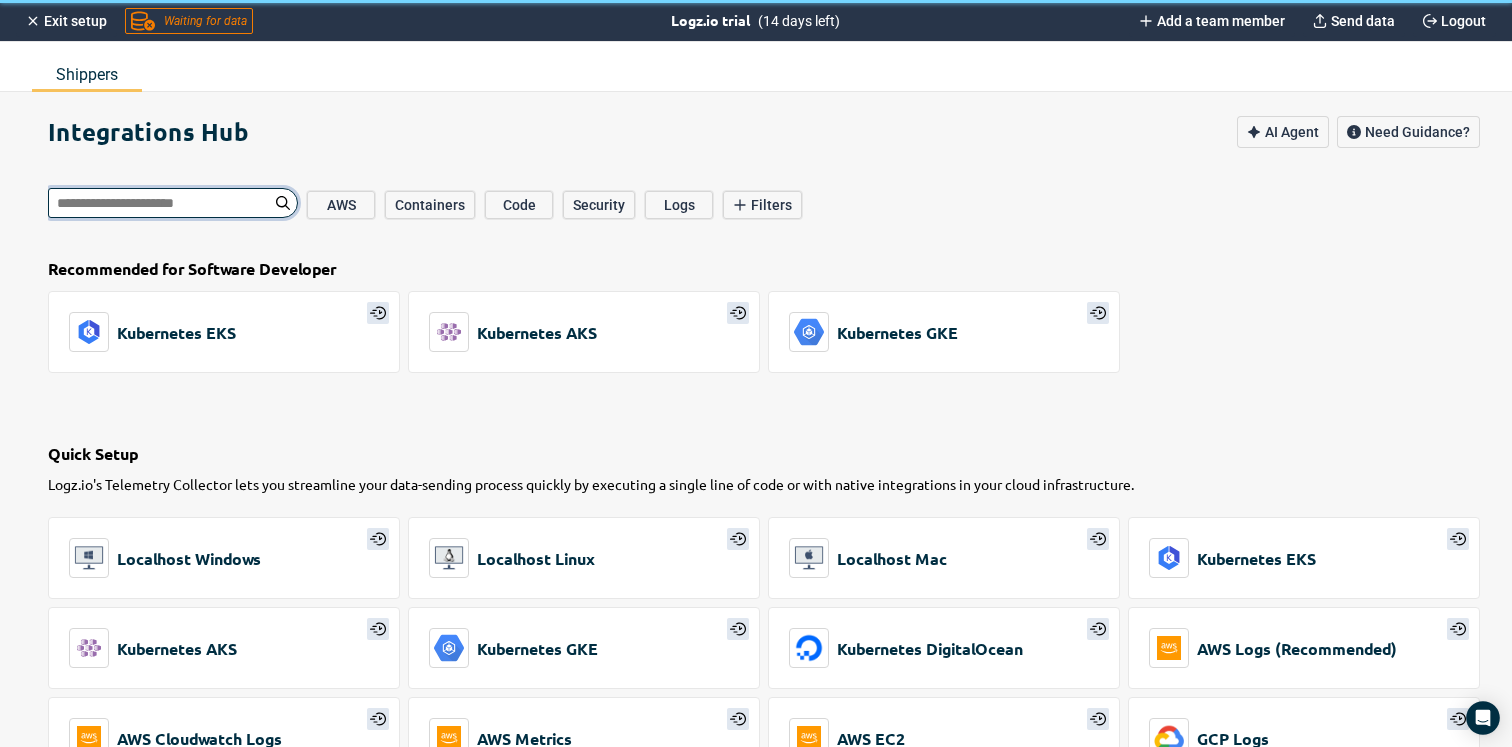 type on "*" 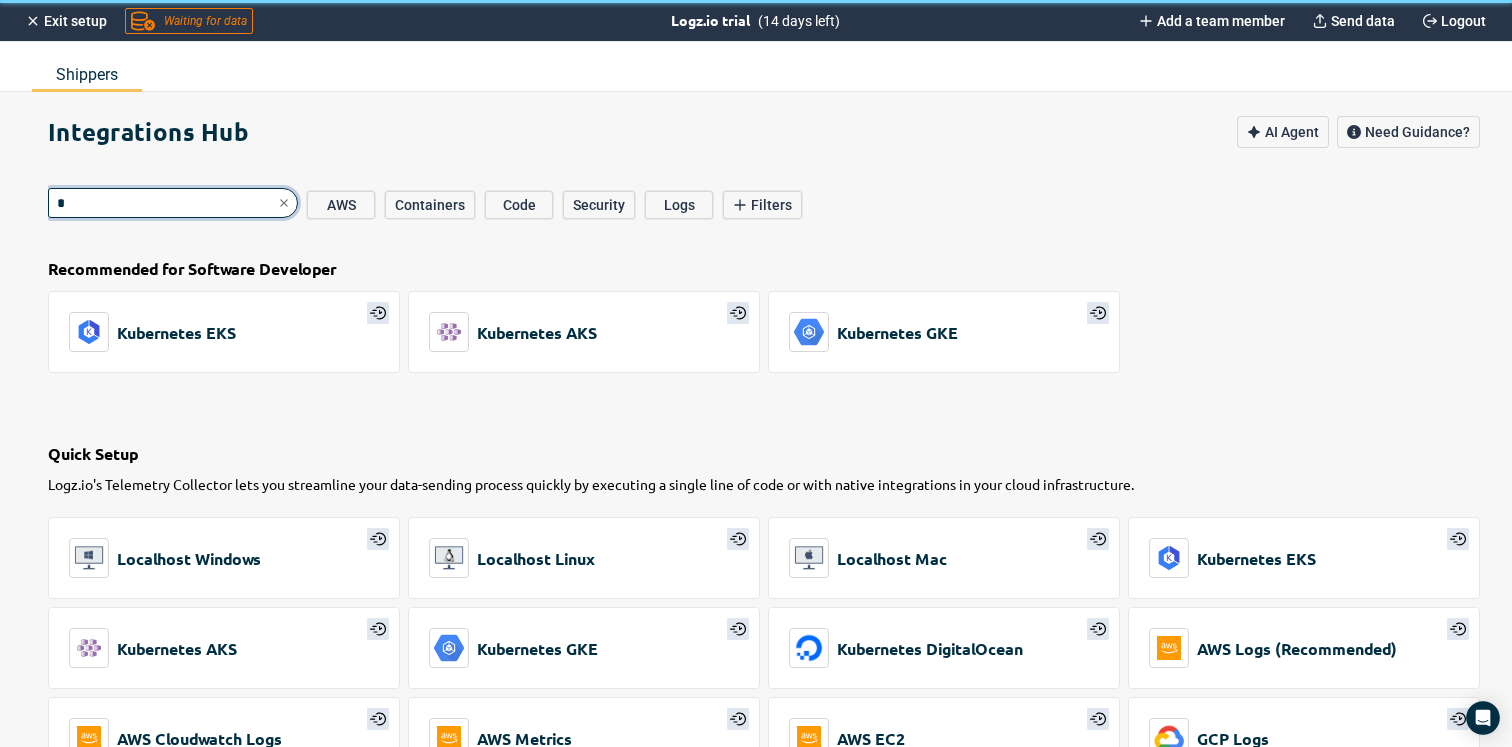 type on "*" 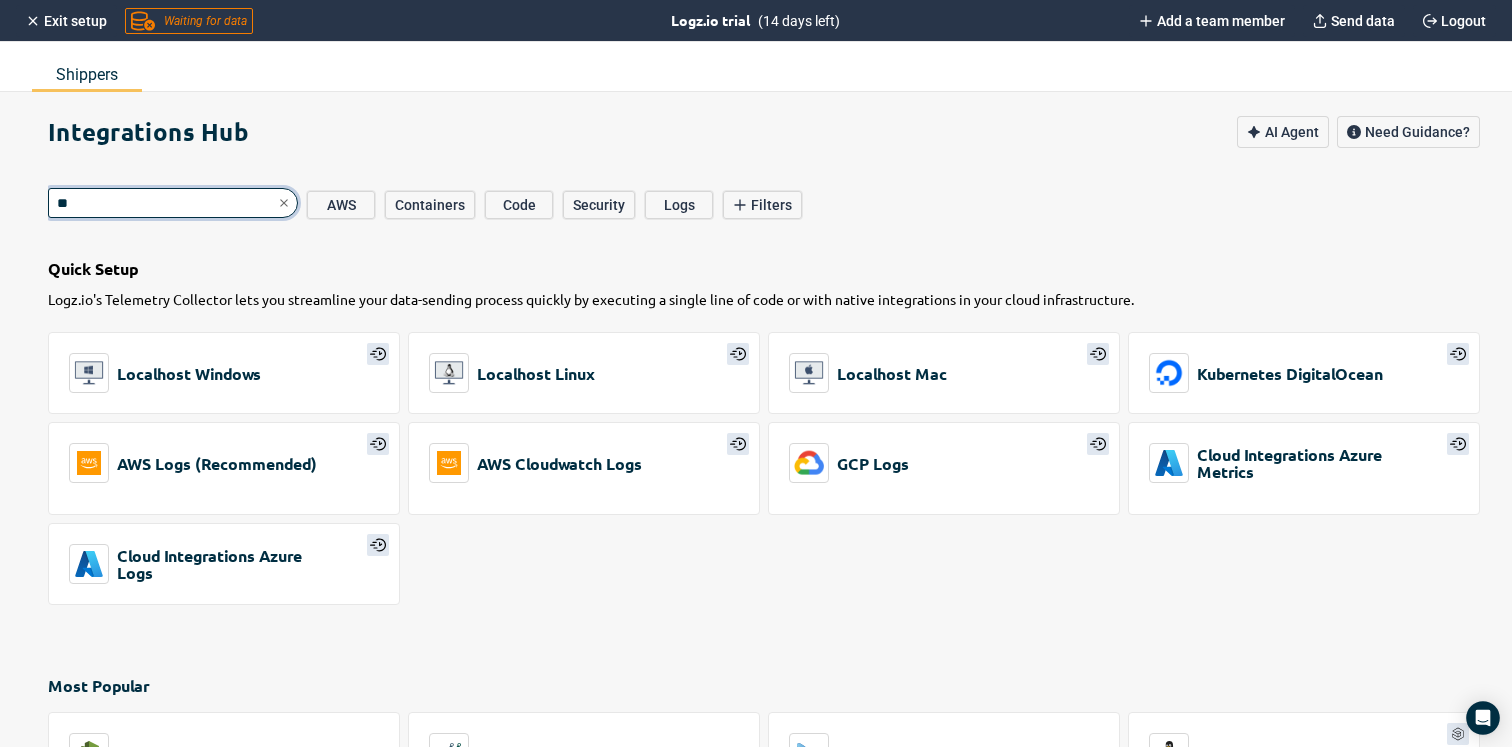 type on "***" 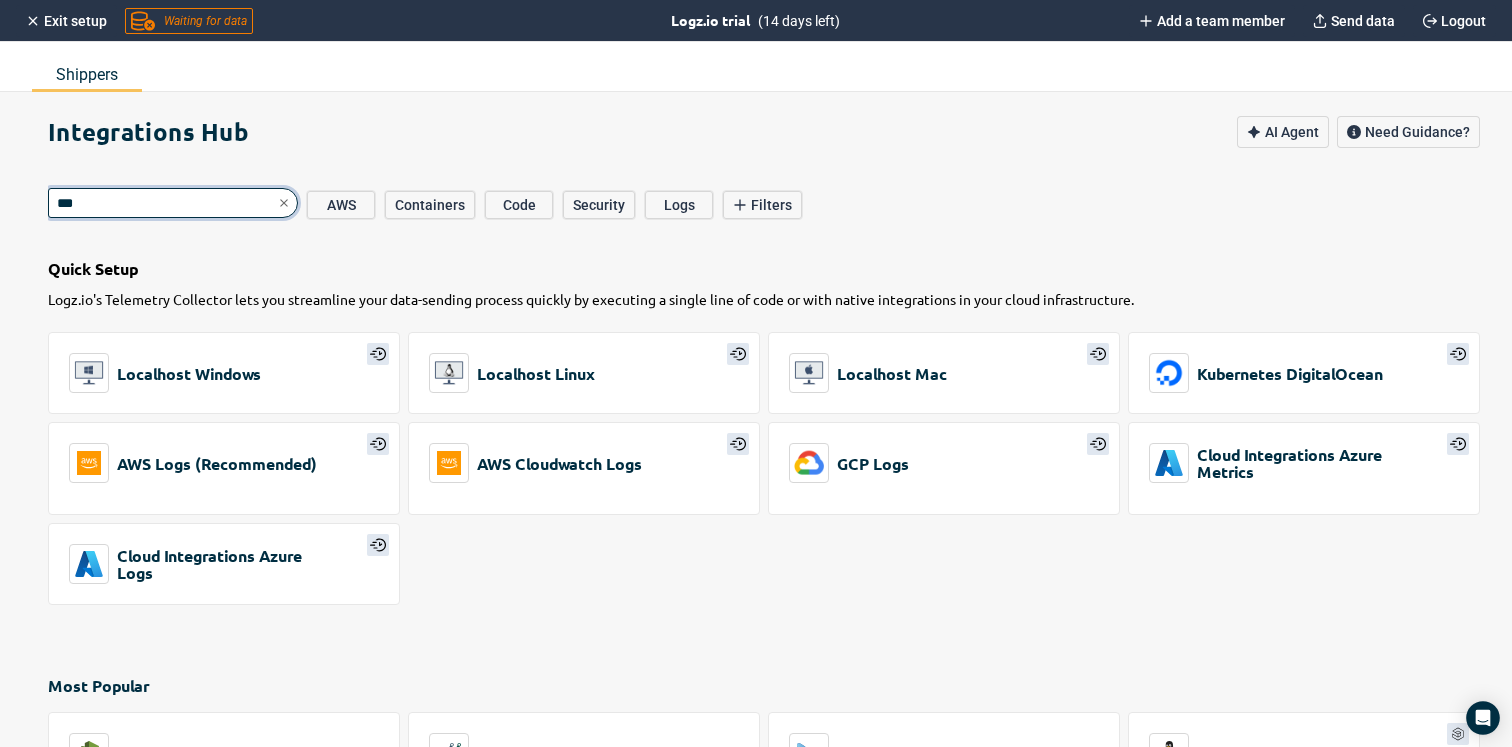type on "*" 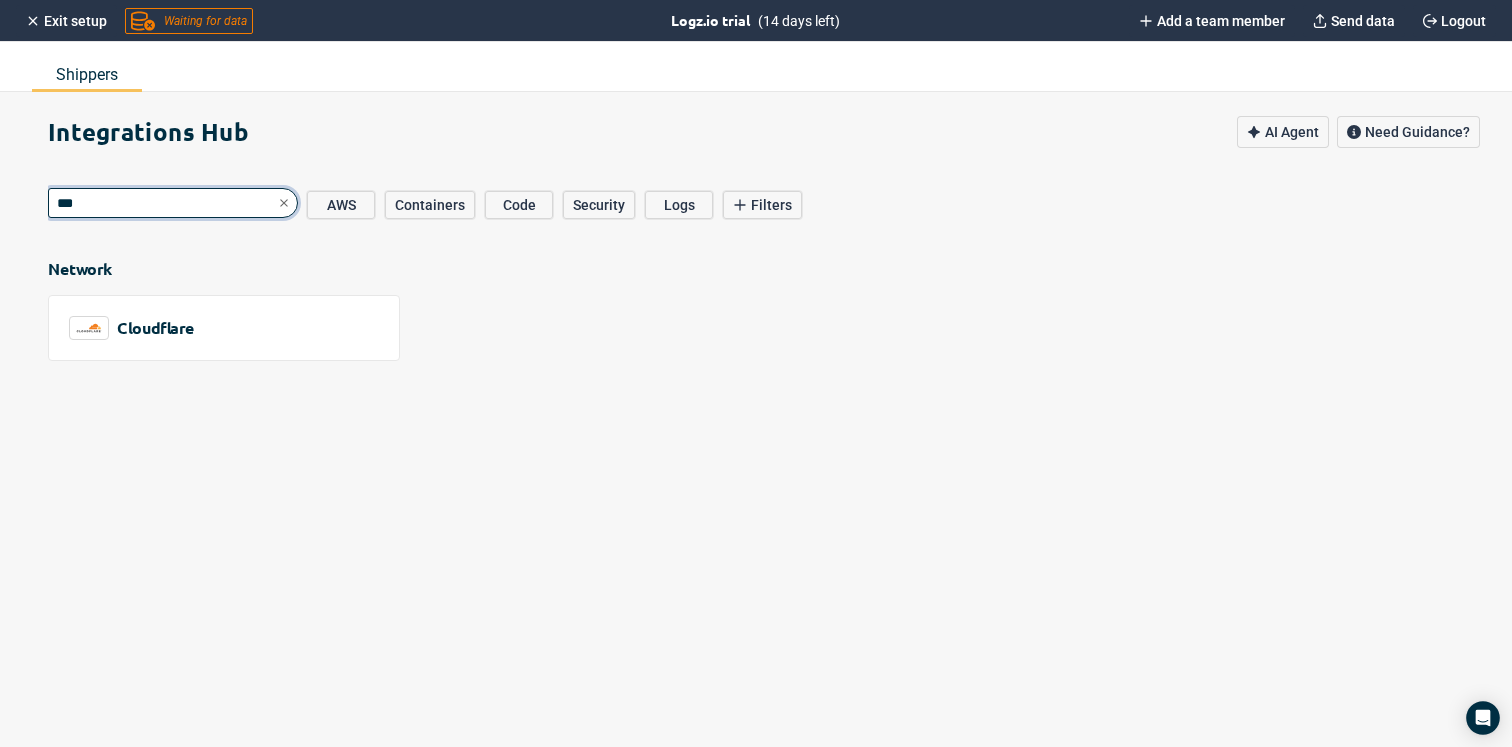 type on "****" 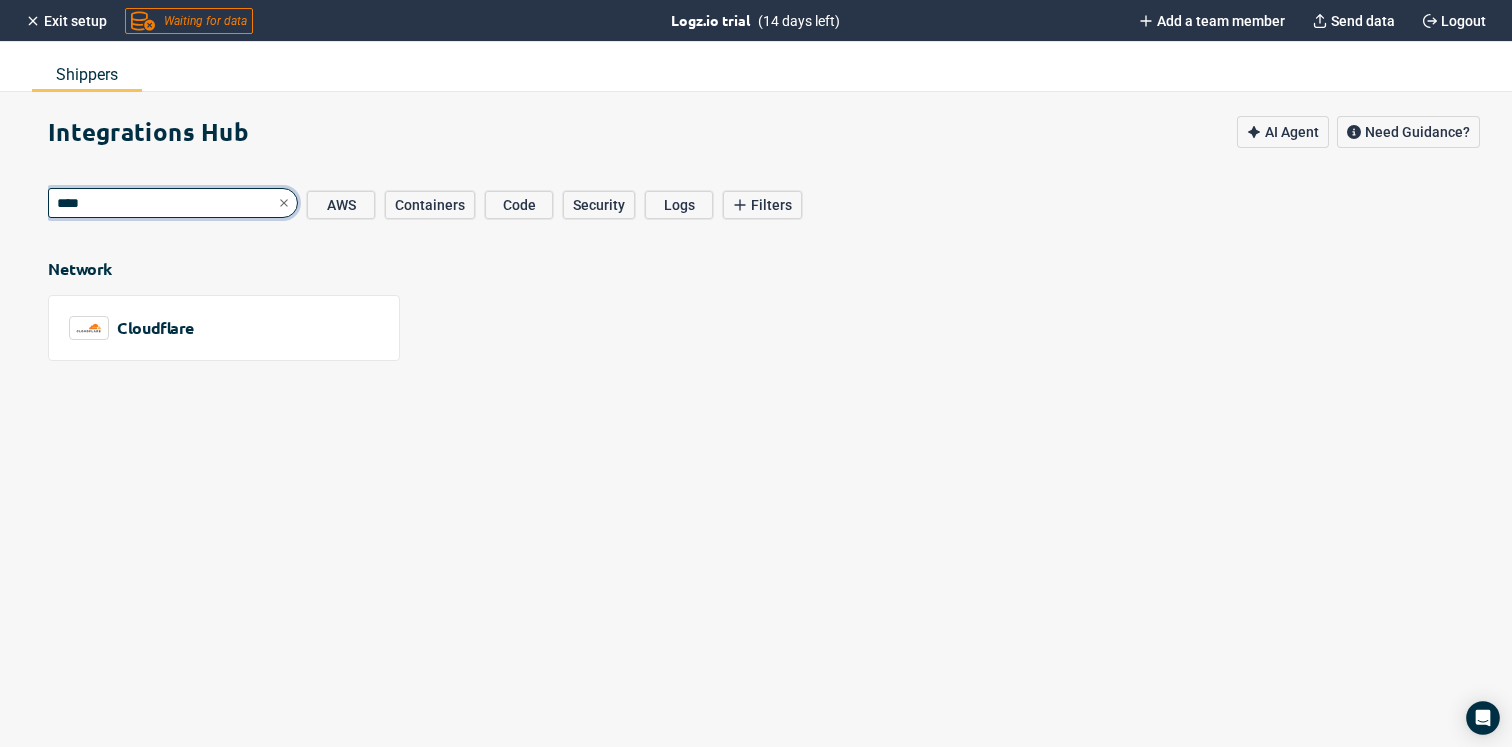 type on "*" 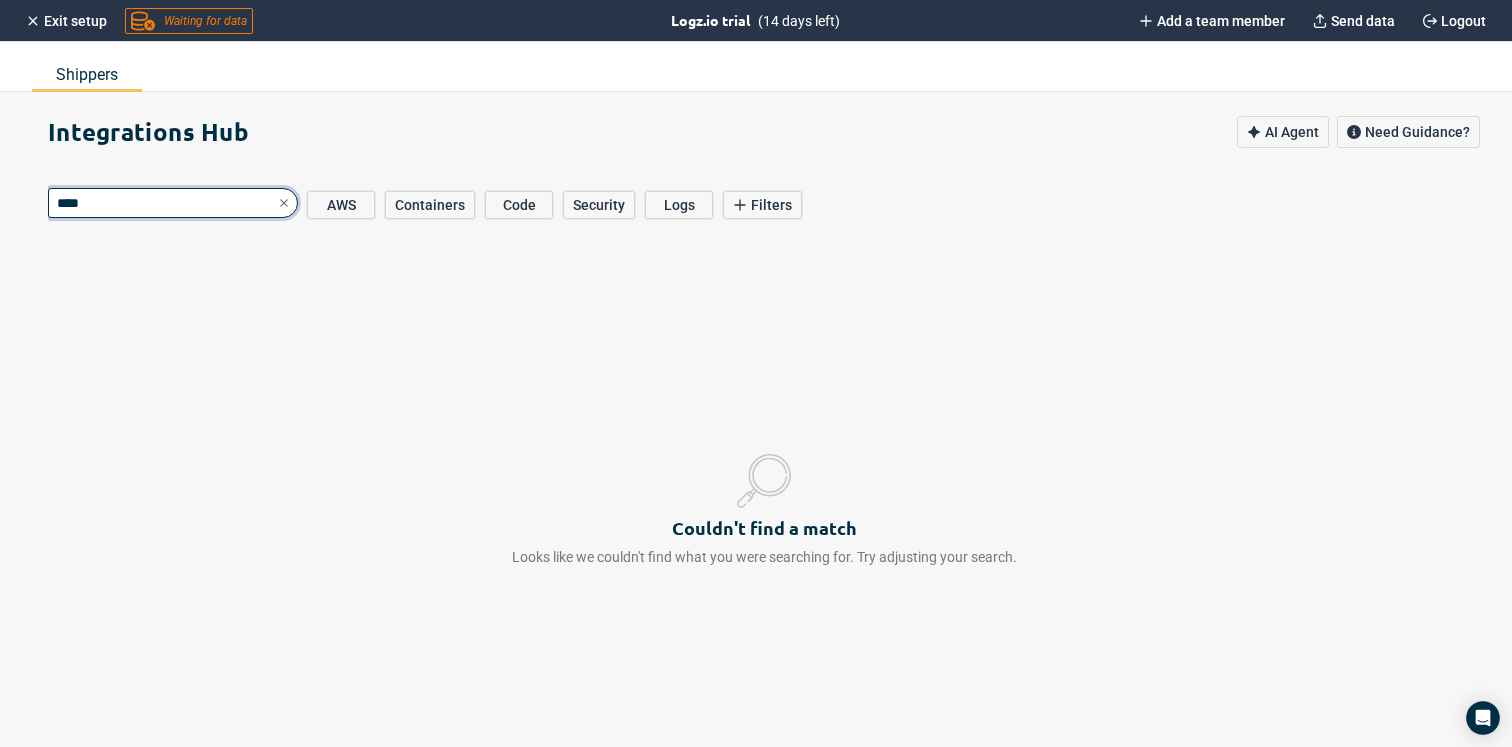 type on "***" 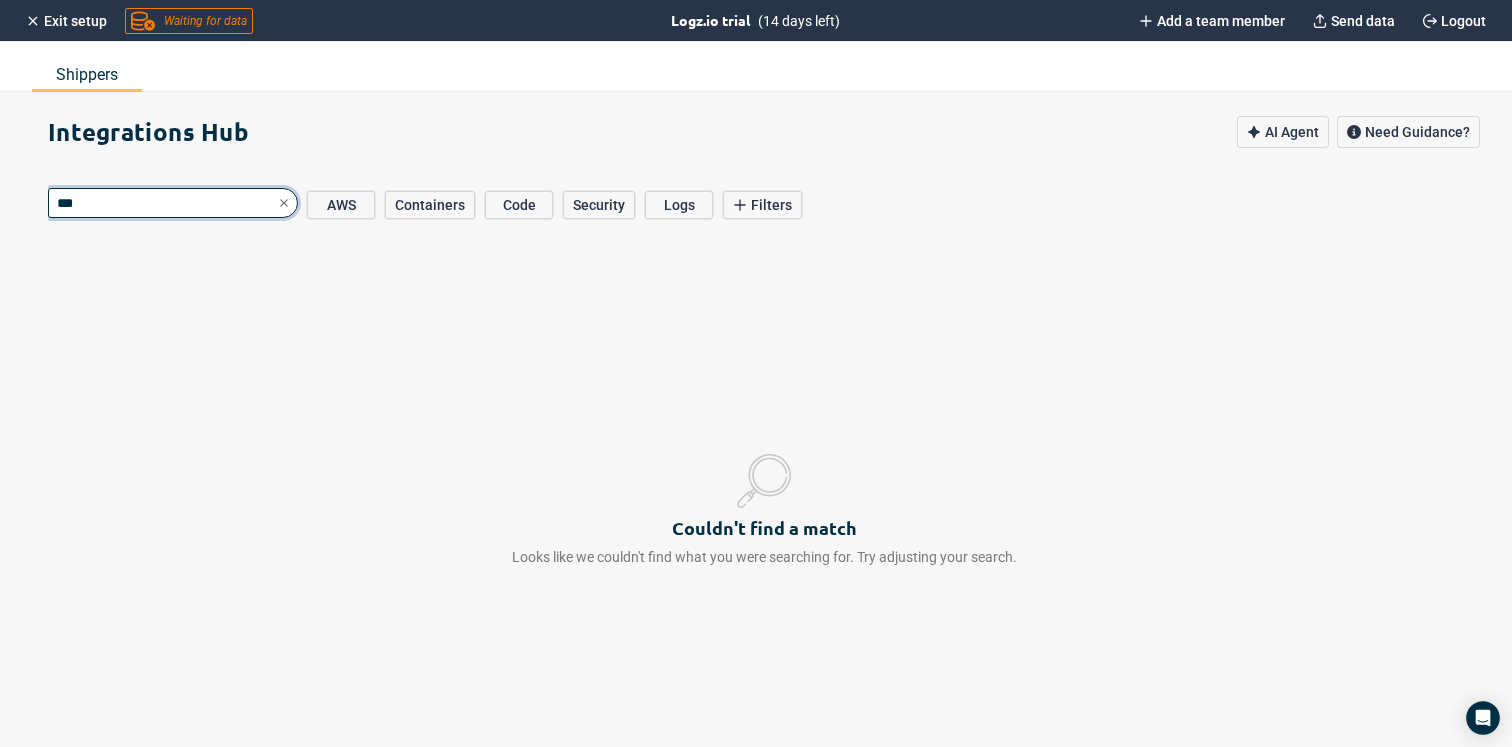 type on "*" 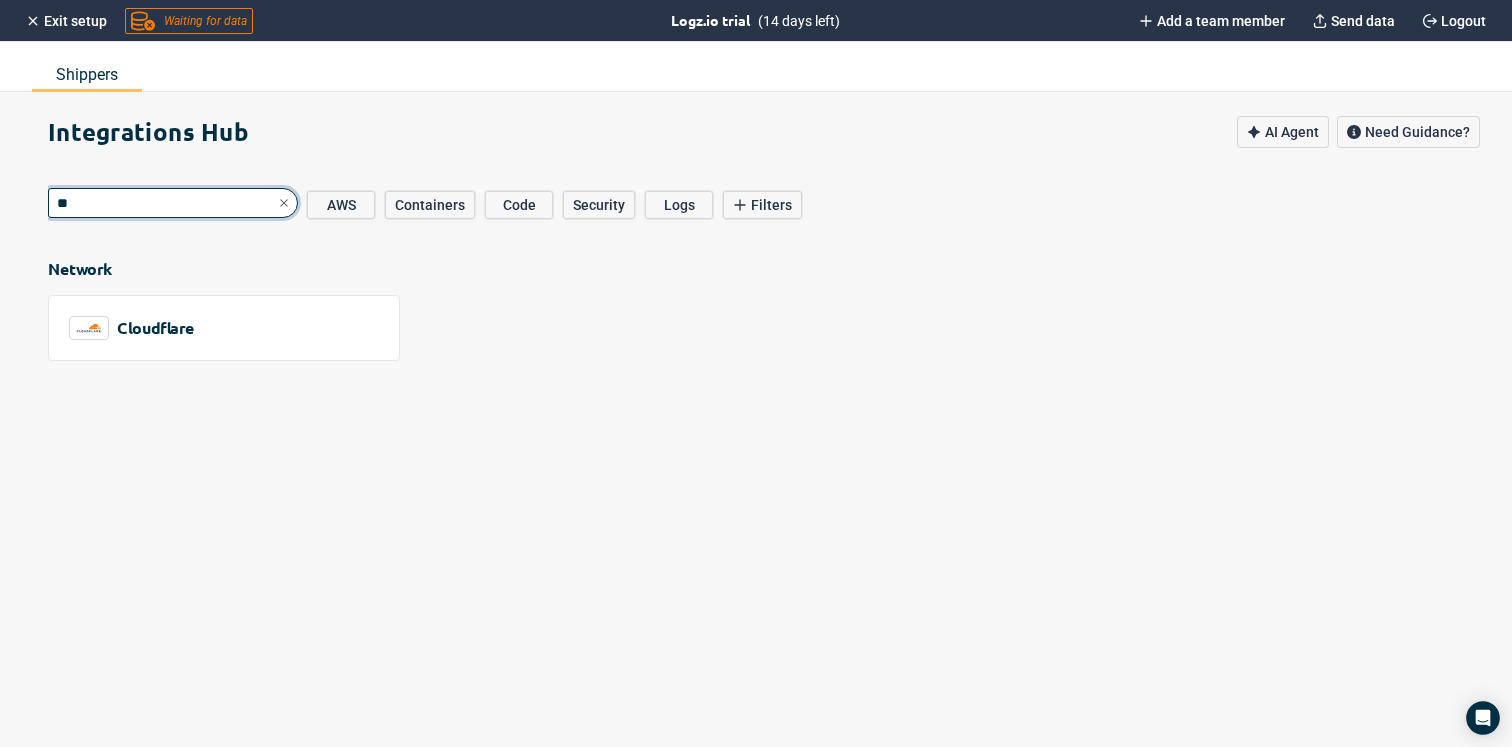 type on "*" 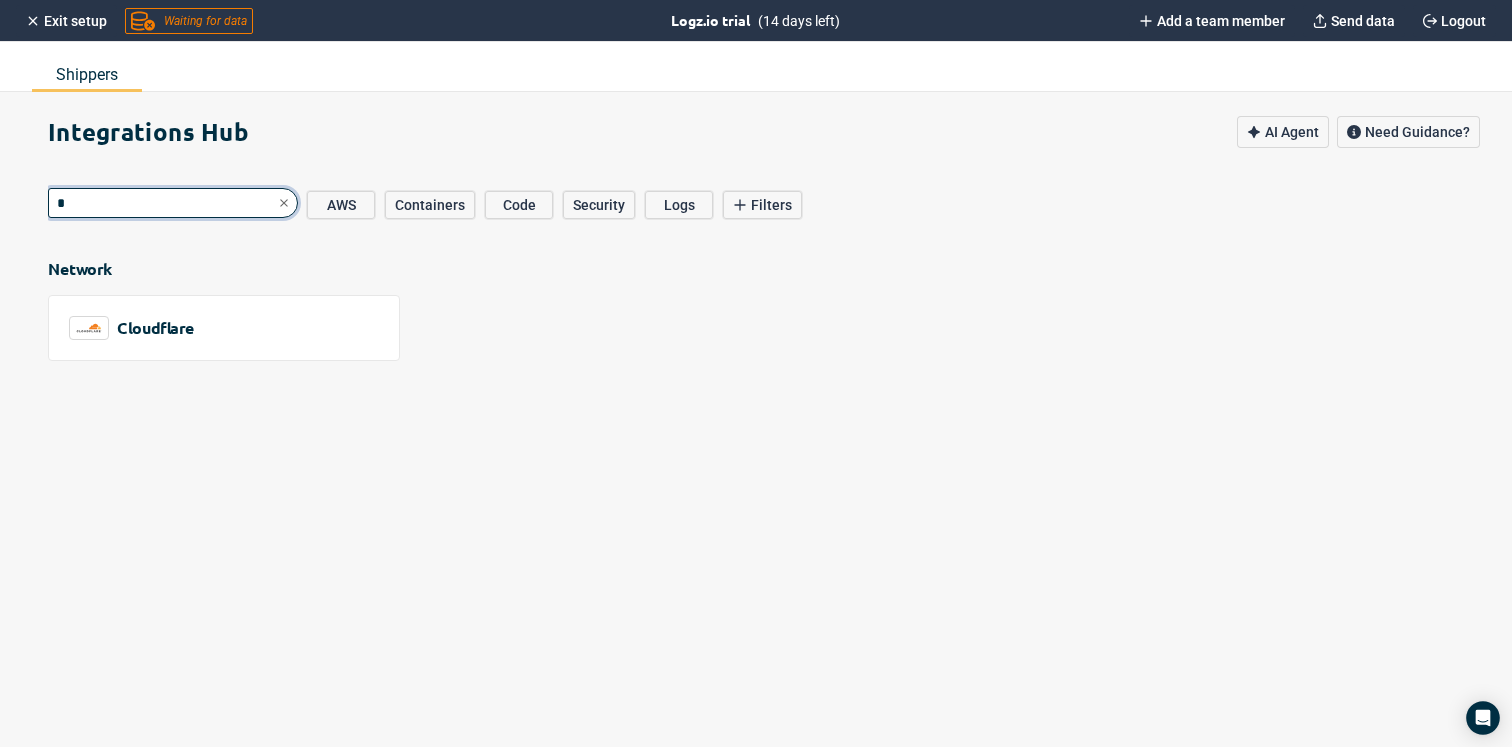 type 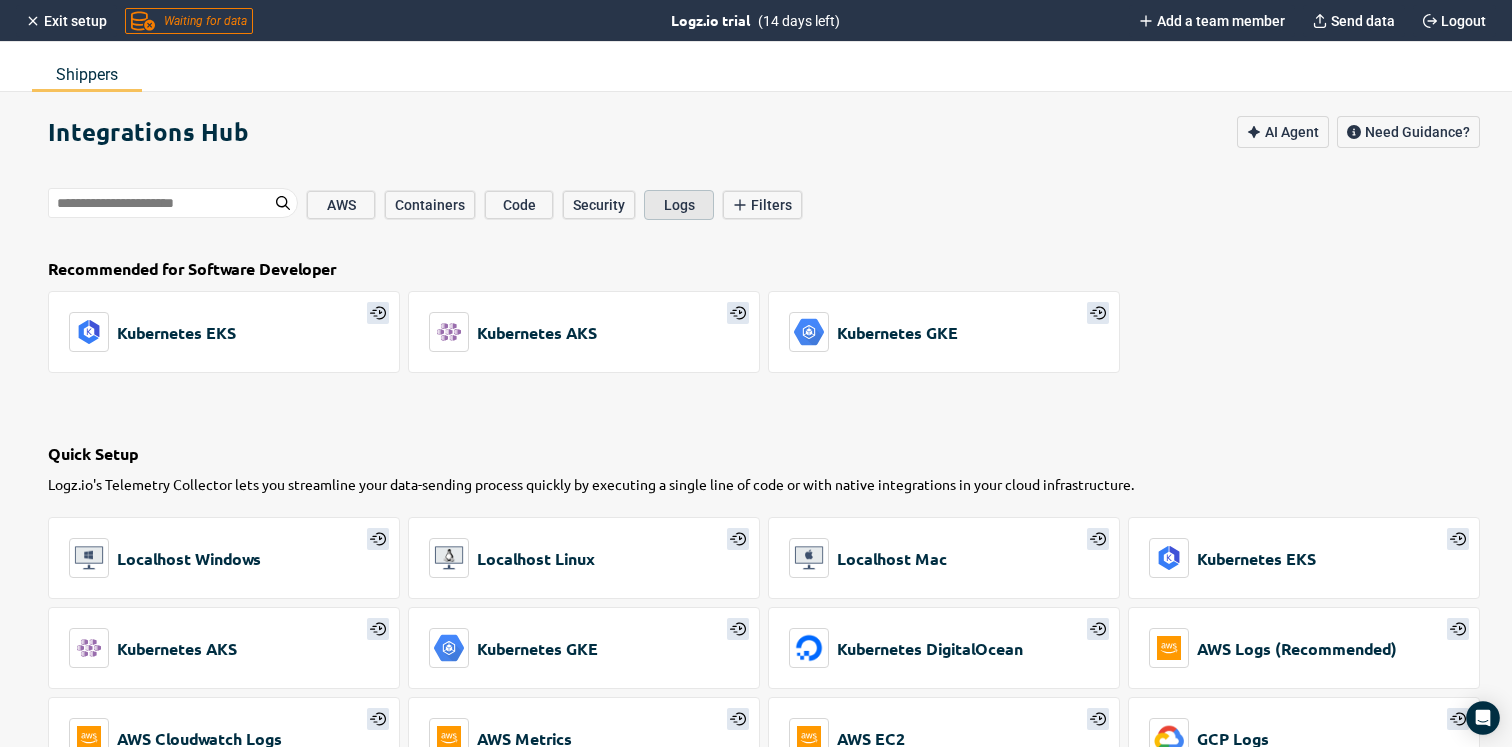 click on "Logs" at bounding box center [679, 205] 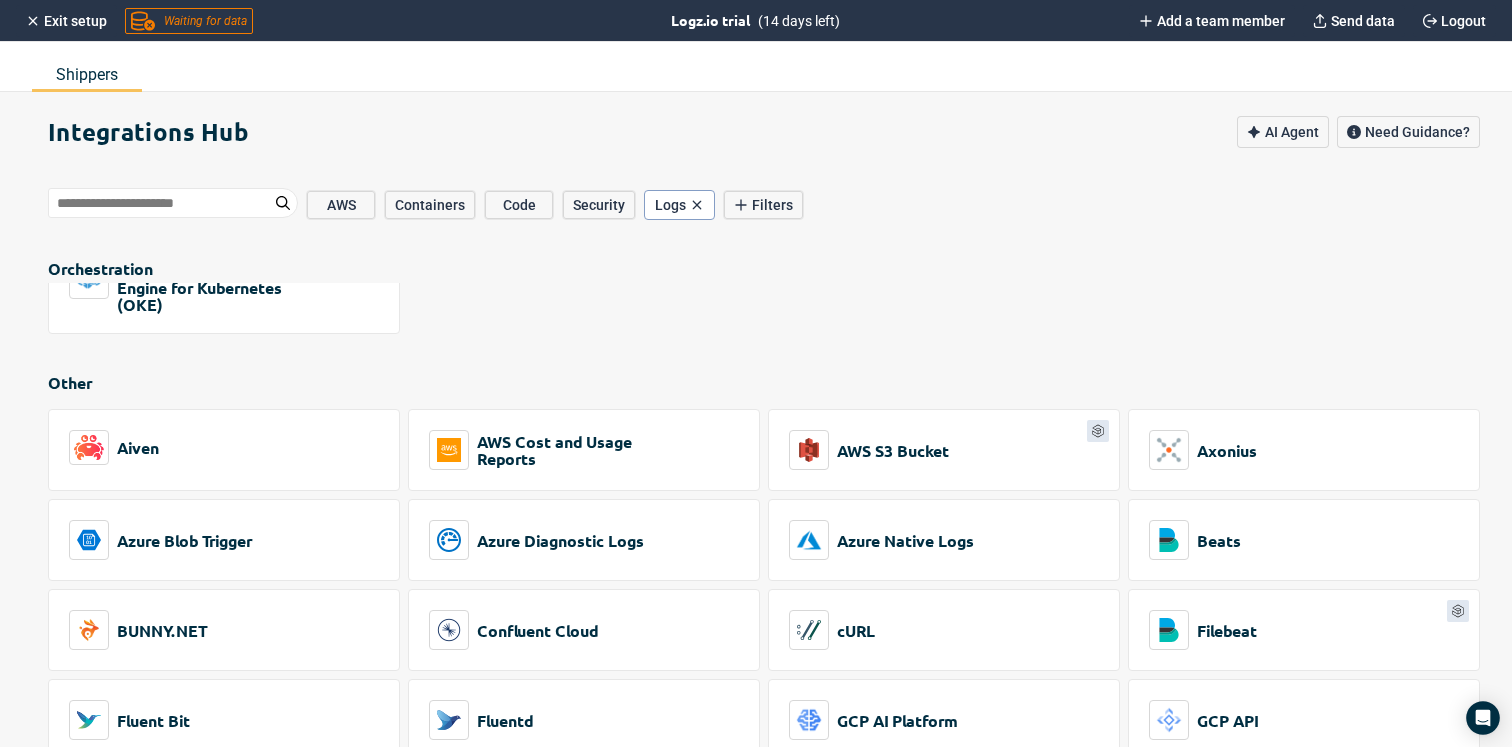 scroll, scrollTop: 7548, scrollLeft: 0, axis: vertical 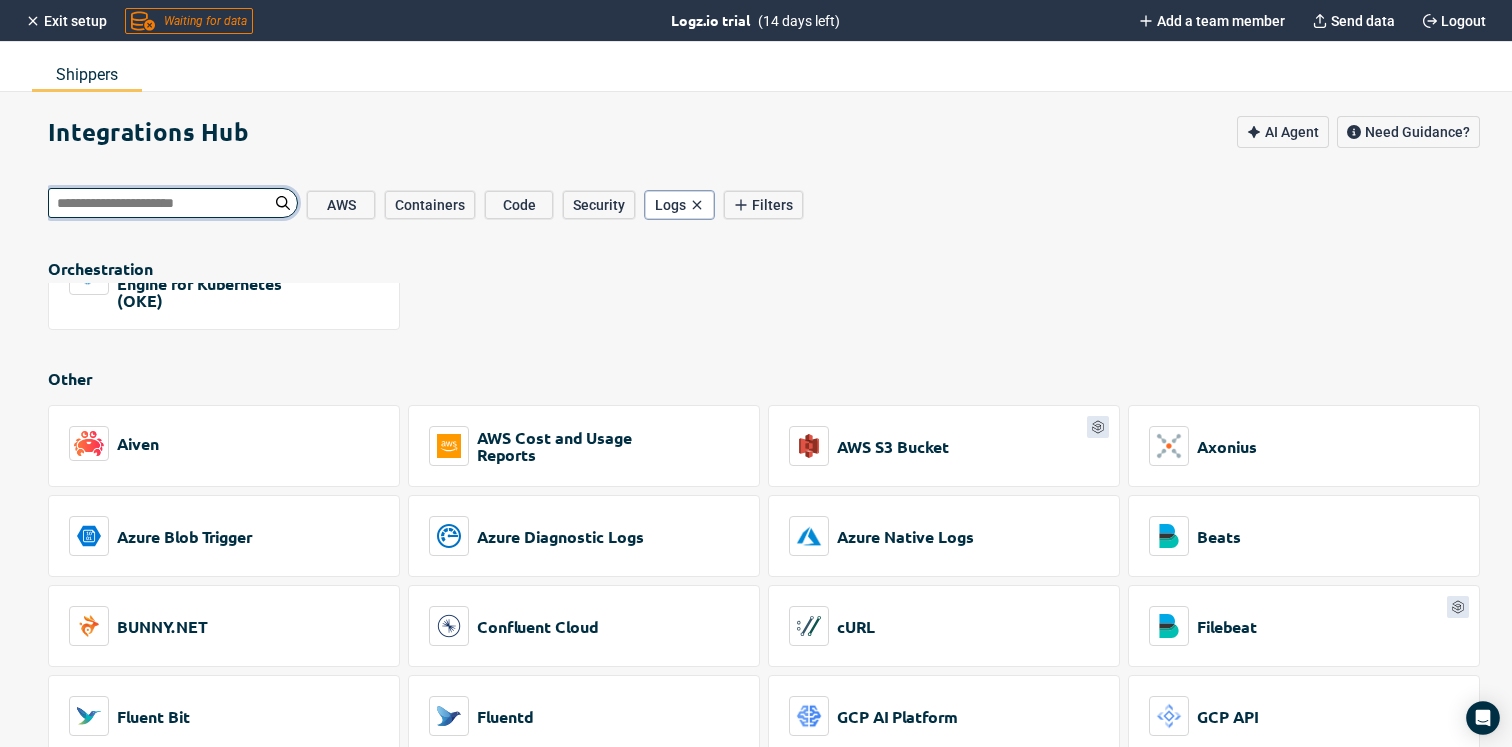 click at bounding box center [173, 203] 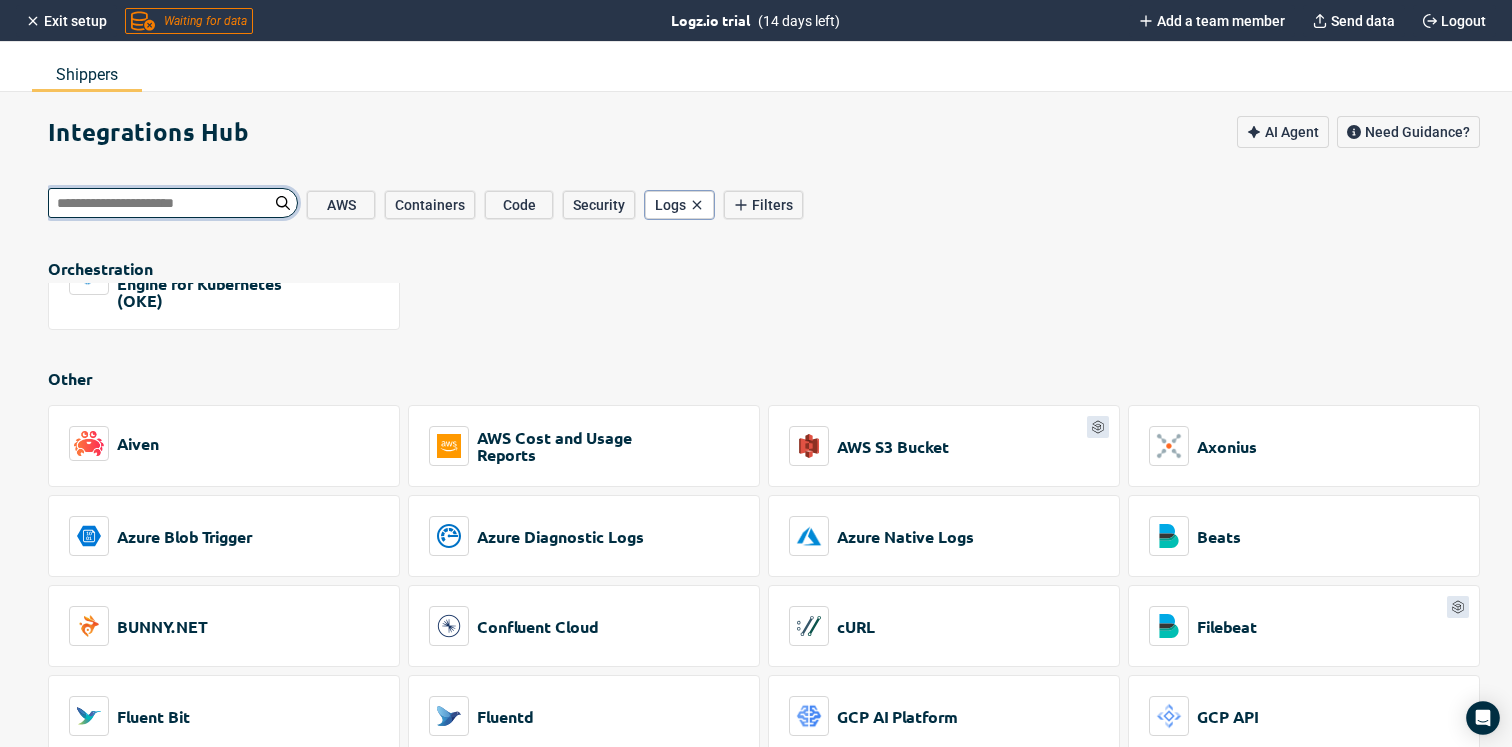 type on "*" 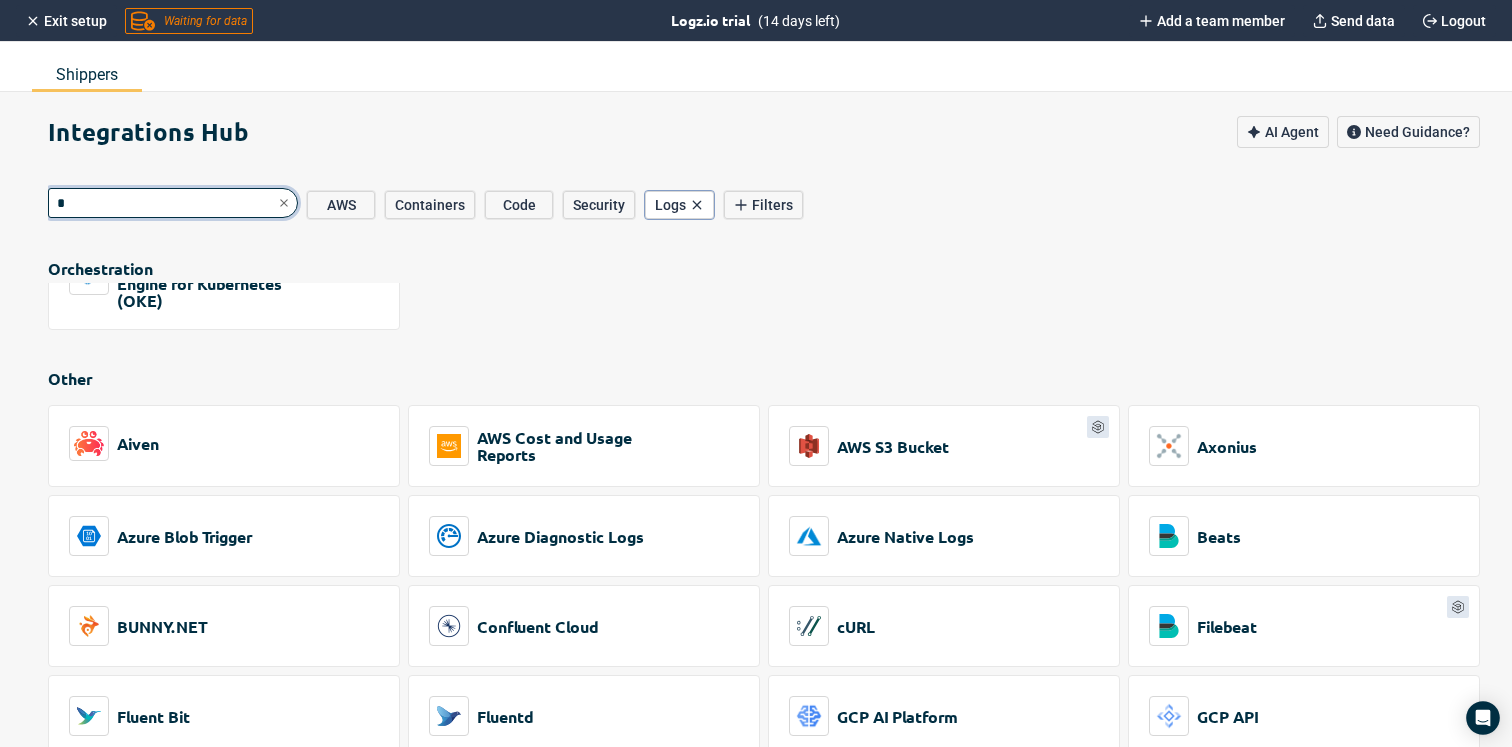 type on "*" 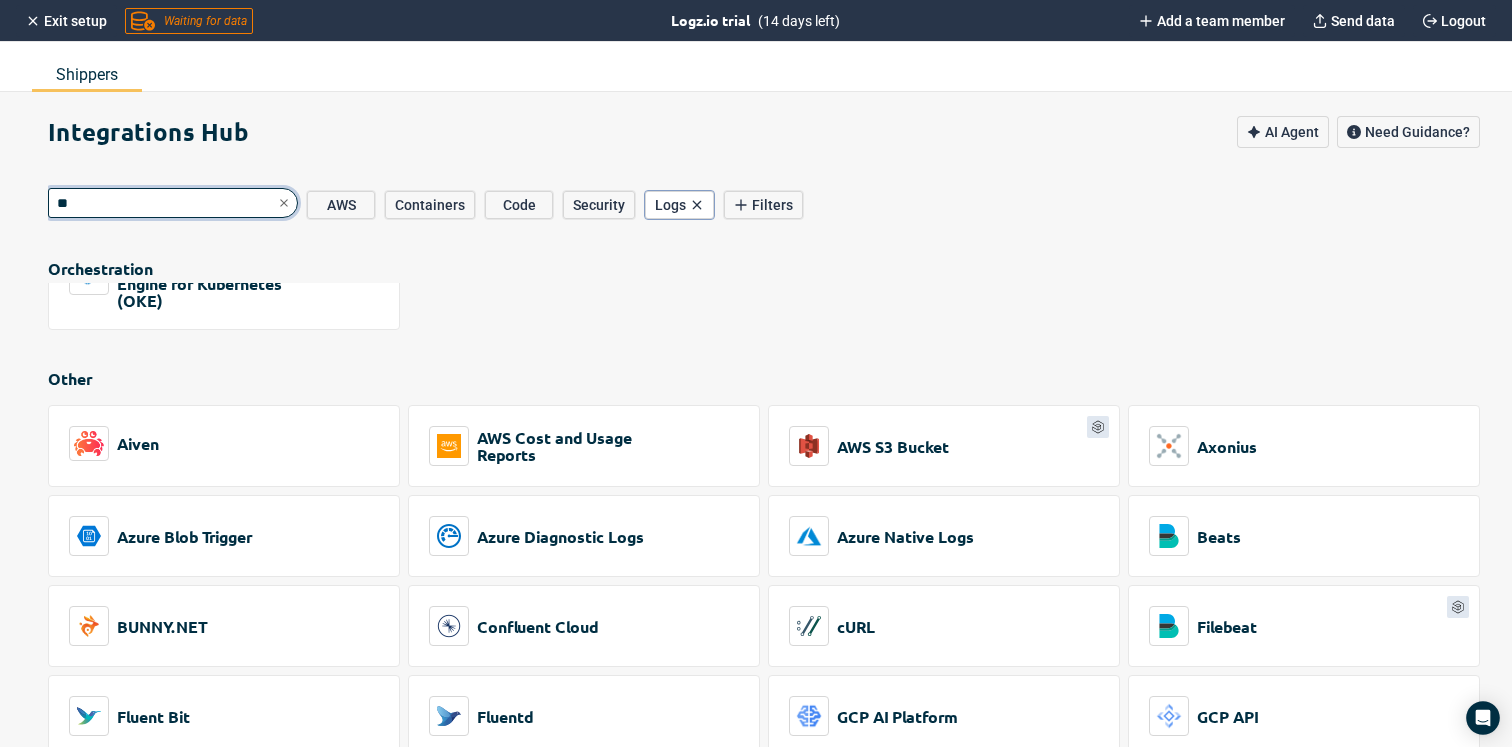 scroll, scrollTop: 5145, scrollLeft: 0, axis: vertical 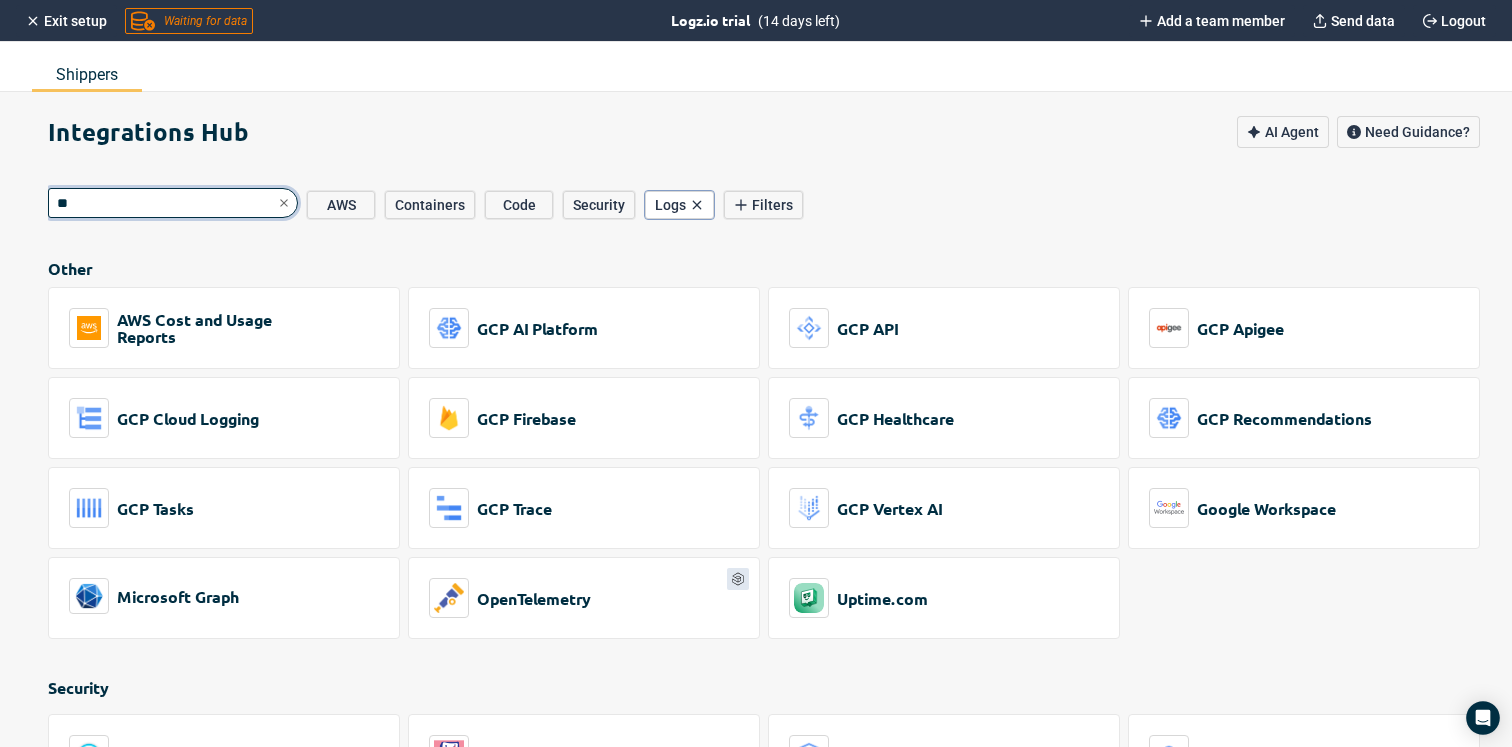 type on "***" 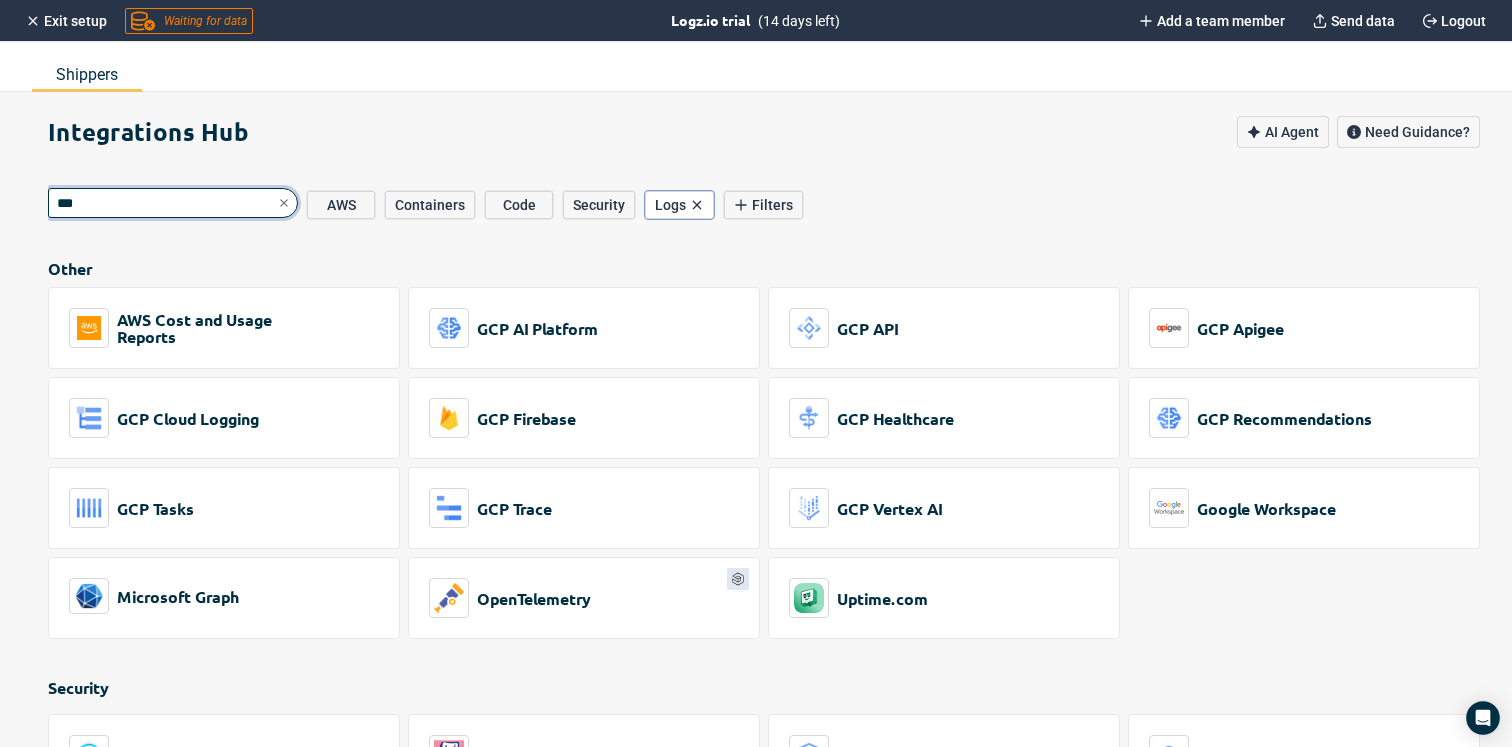 type on "*" 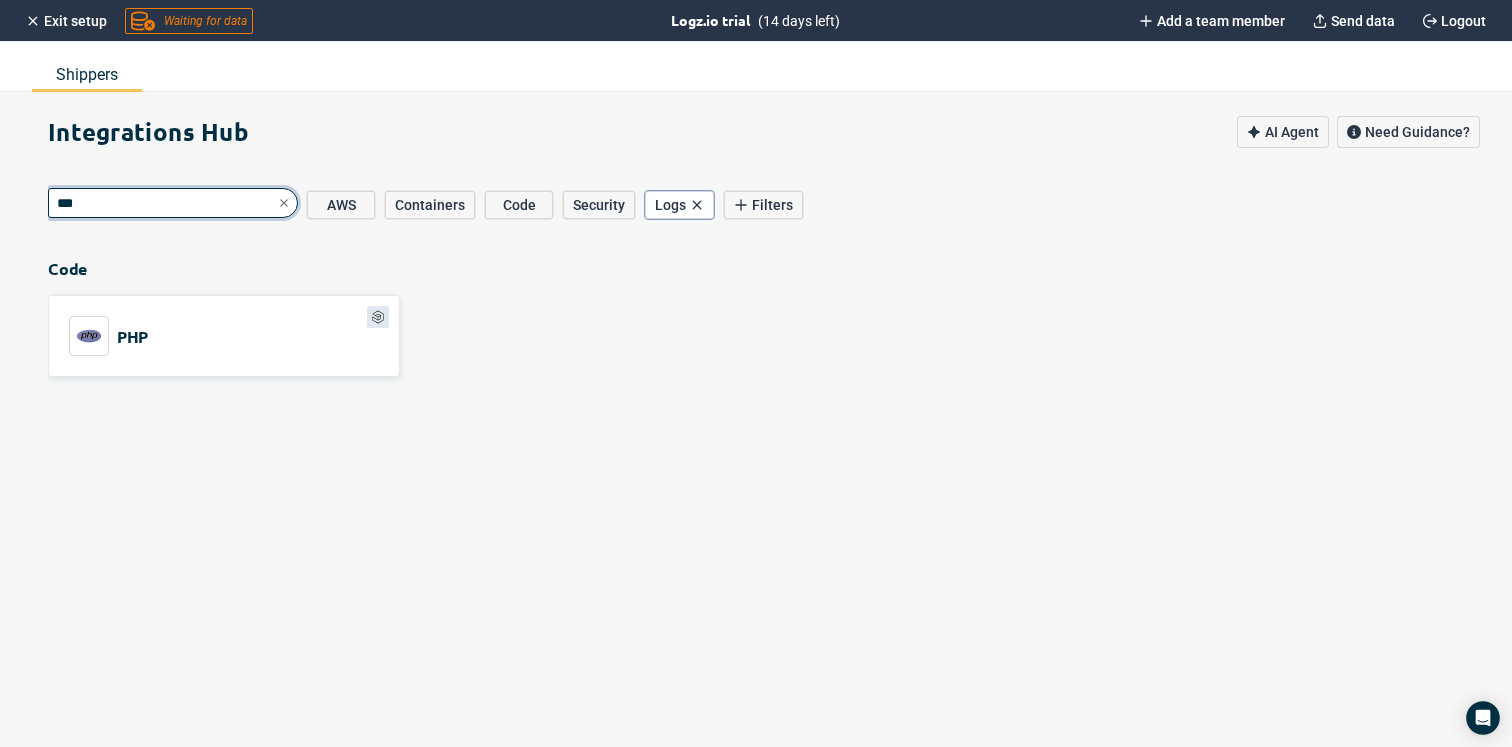 type on "***" 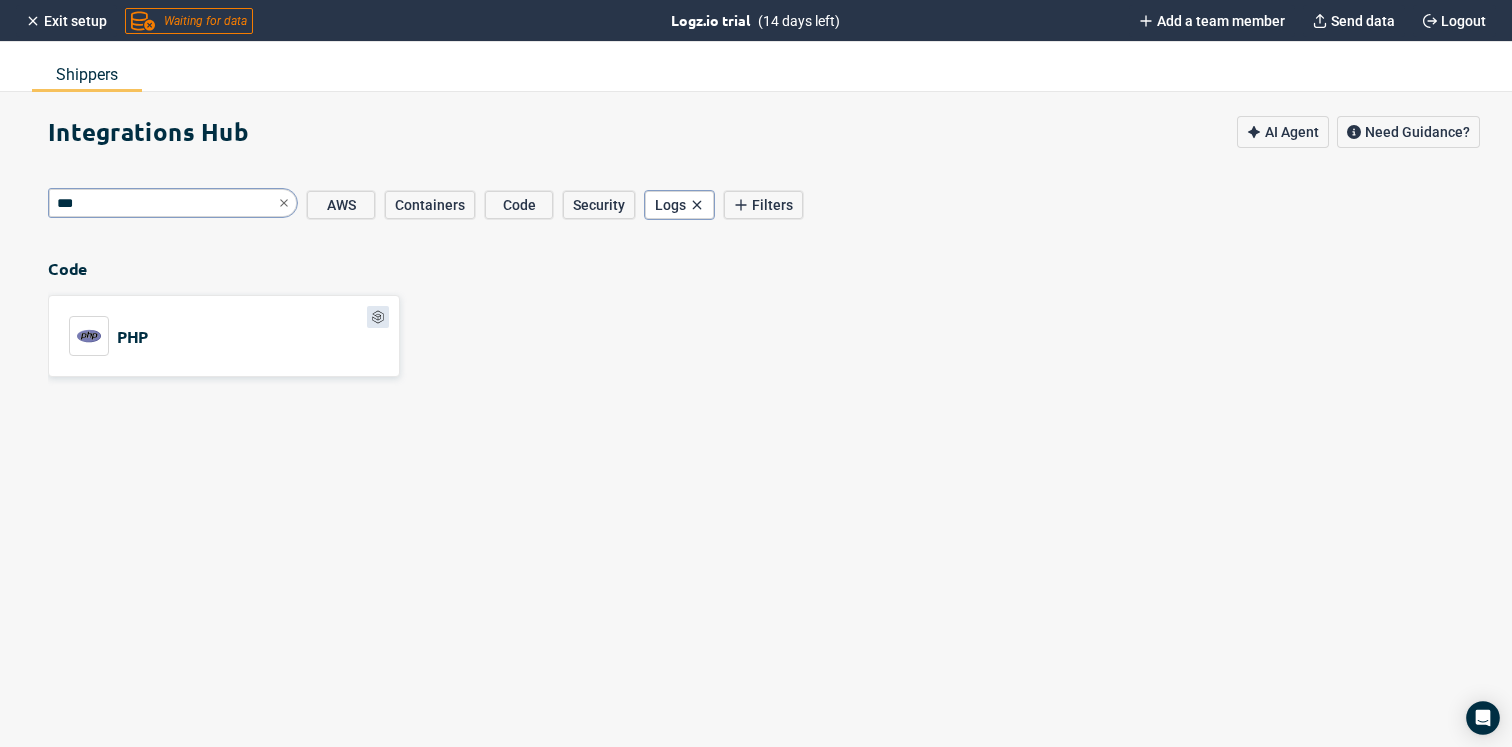 click on "PHP" at bounding box center [224, 336] 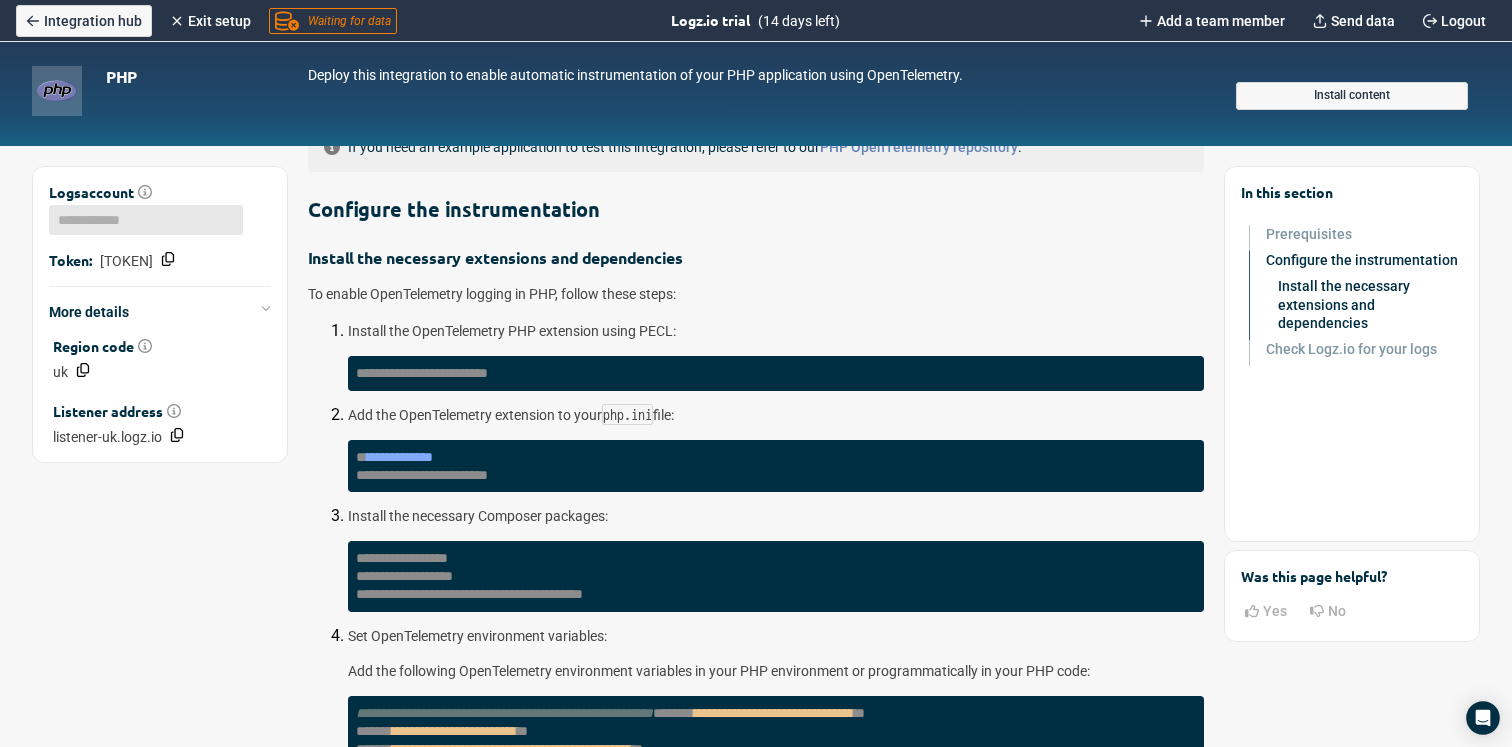 scroll, scrollTop: 0, scrollLeft: 0, axis: both 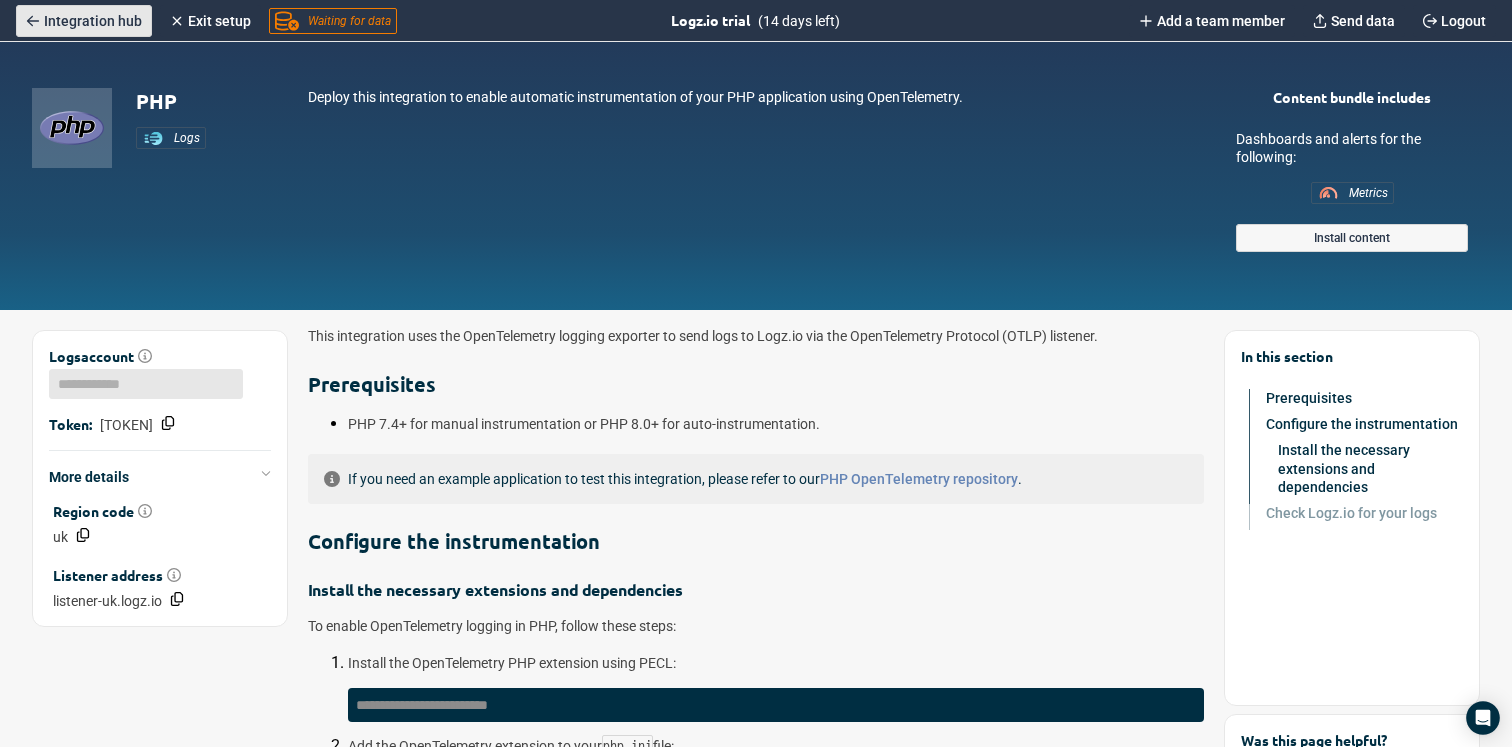 click on "Integration hub" at bounding box center [93, 21] 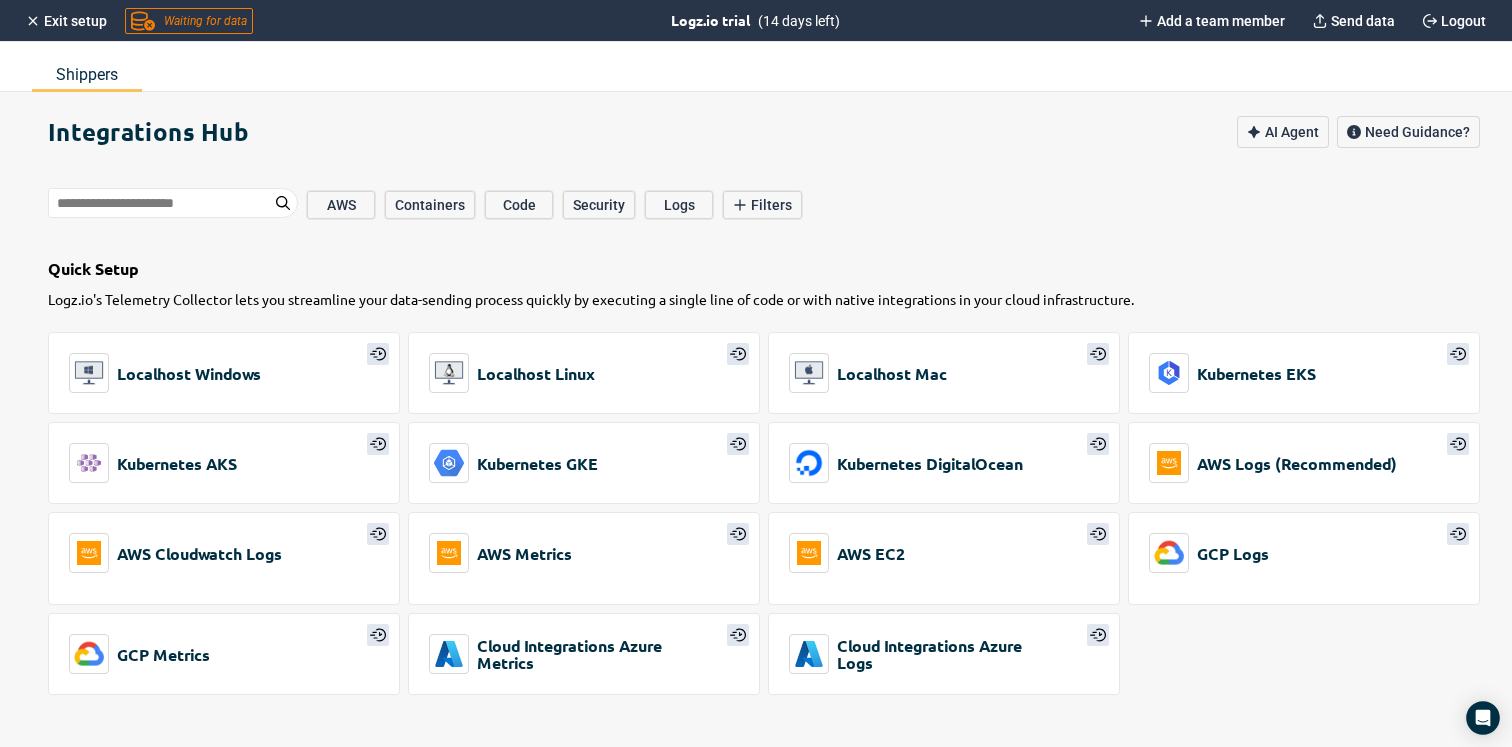 type on "*" 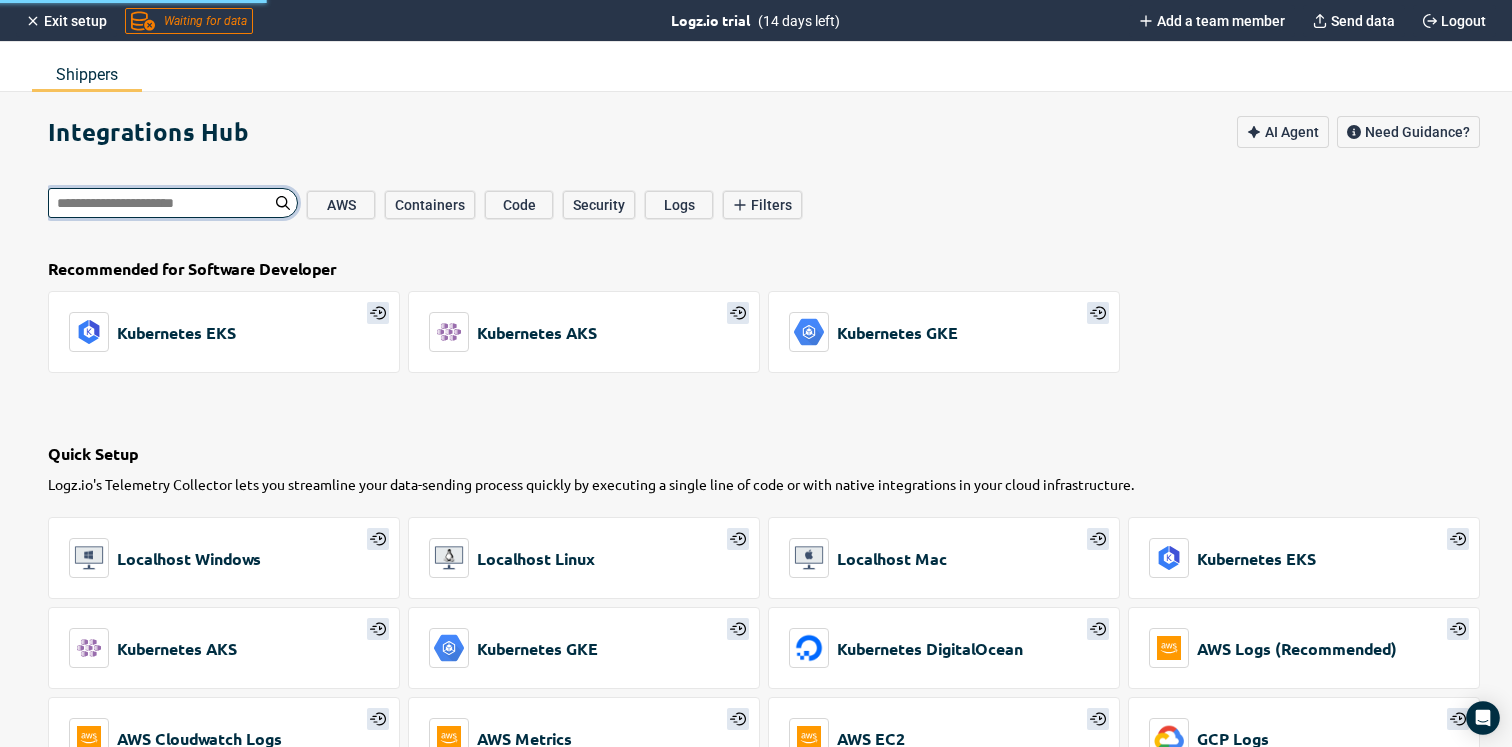 click at bounding box center [173, 203] 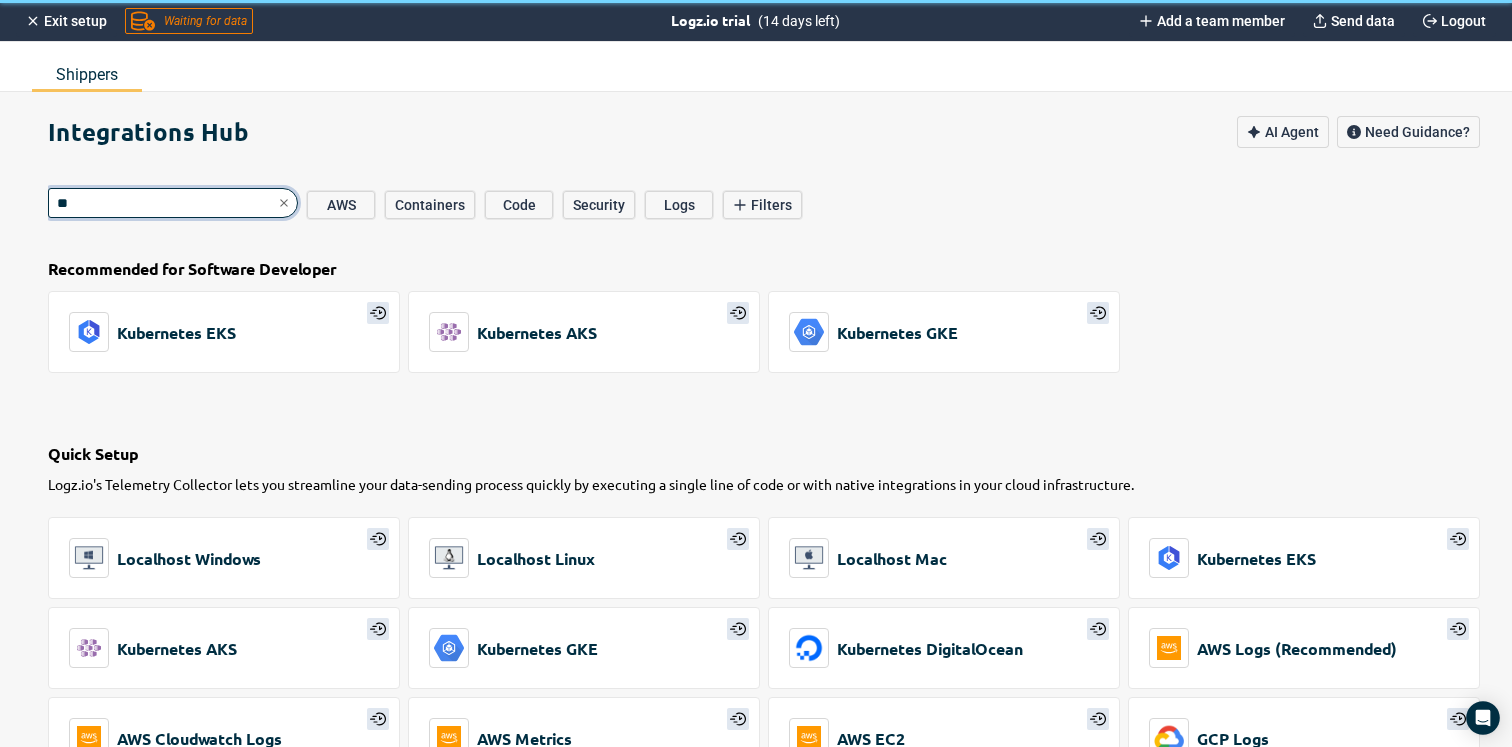 type on "***" 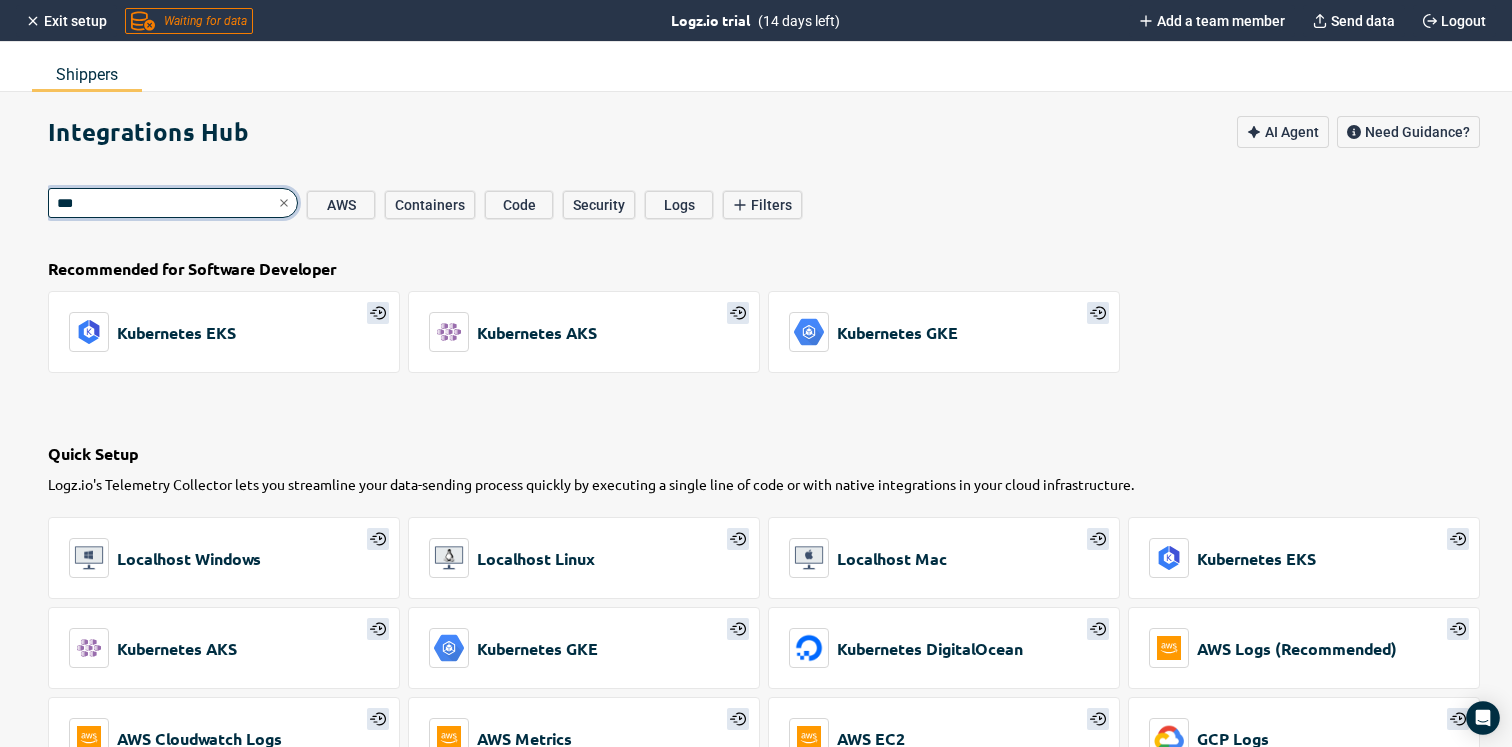 type on "*" 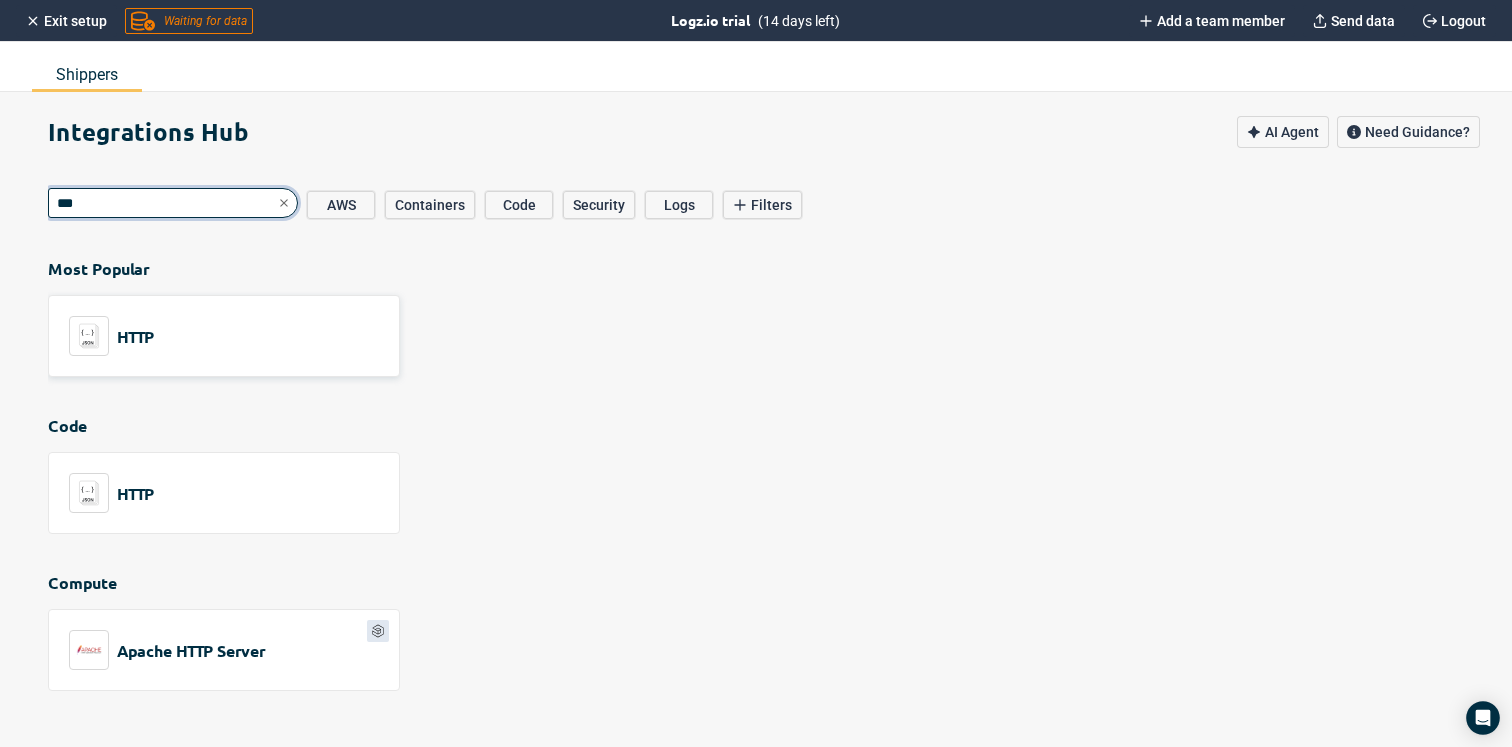 type on "***" 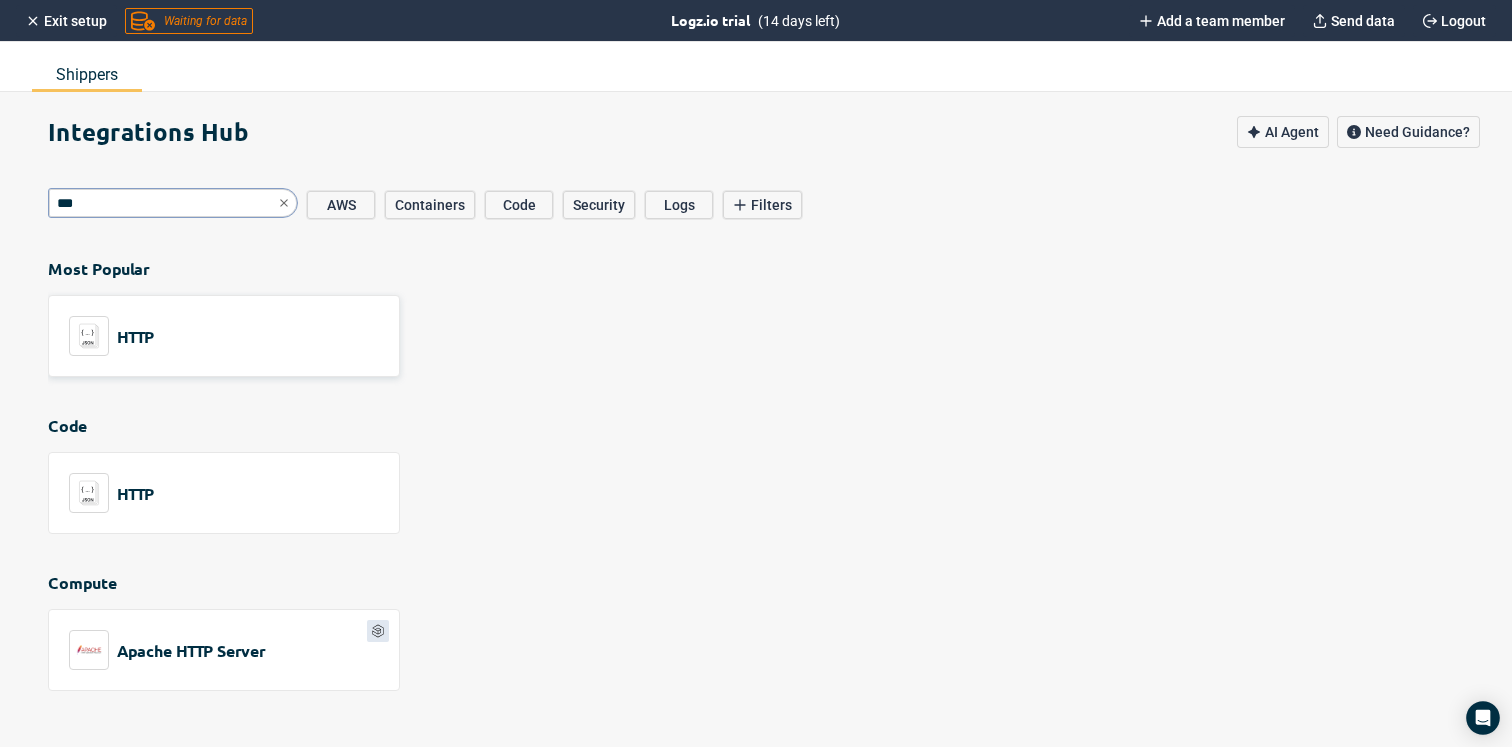click on "HTTP" at bounding box center (135, 336) 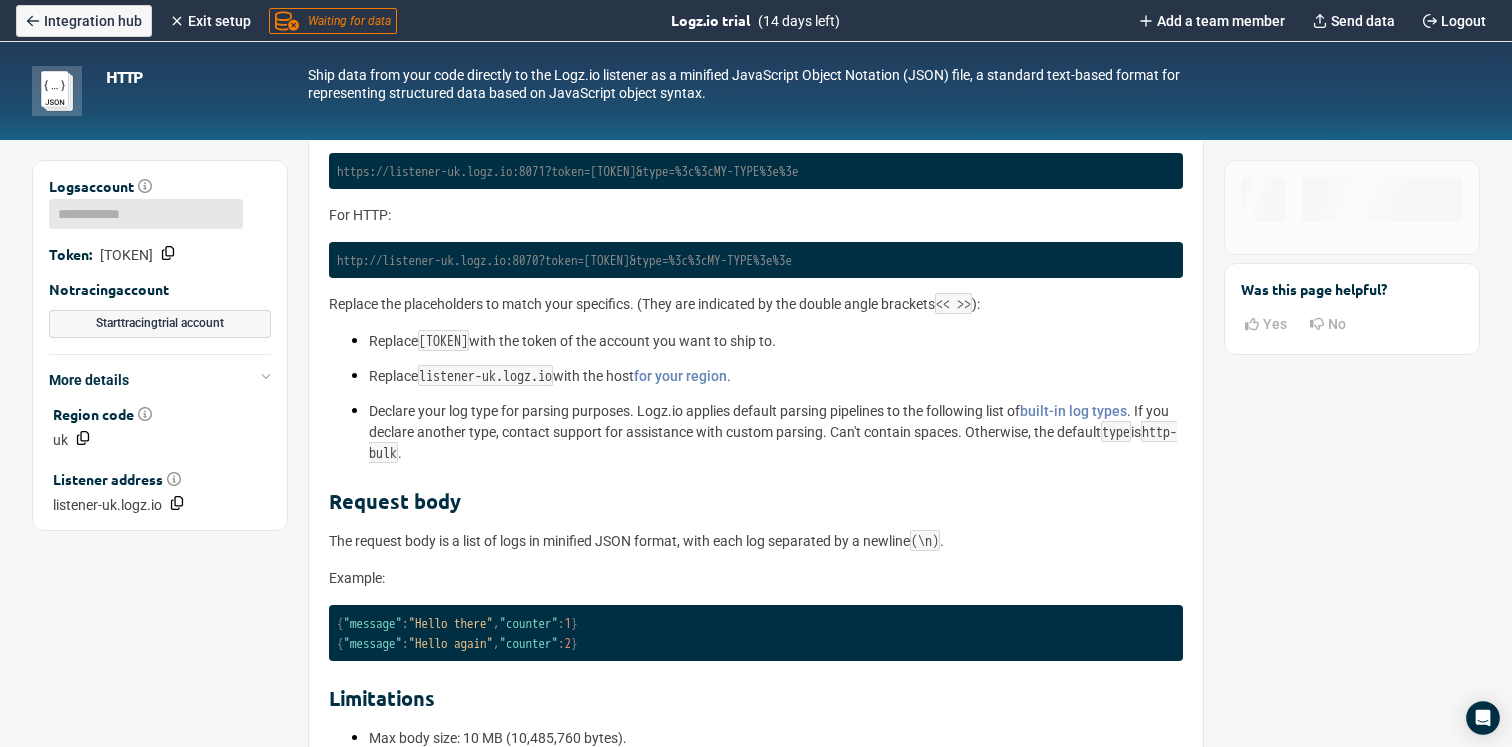 scroll, scrollTop: 0, scrollLeft: 0, axis: both 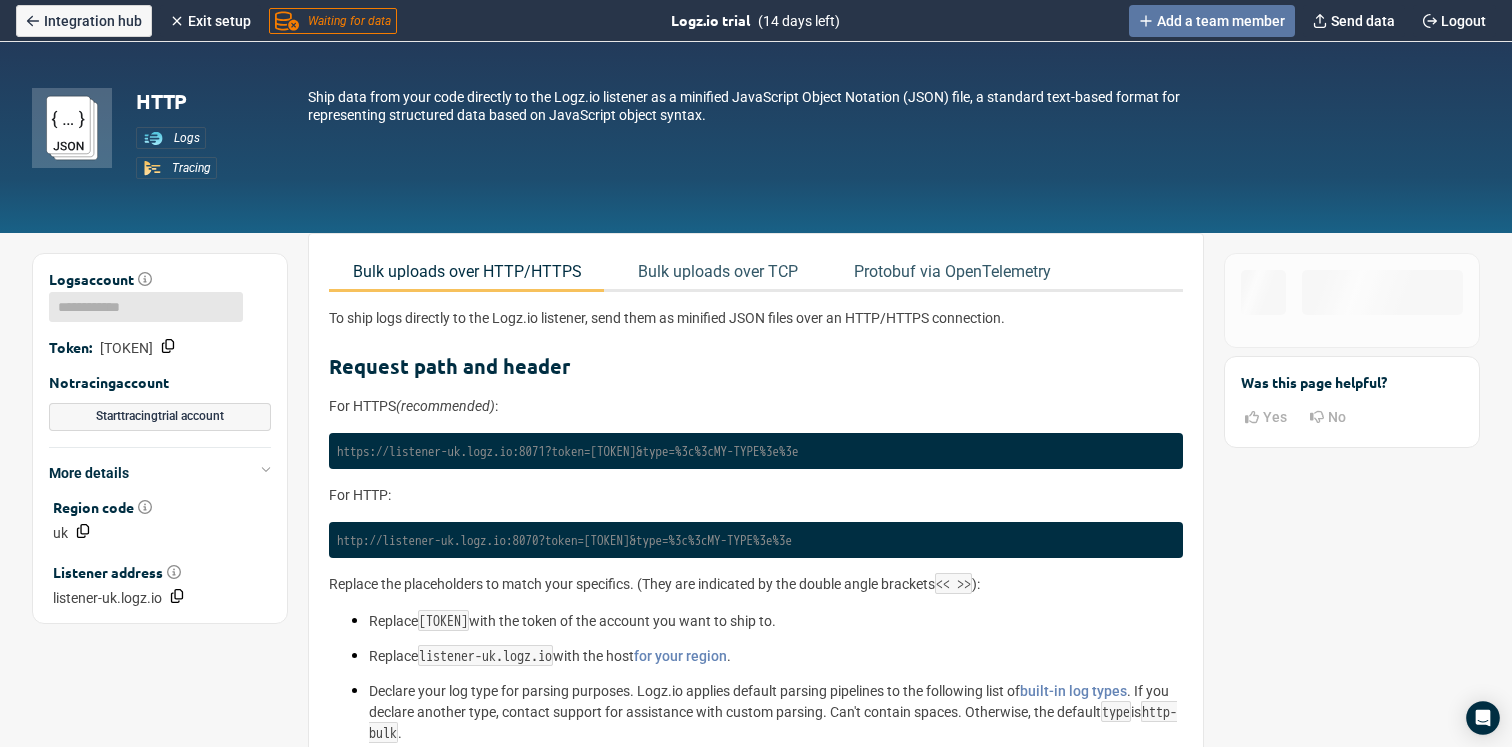 click on "Add a team member" at bounding box center (1221, 21) 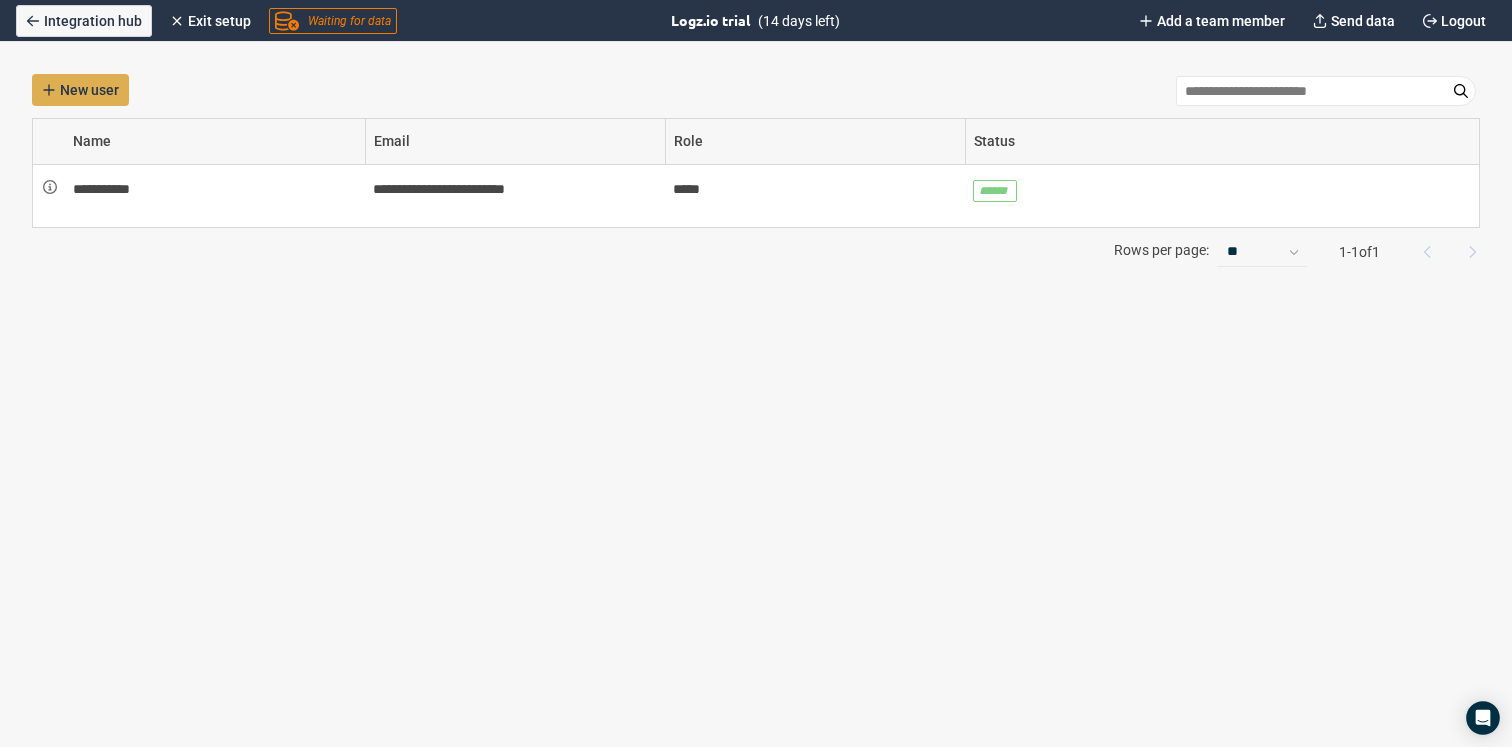 click on "New user" at bounding box center [89, 90] 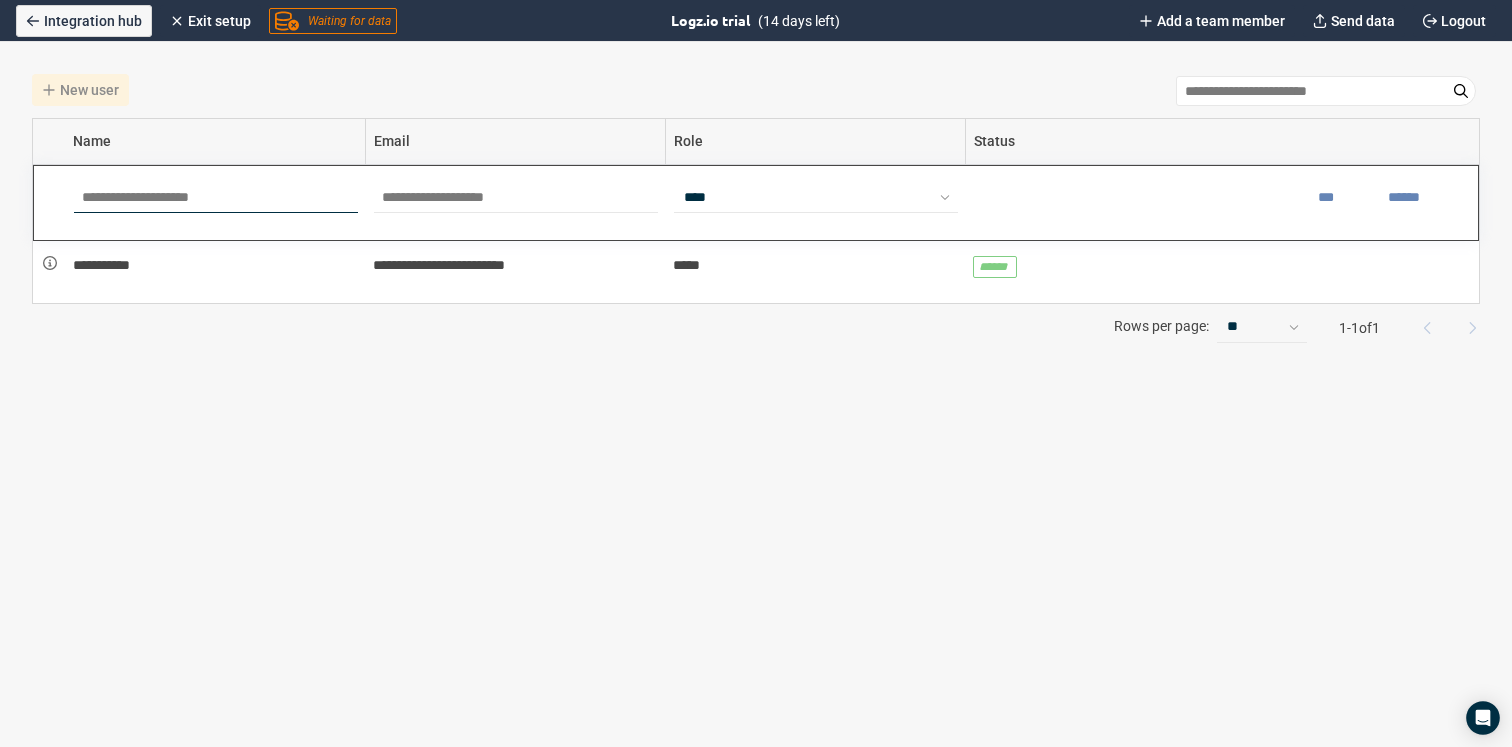 click at bounding box center [216, 198] 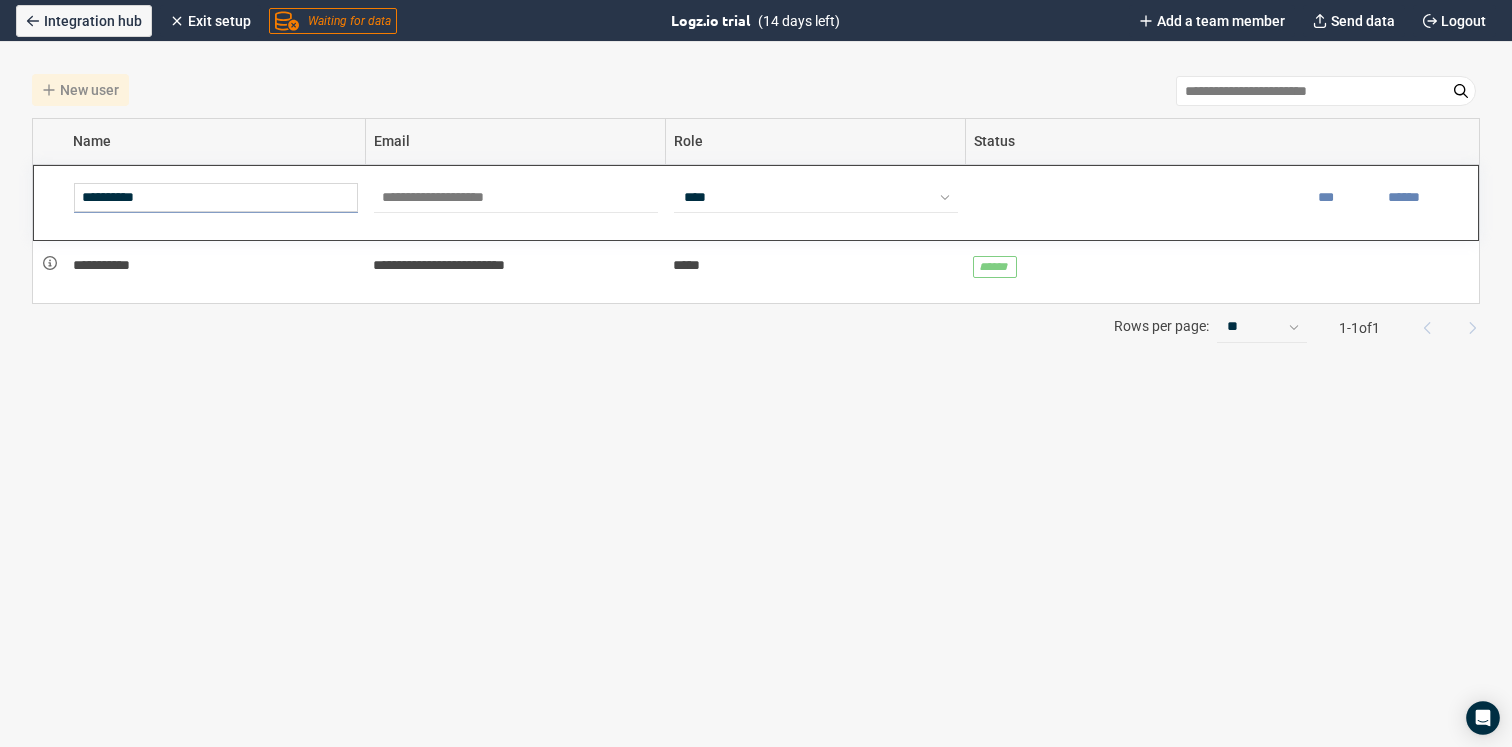 type on "**********" 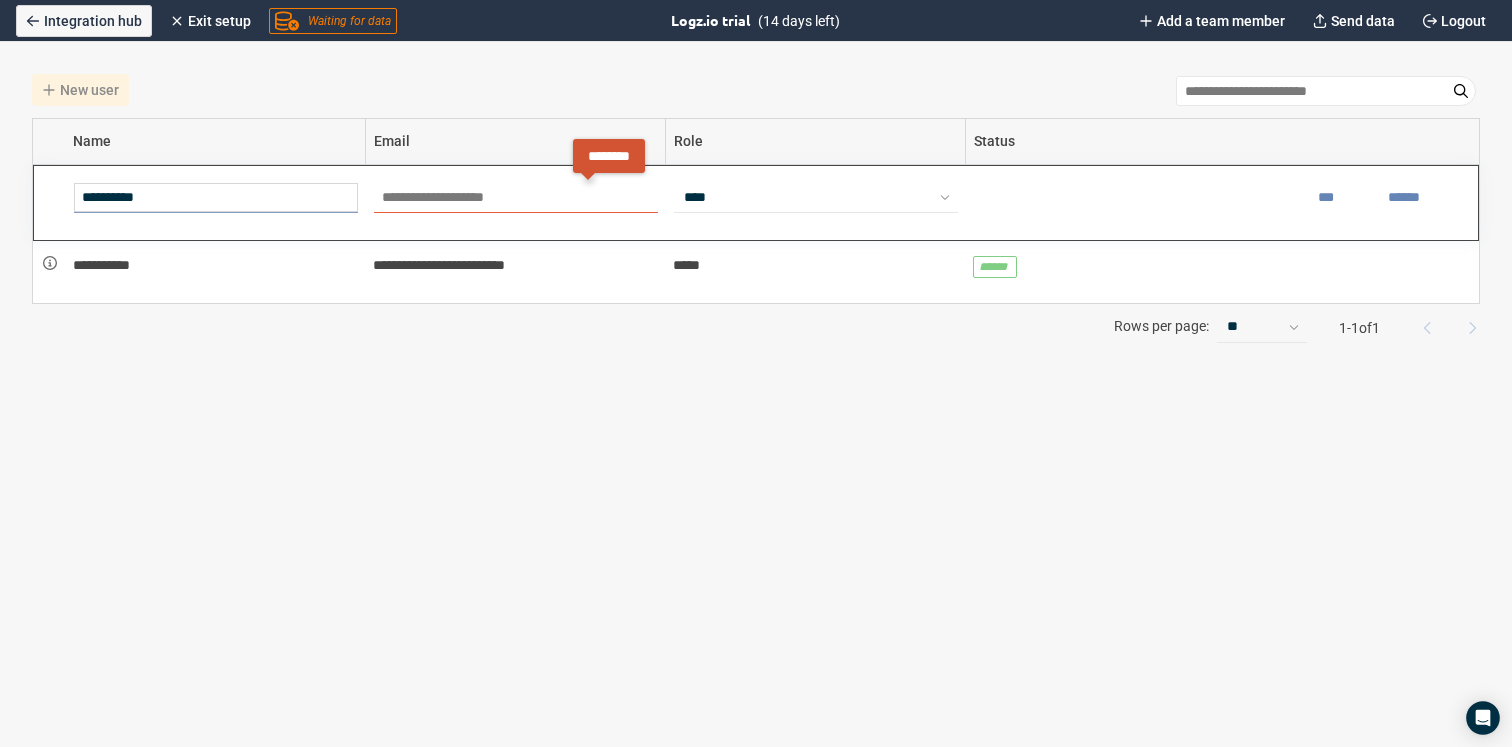 paste on "**********" 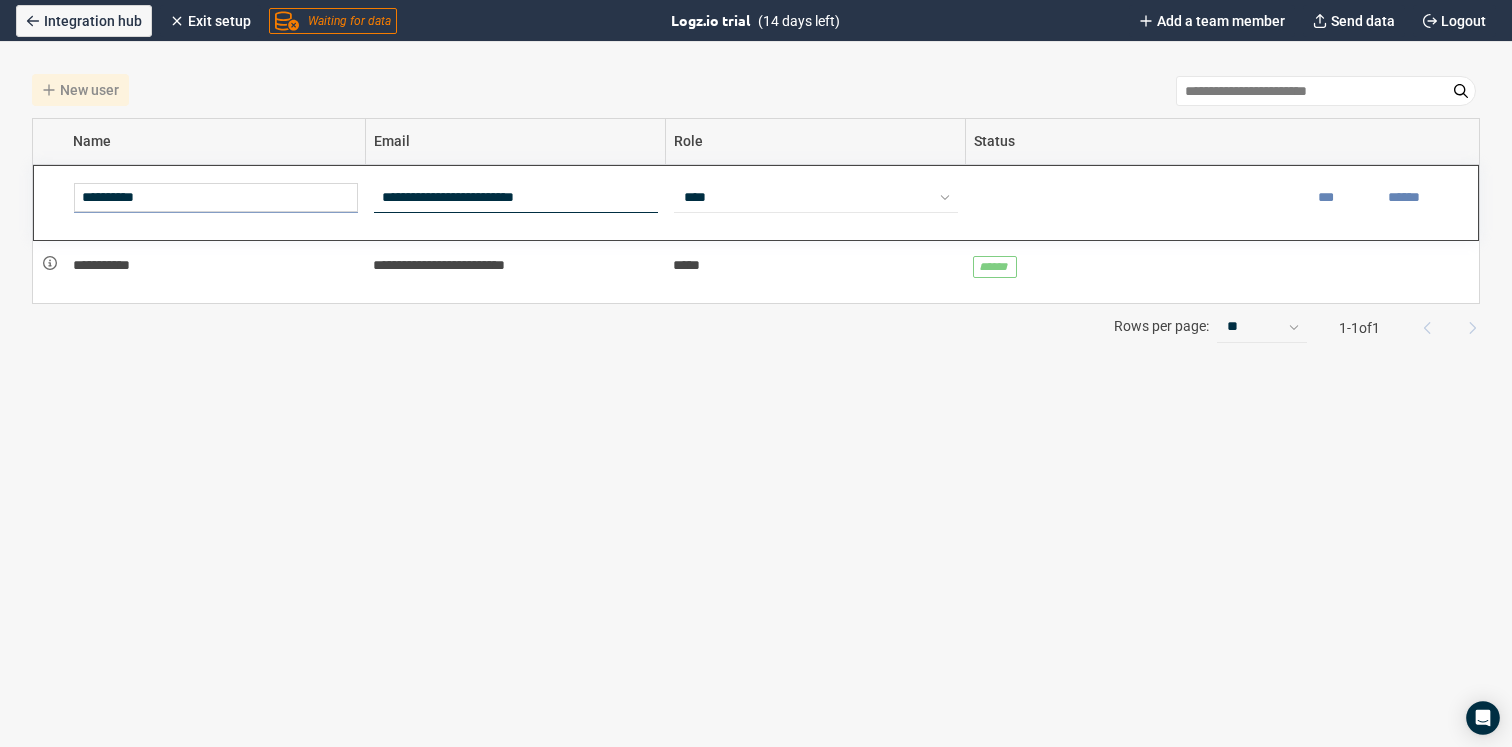 type on "**********" 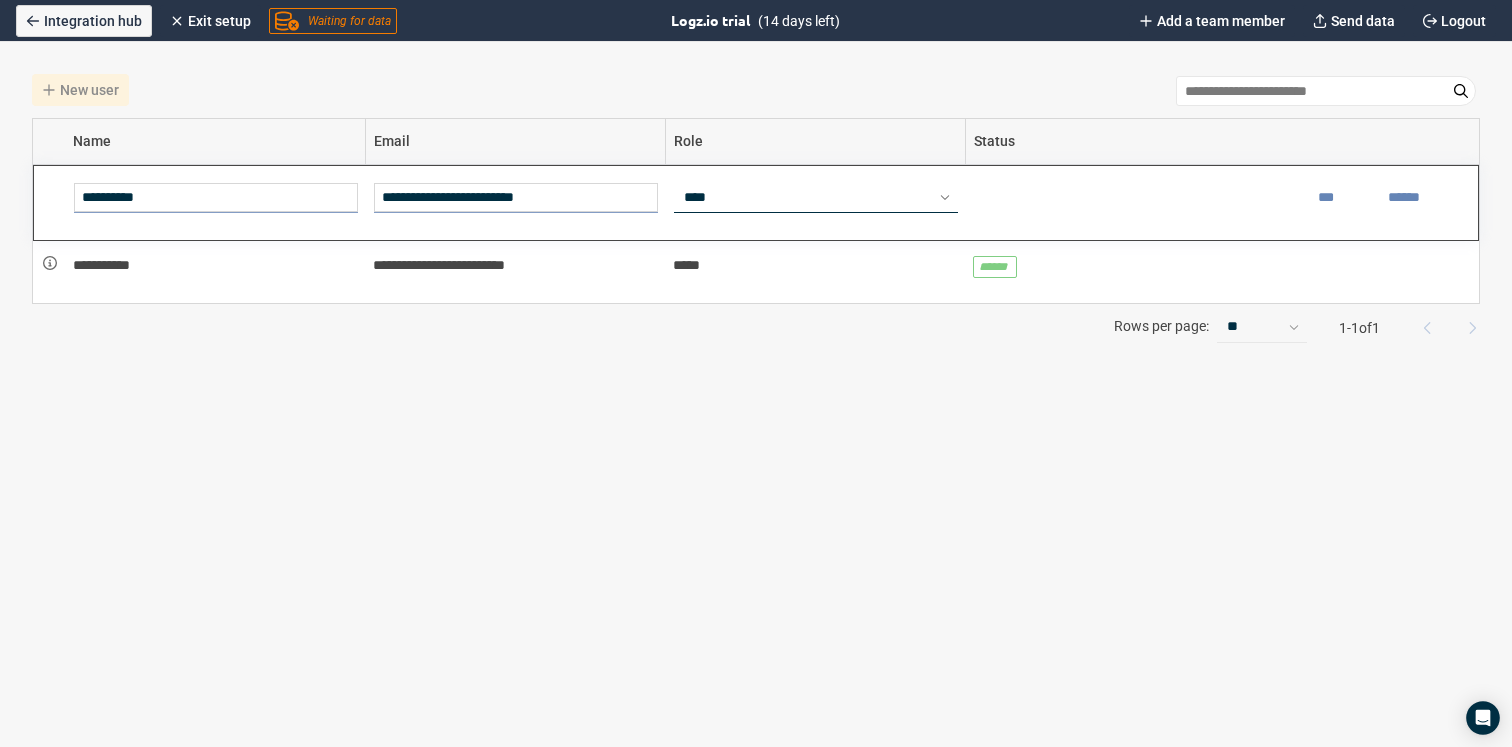 click 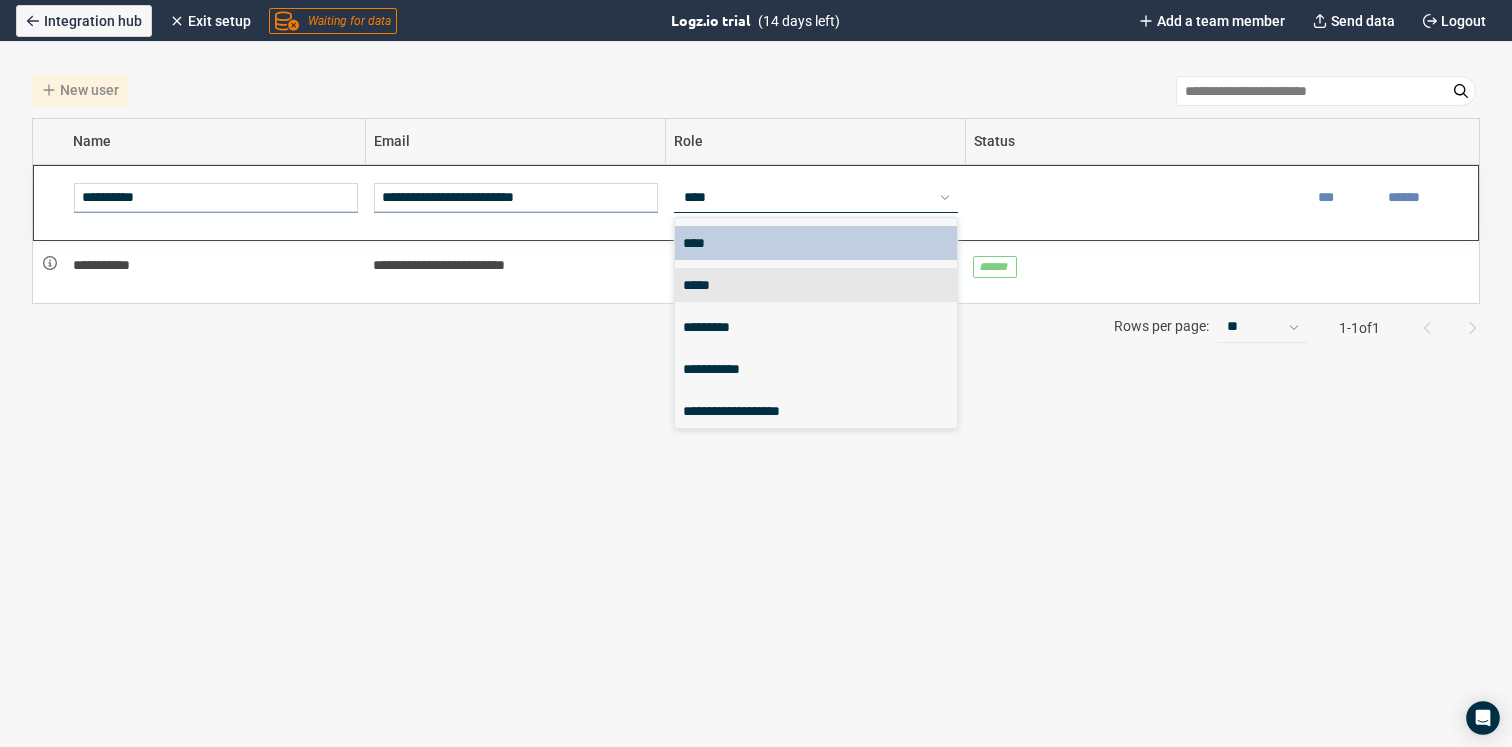 click on "*****" at bounding box center [816, 285] 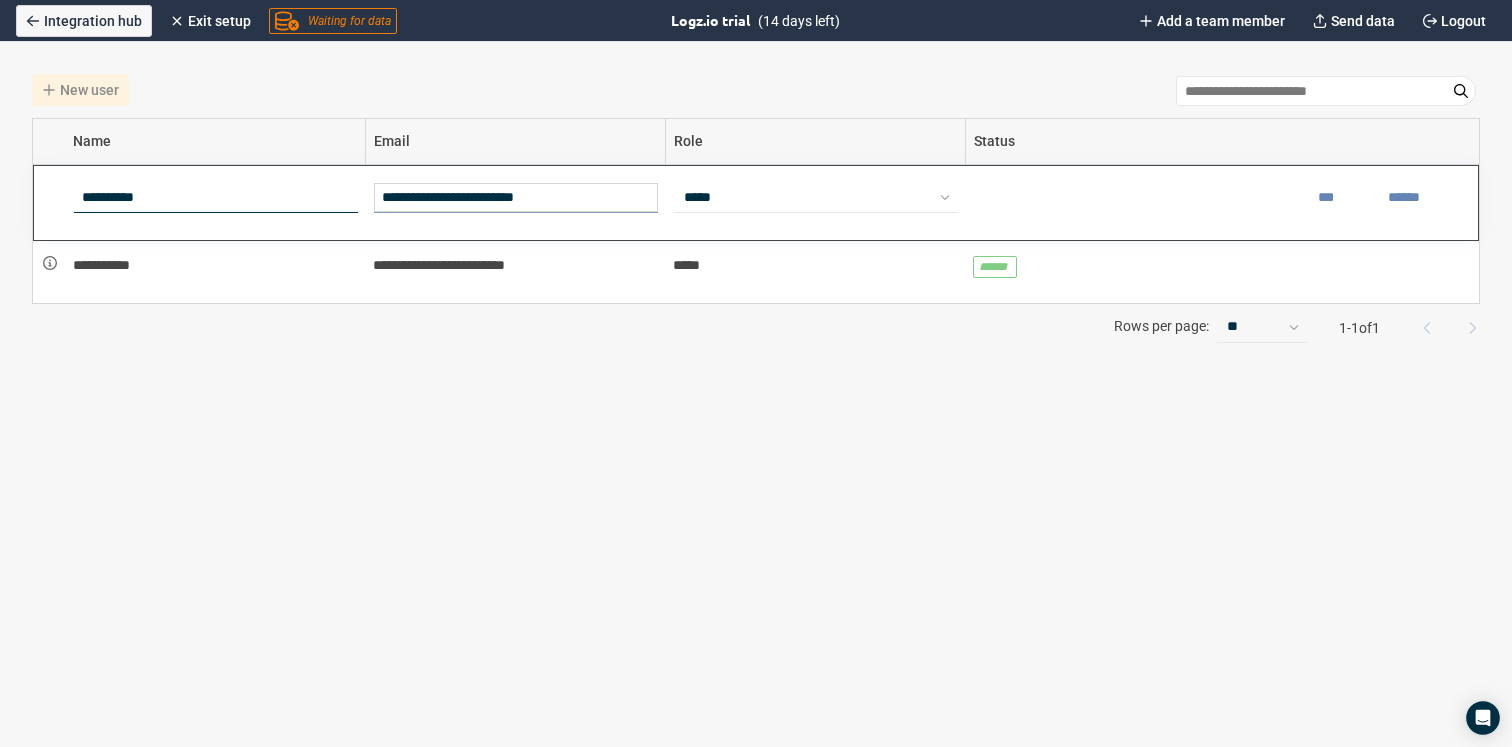 click on "**********" at bounding box center (216, 198) 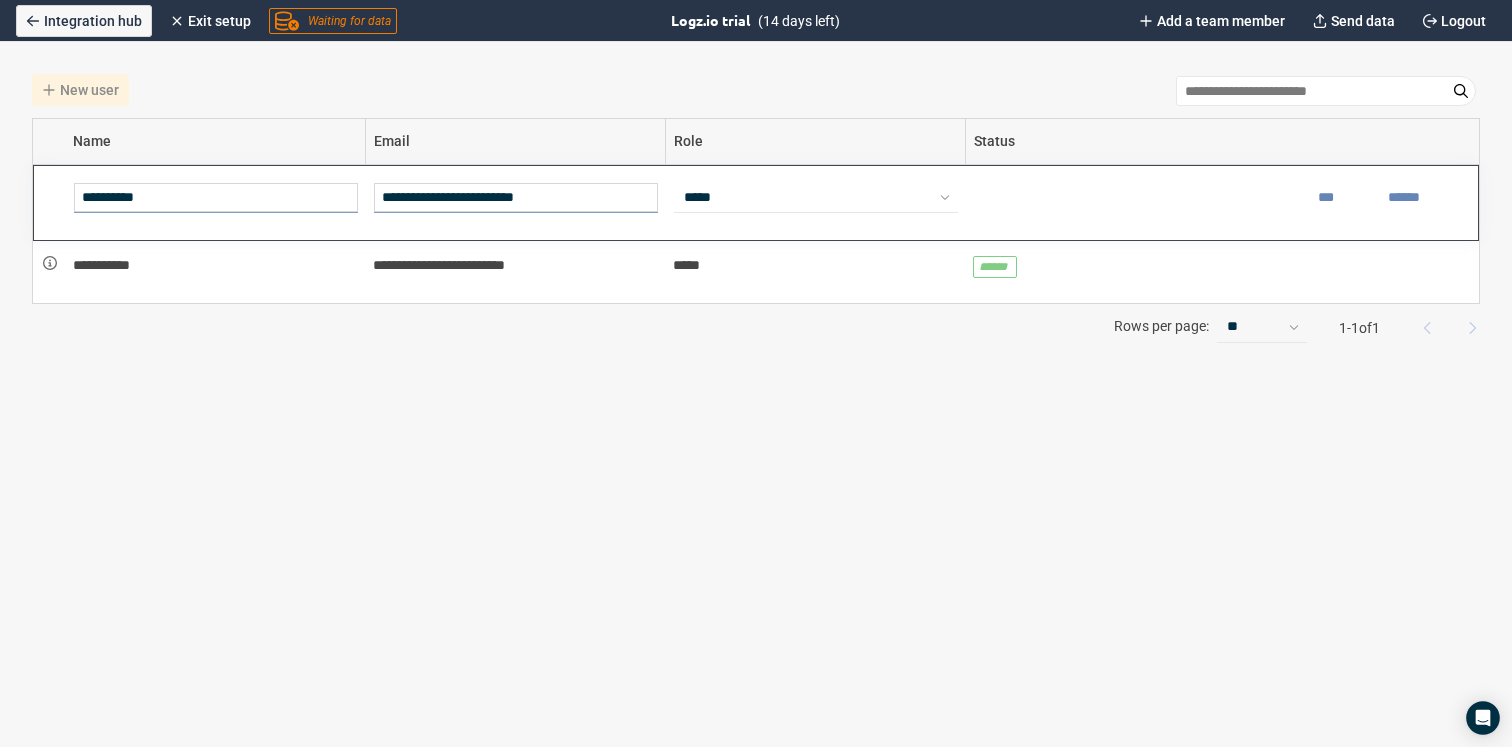 click on "Rows per page: ** 1 - 1  of  1" at bounding box center [764, 328] 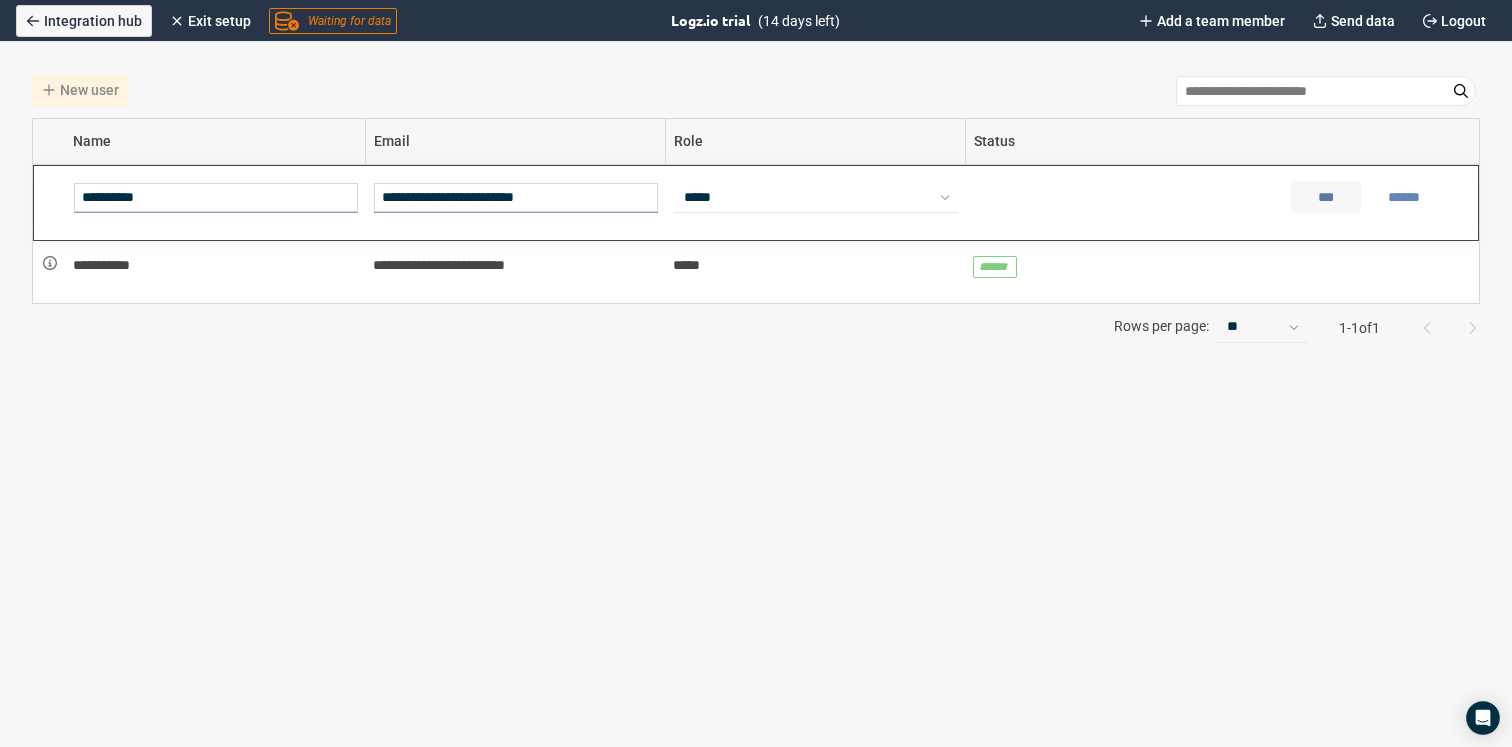 click on "***" at bounding box center [1325, 197] 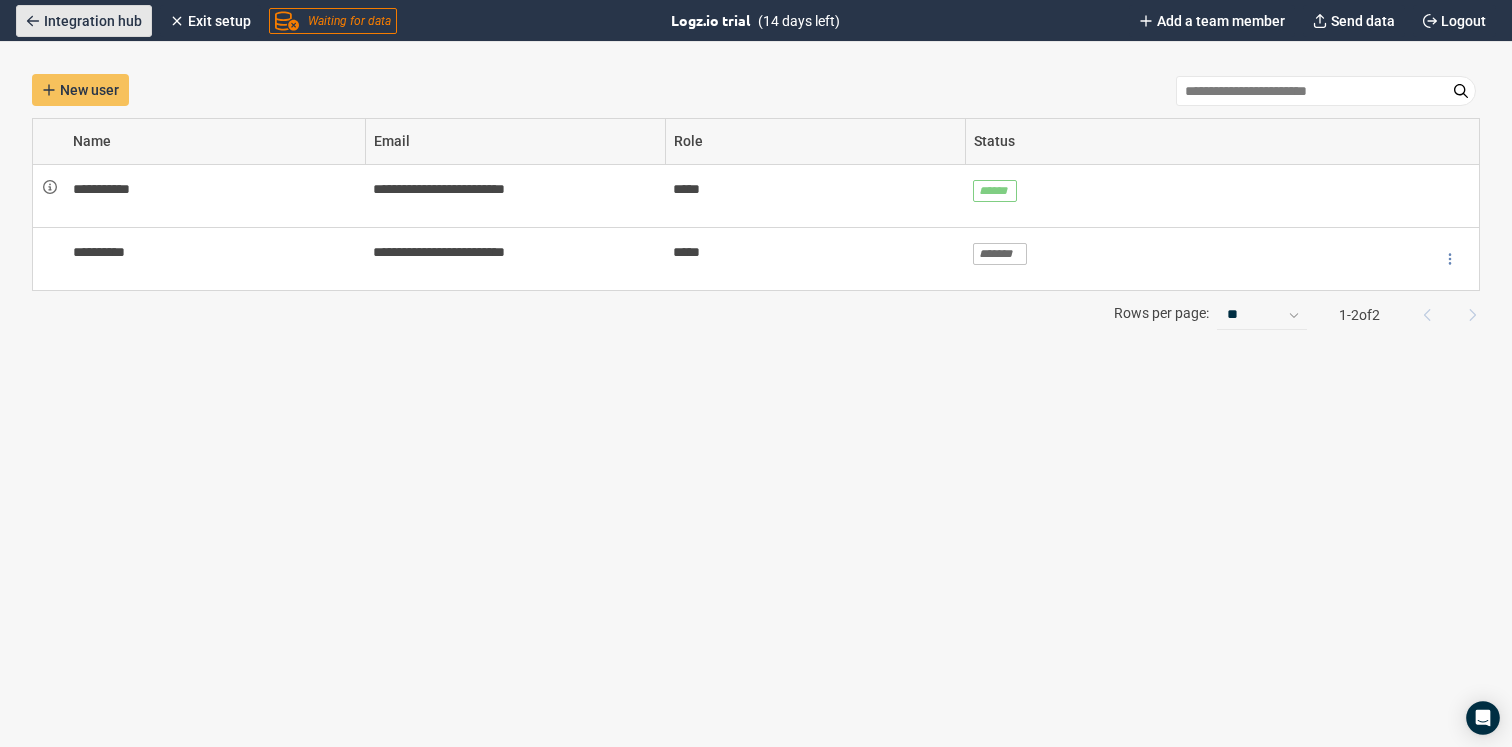 click on "Integration hub" at bounding box center [93, 21] 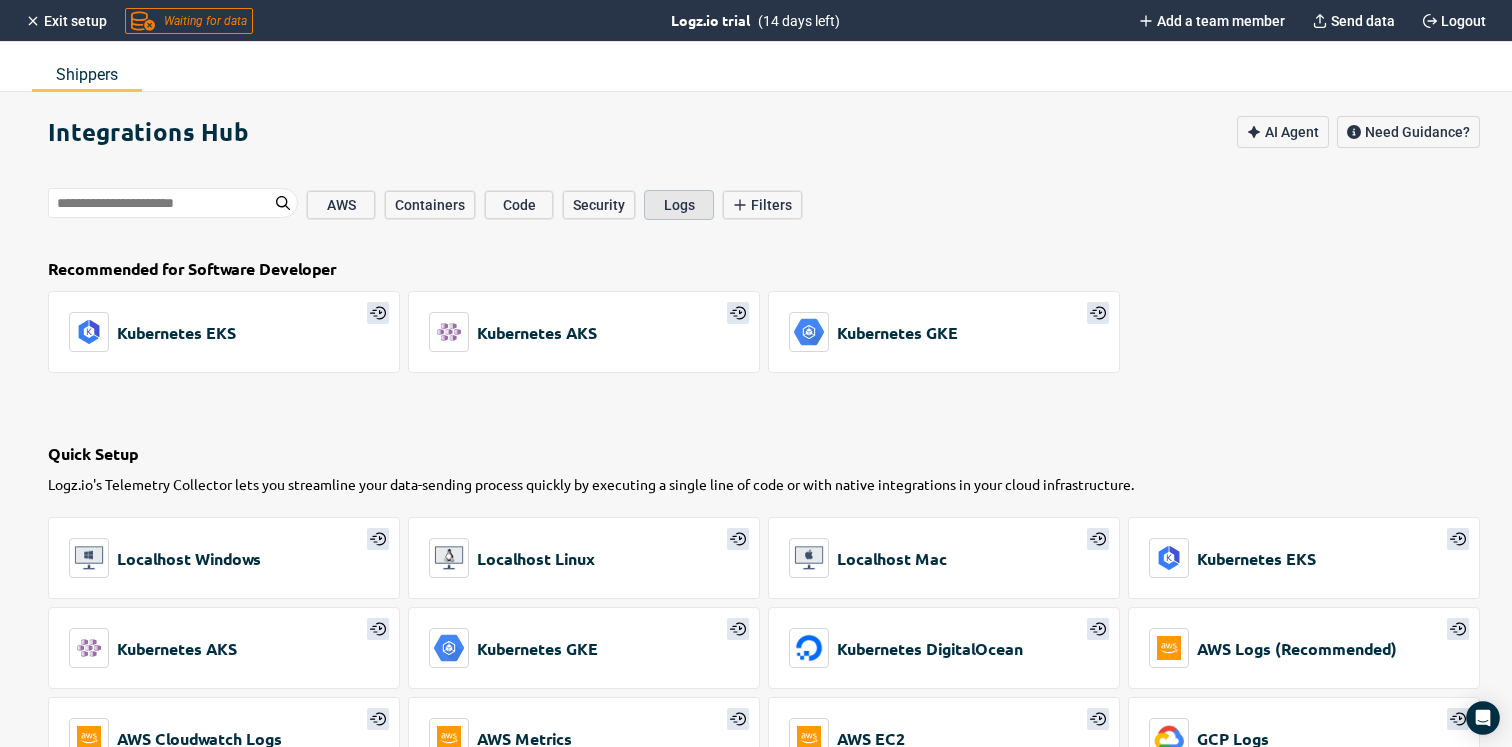 click on "Logs" at bounding box center [679, 205] 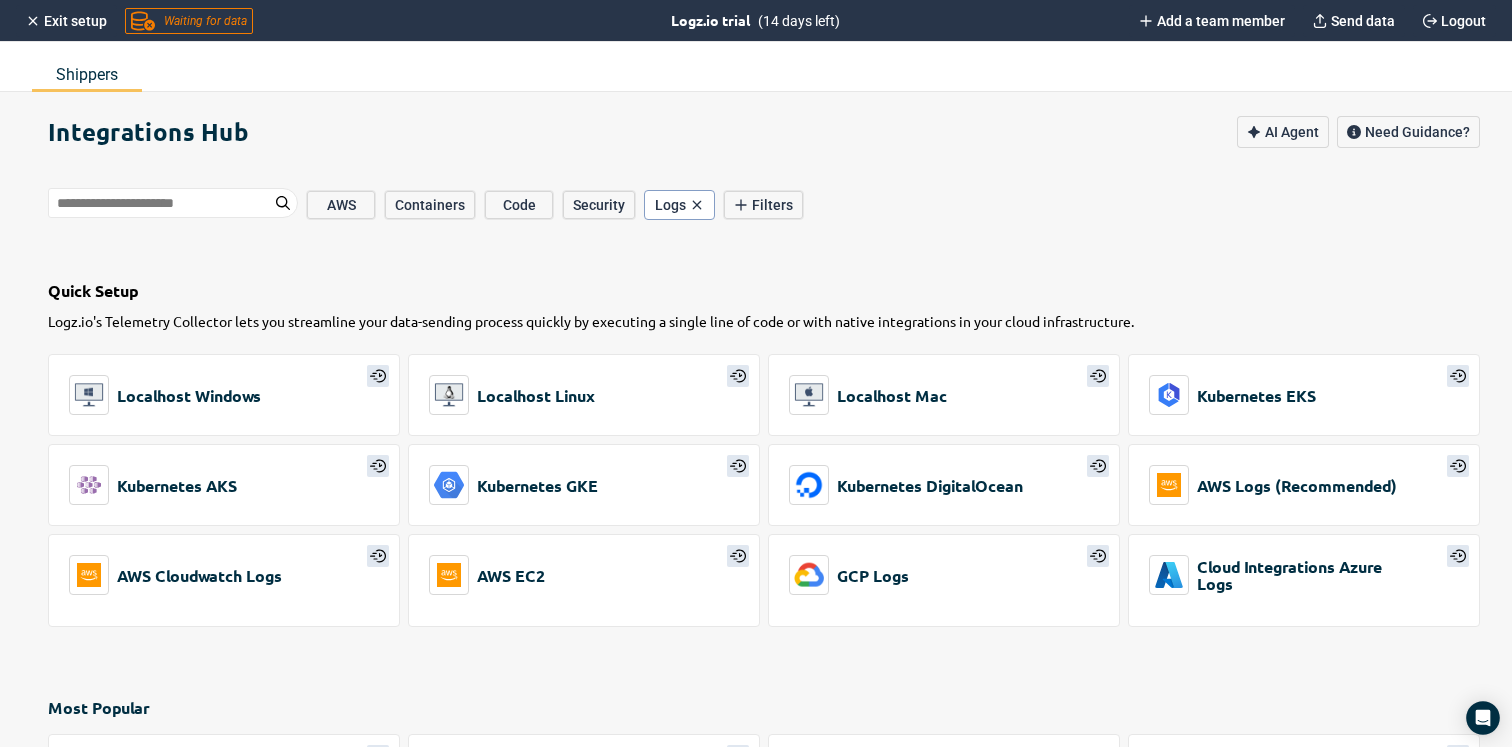 scroll, scrollTop: 0, scrollLeft: 0, axis: both 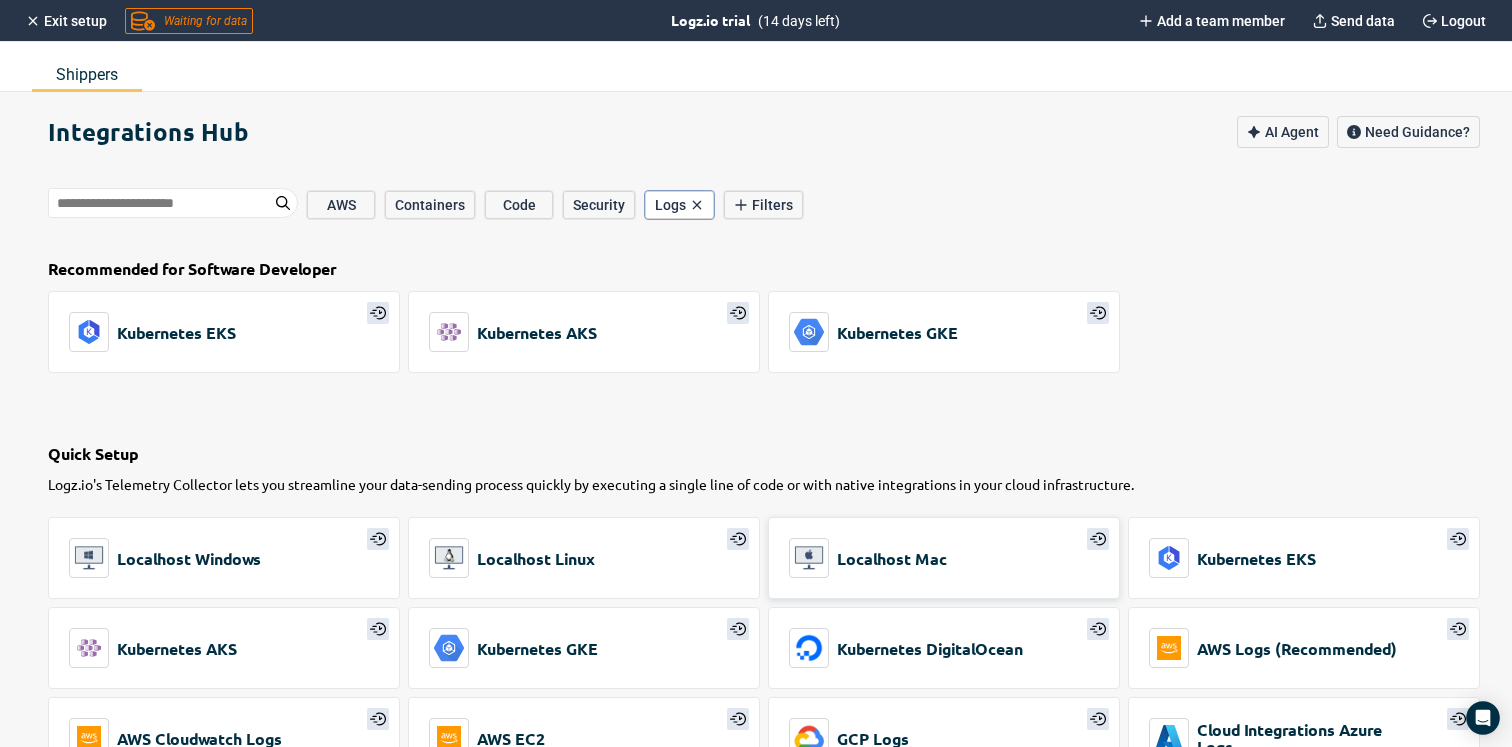 click on "Localhost Mac" at bounding box center [944, 558] 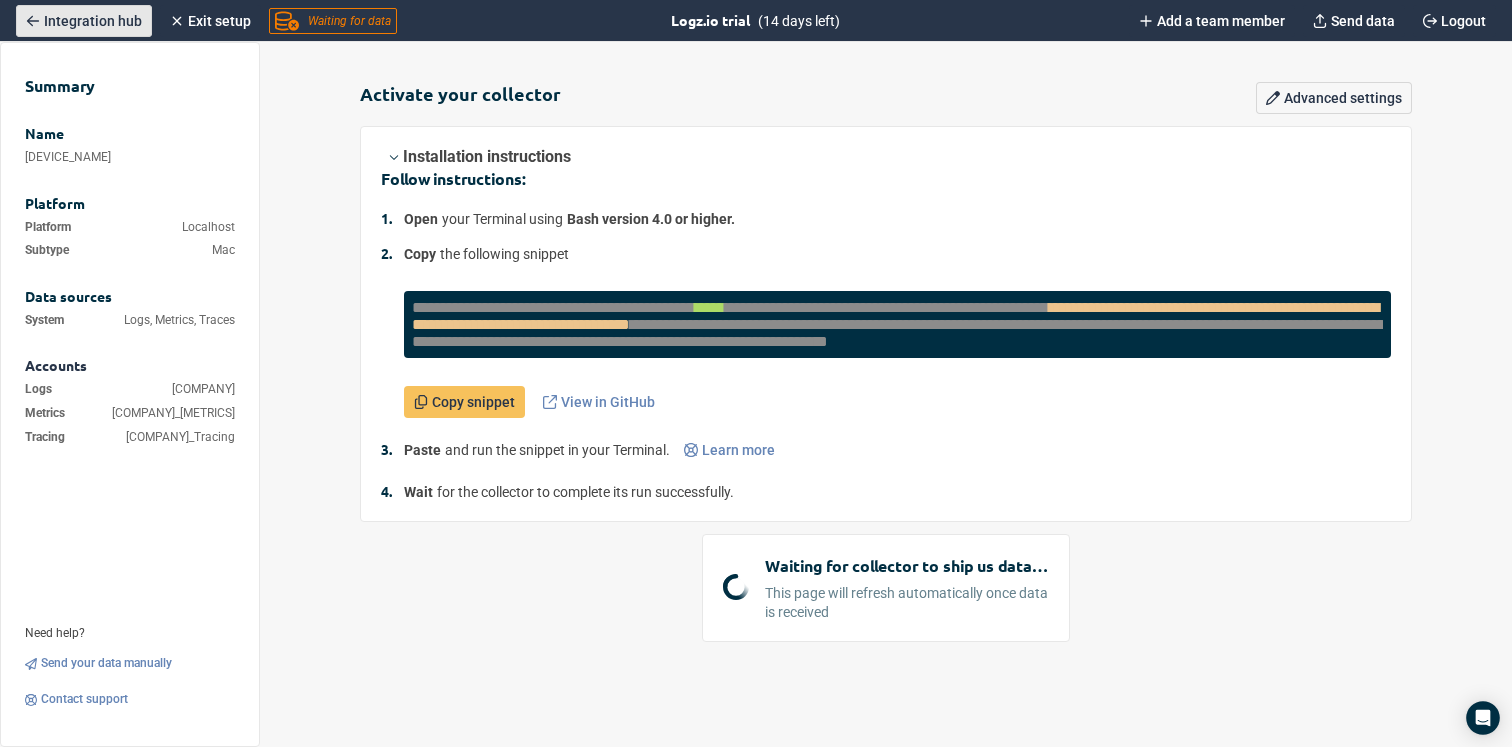 click on "Integration hub" at bounding box center [93, 21] 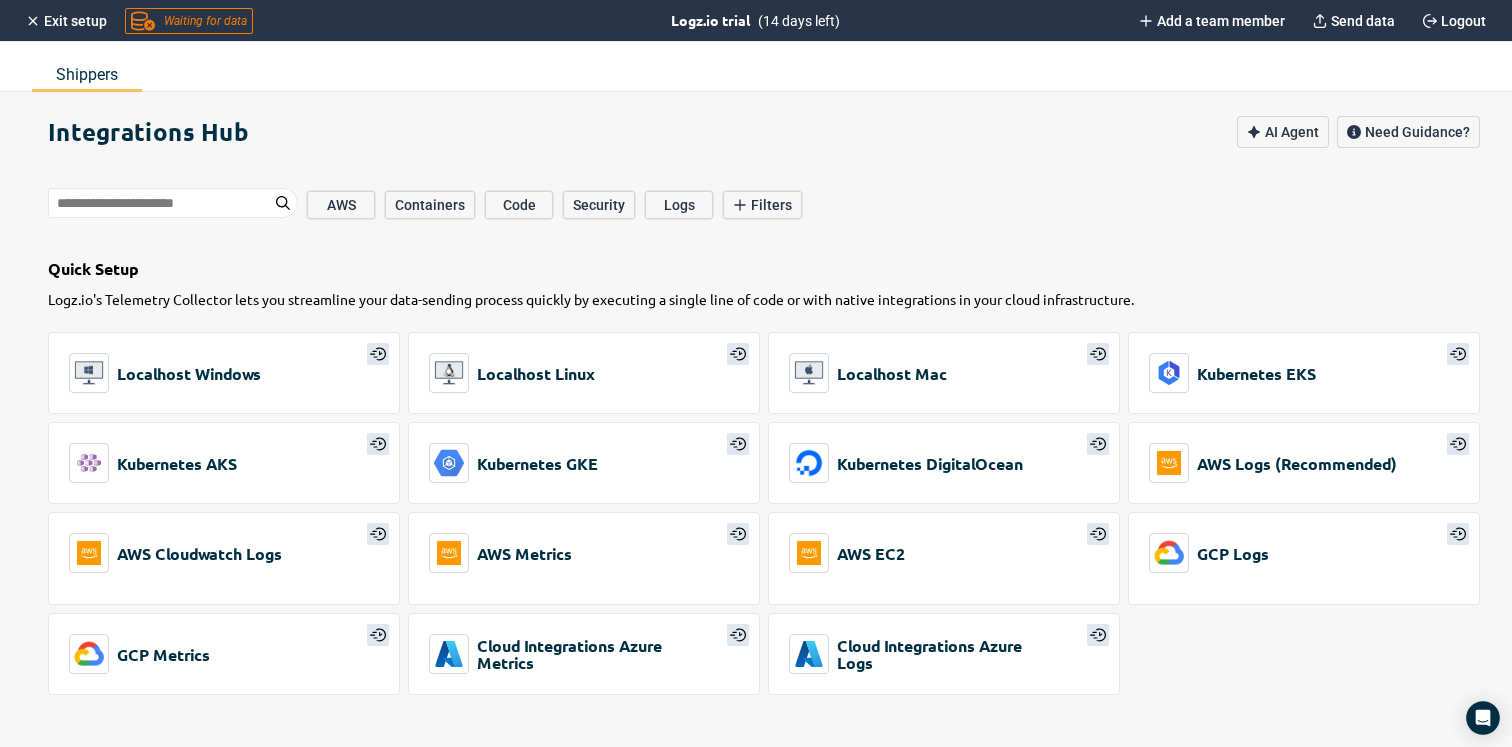 type on "*" 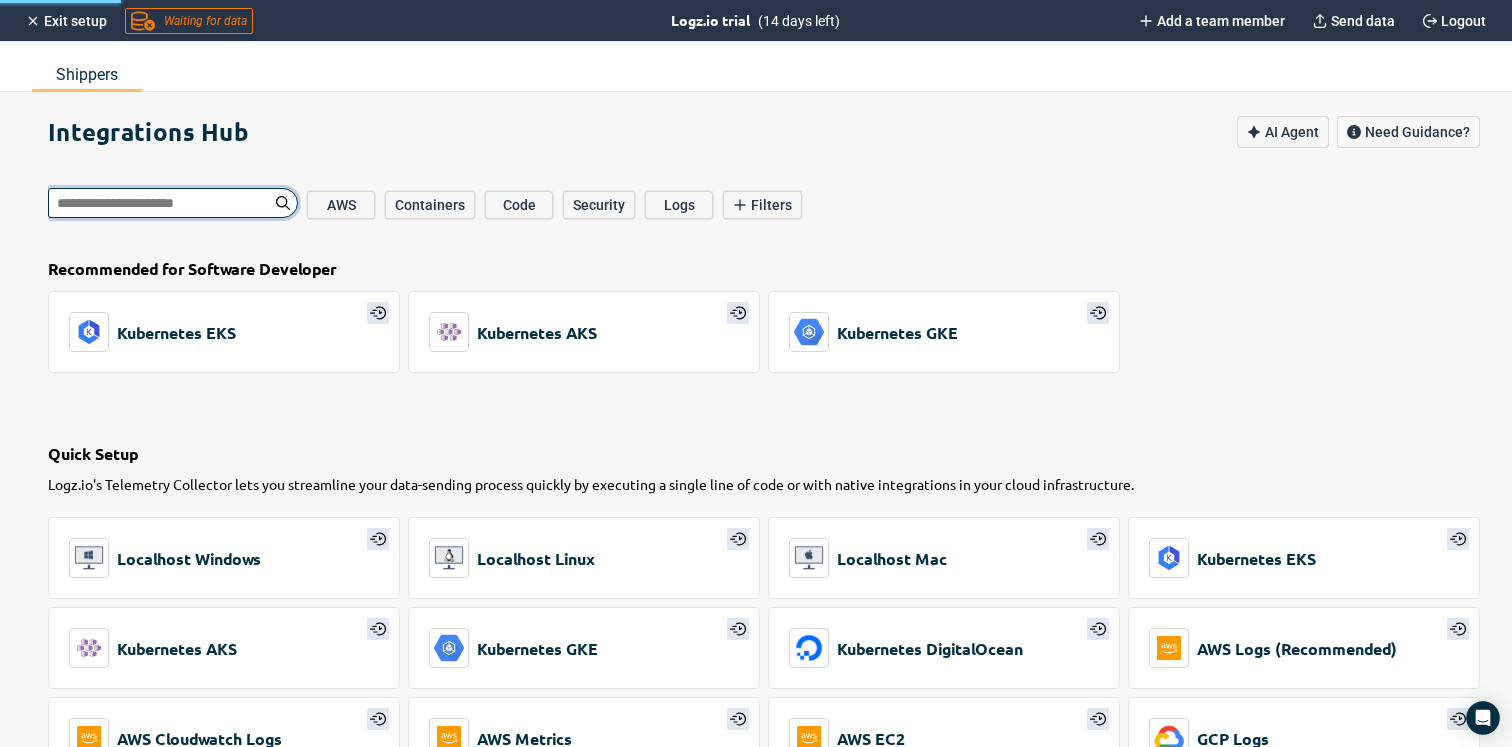 click at bounding box center [173, 203] 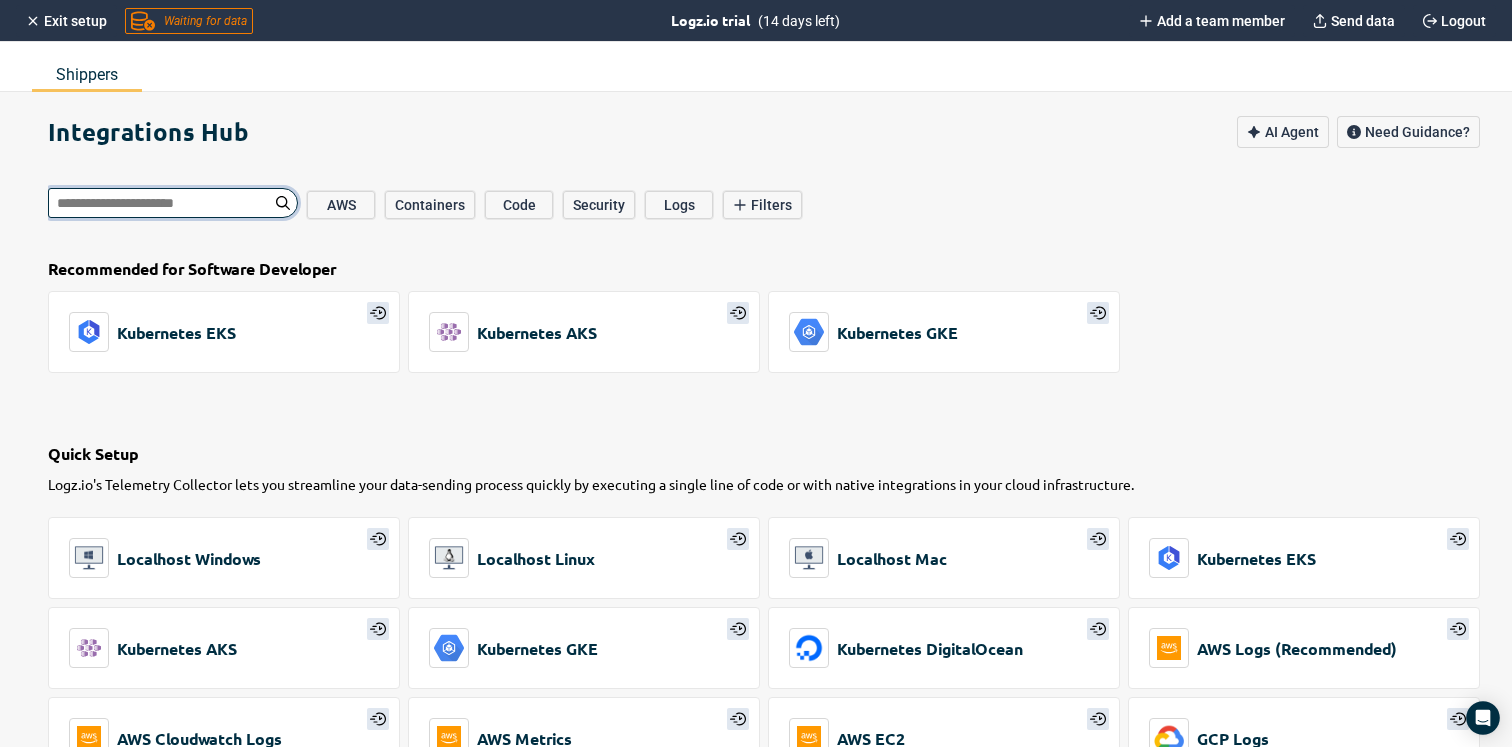 type on "*" 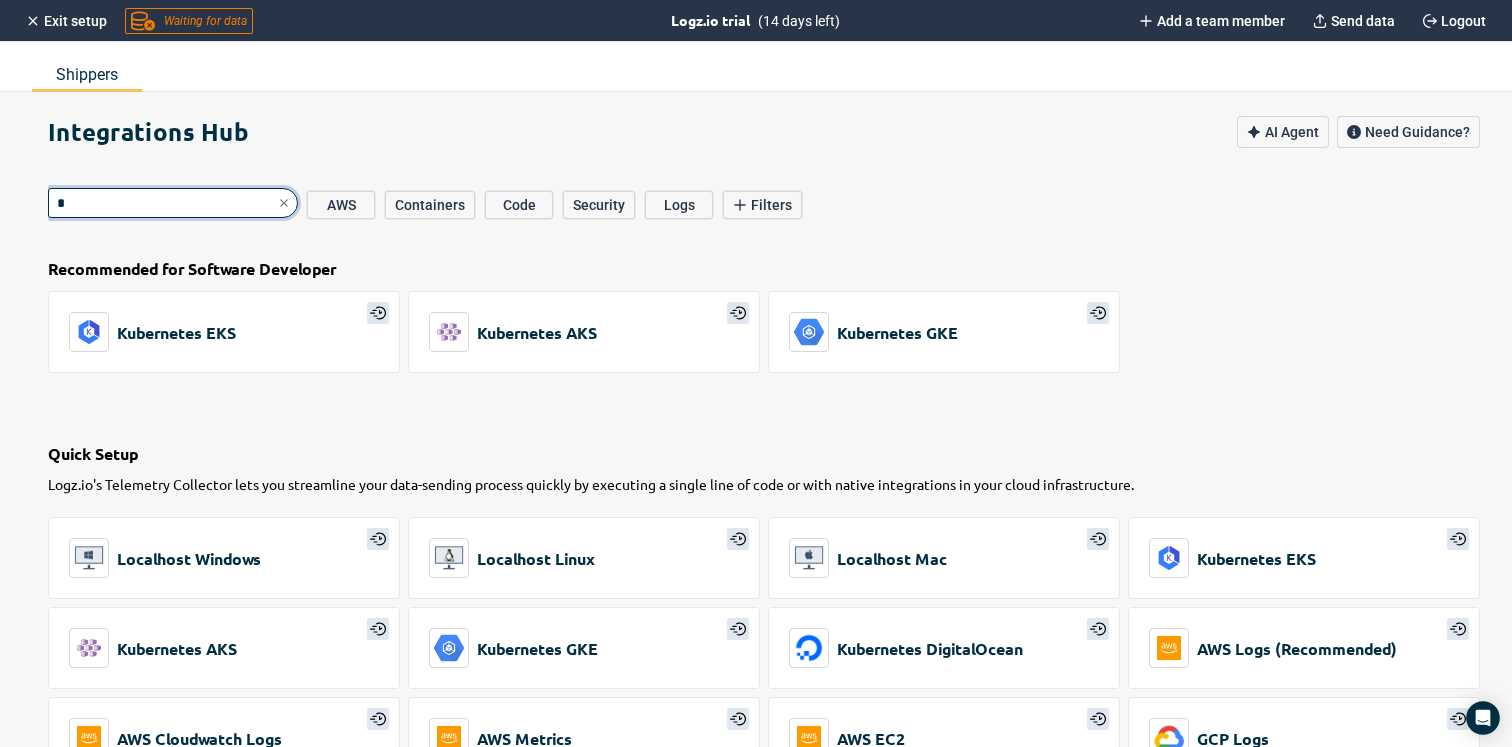 type on "*" 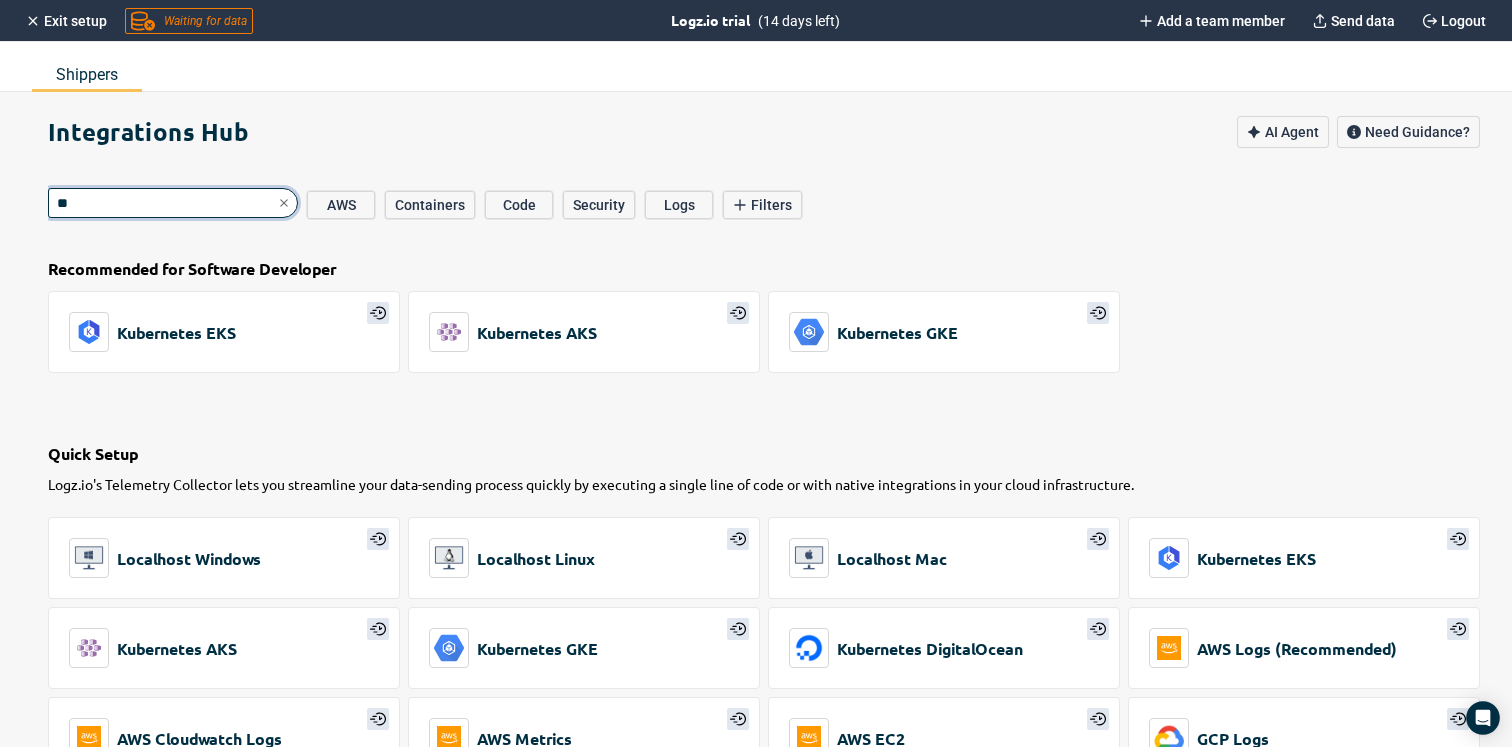 type on "*" 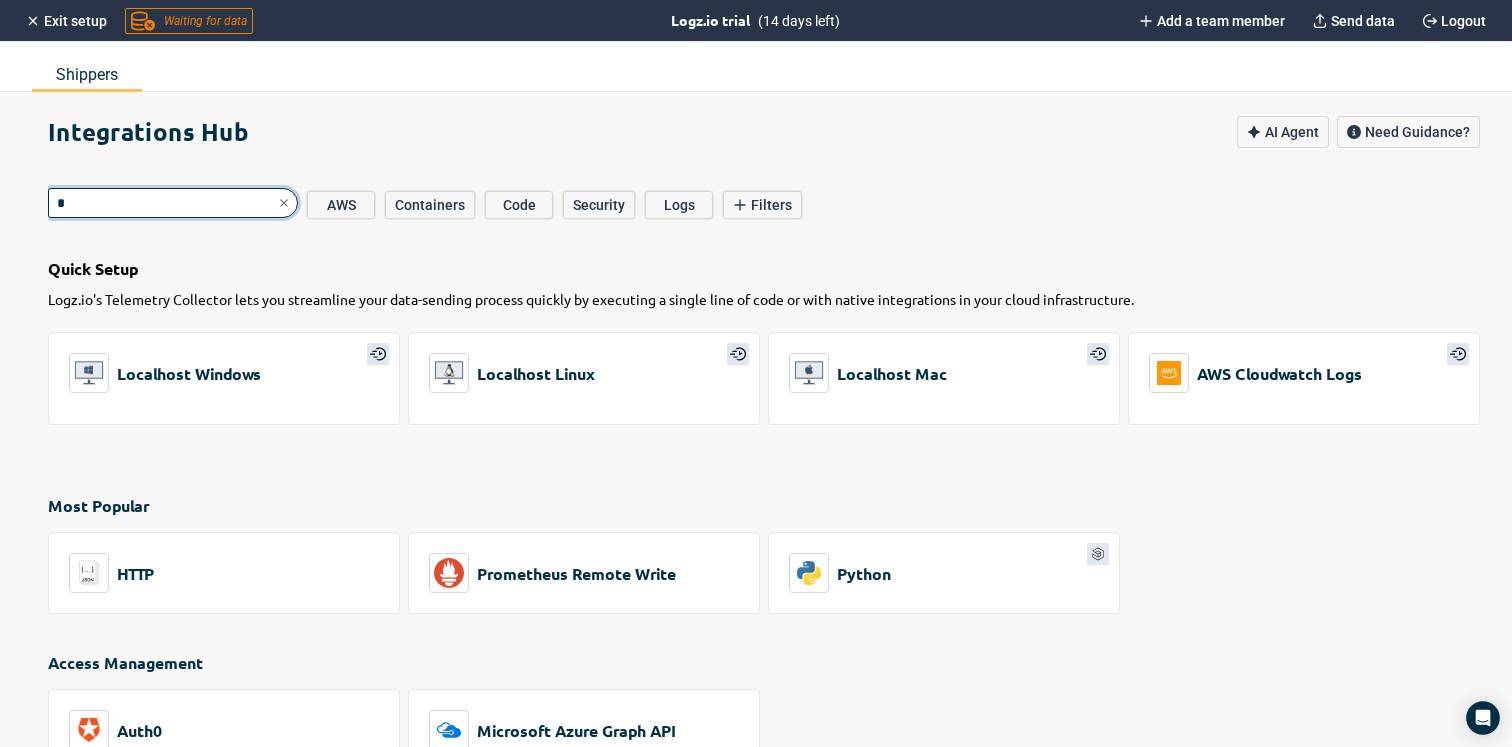 type on "*" 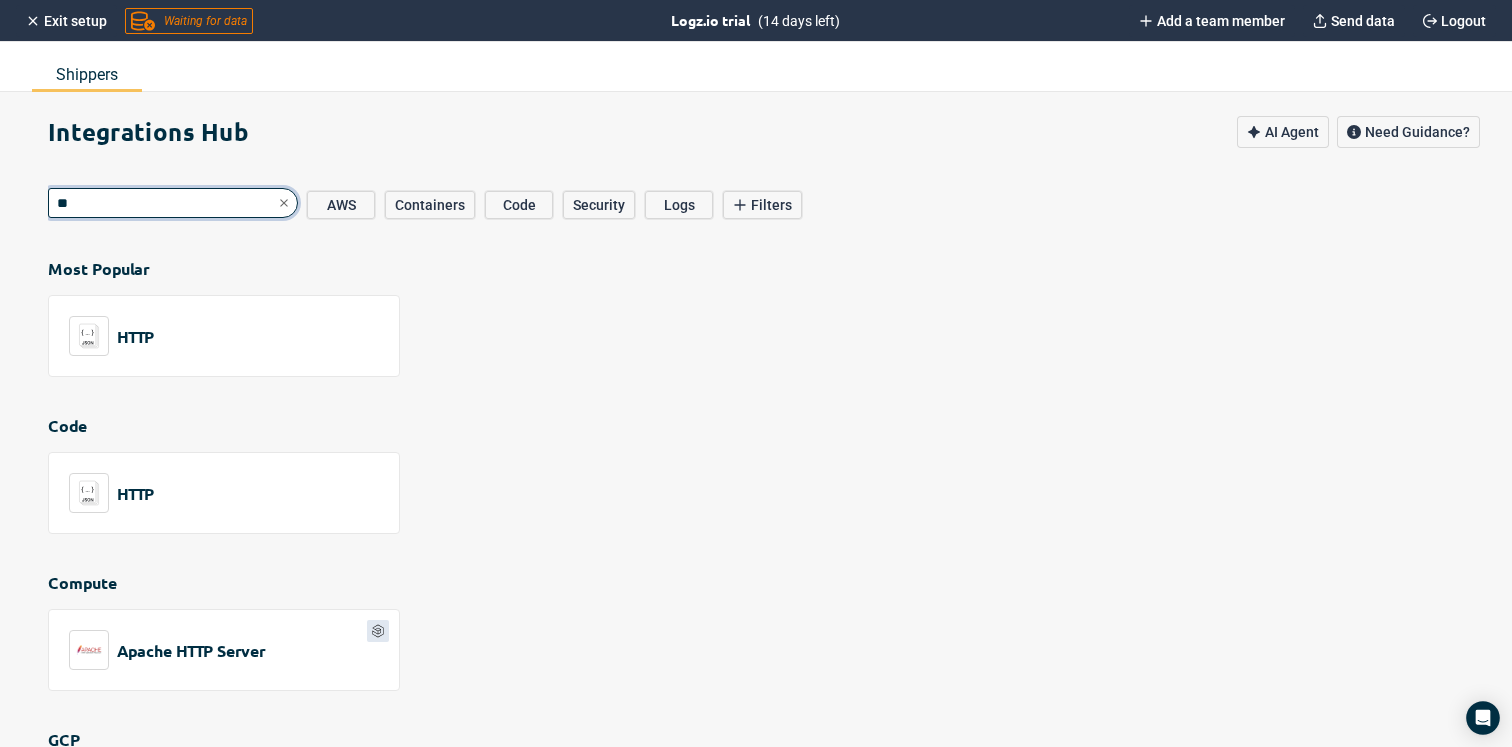 type on "**" 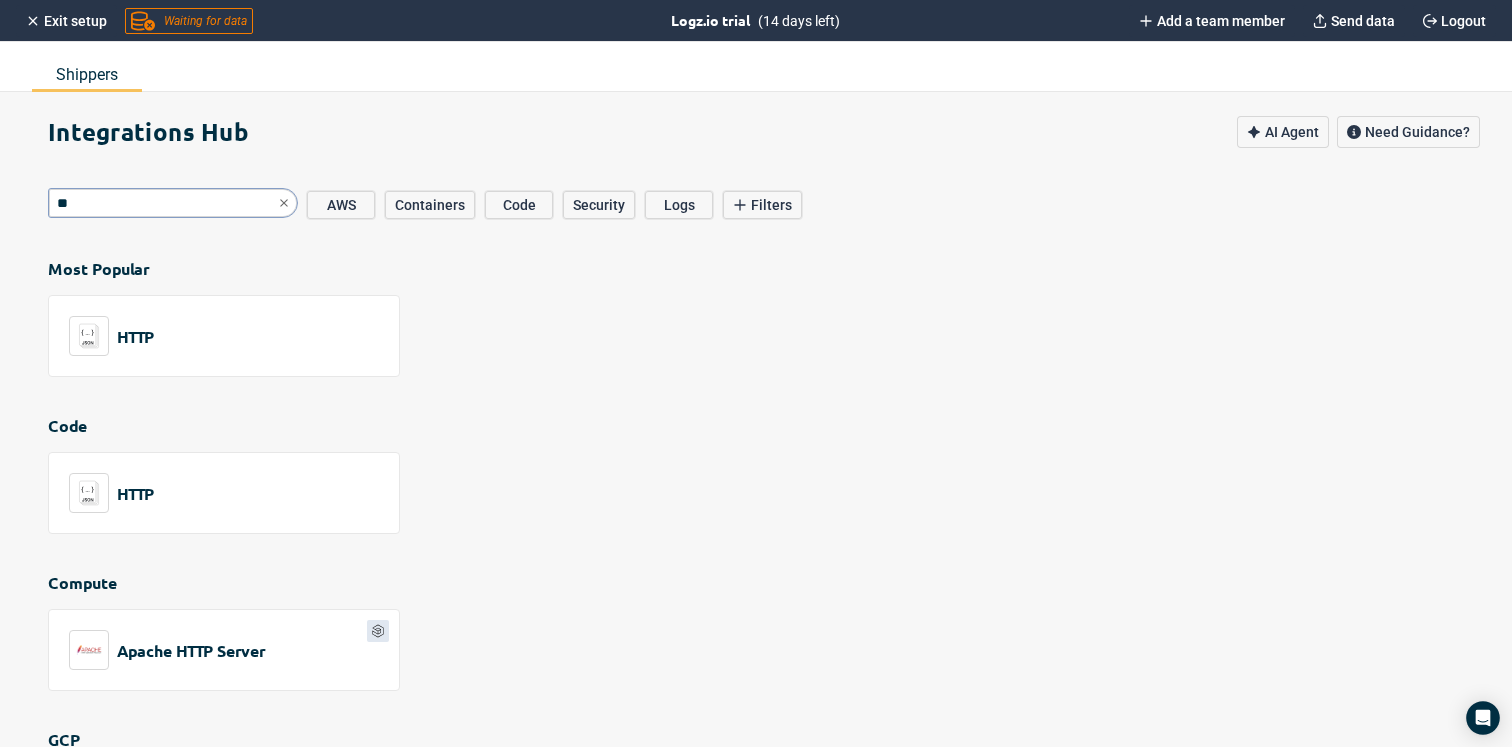 click at bounding box center (764, 397) 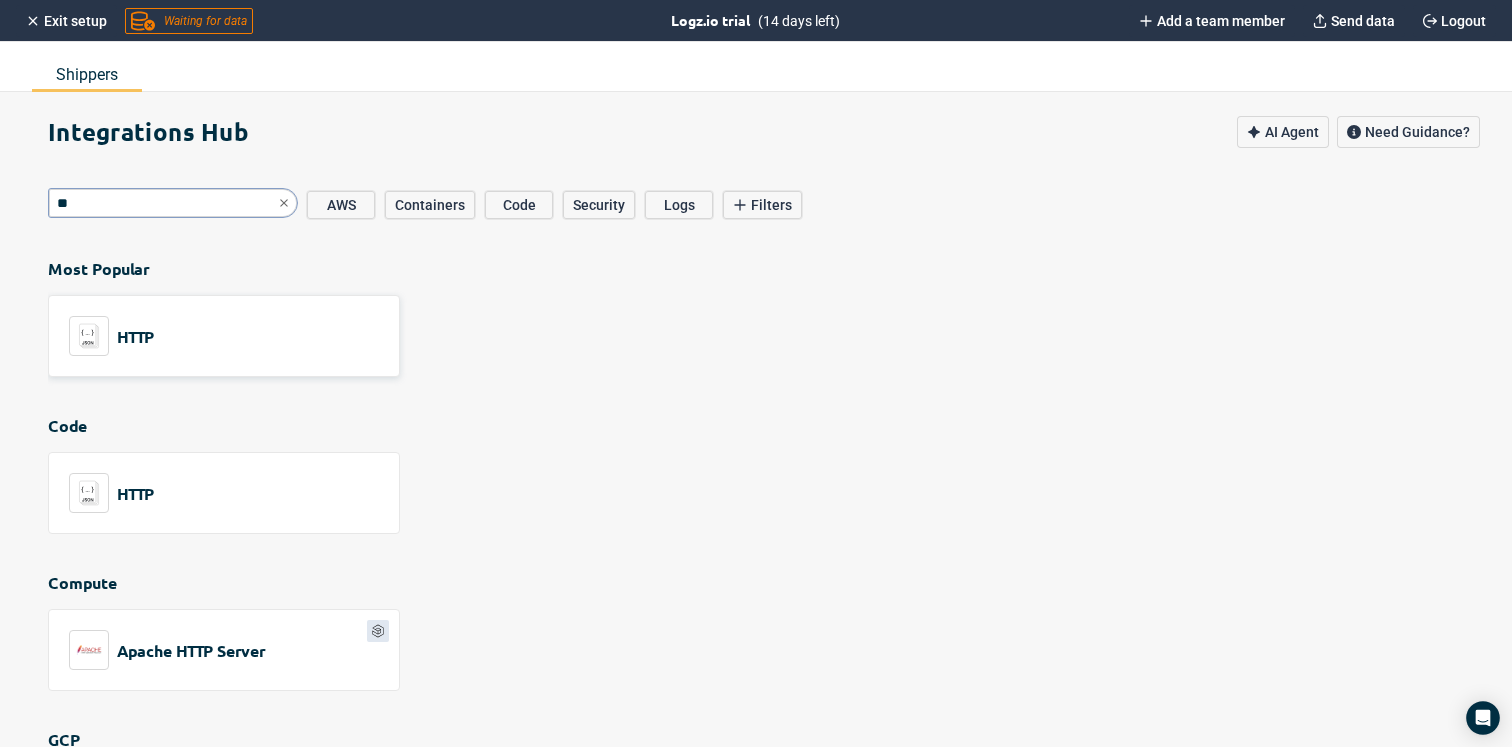 click on "HTTP" at bounding box center (111, 336) 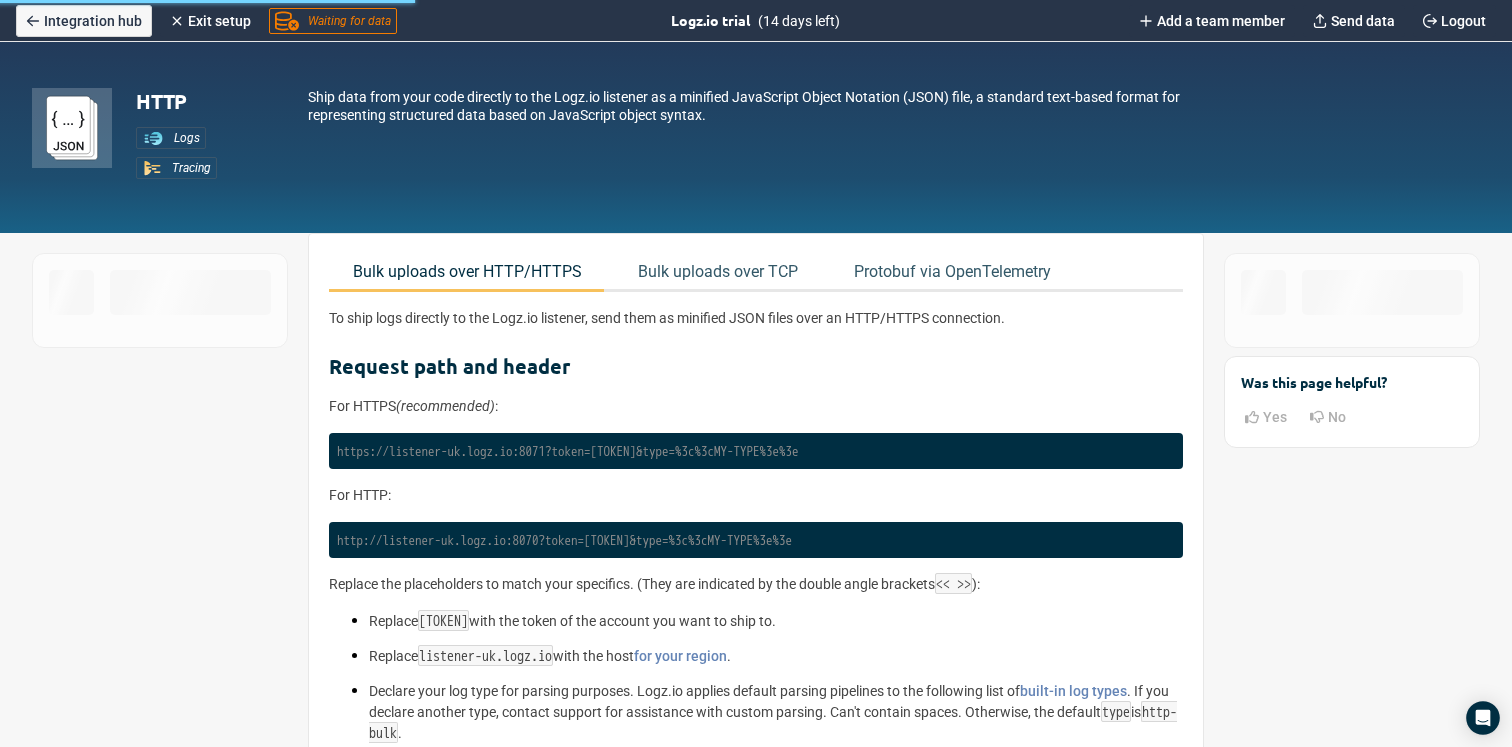 click on "https://listener-uk.logz.io:8071?token=[TOKEN]&type=%3c%3cMY-TYPE%3e%3e" at bounding box center [568, 451] 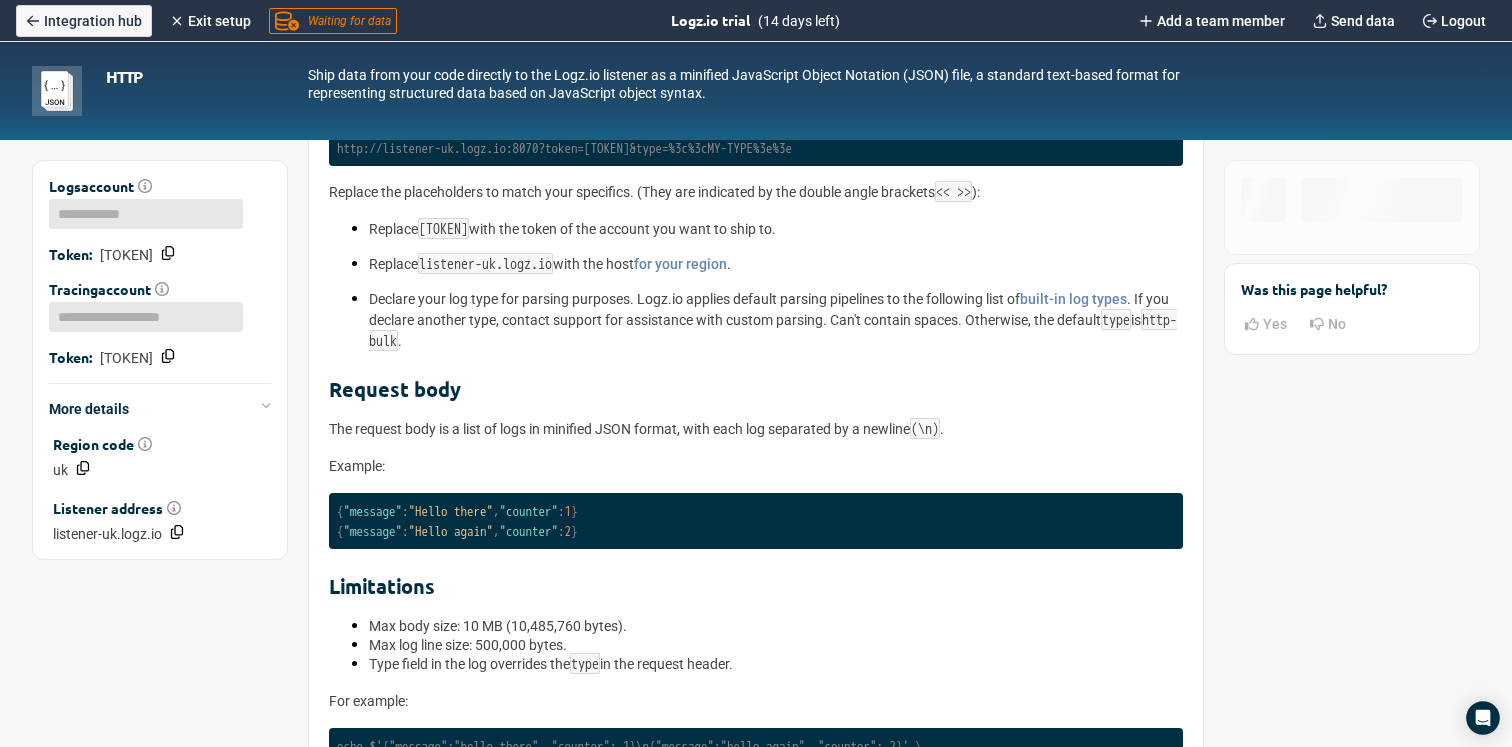 scroll, scrollTop: 0, scrollLeft: 0, axis: both 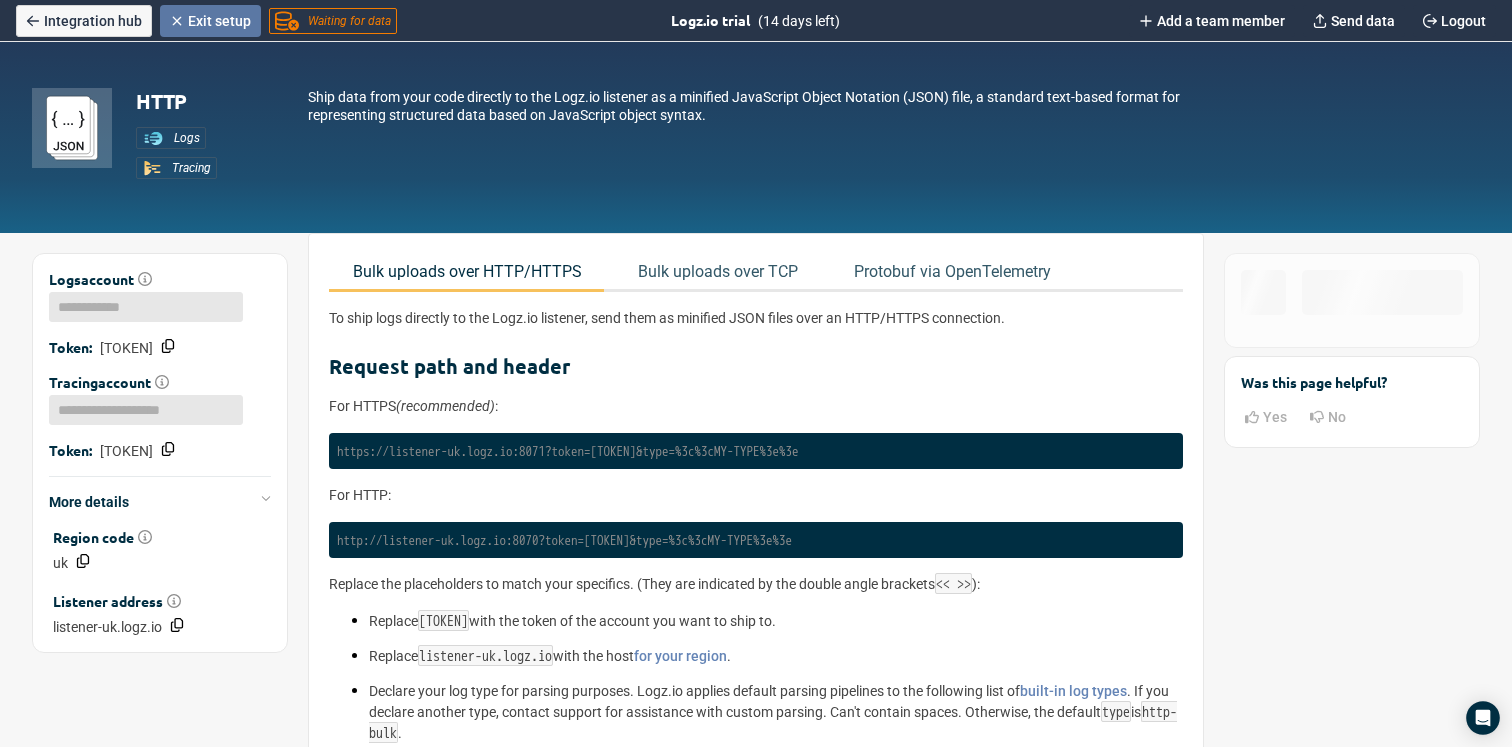 click on "Exit setup" at bounding box center (219, 21) 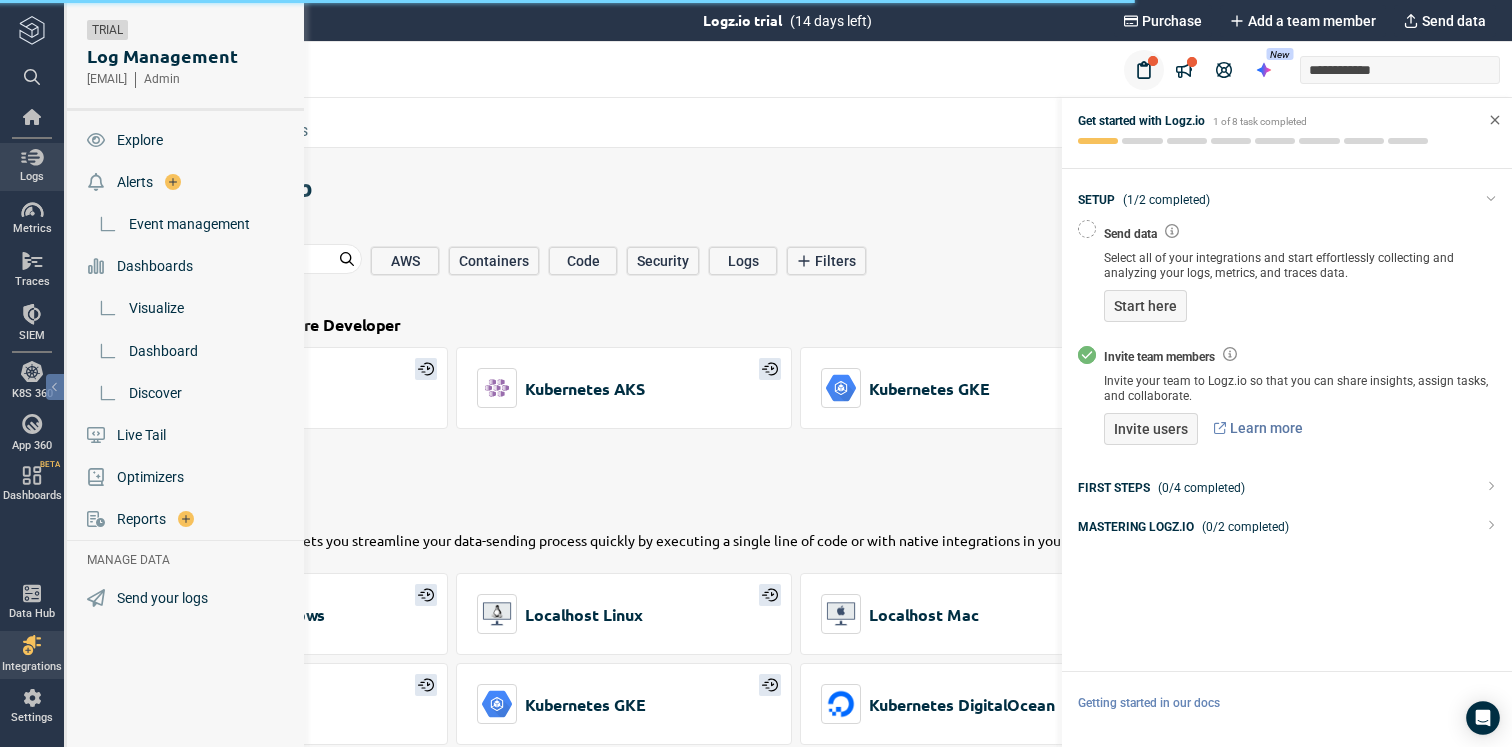 click on "Logs" at bounding box center [32, 166] 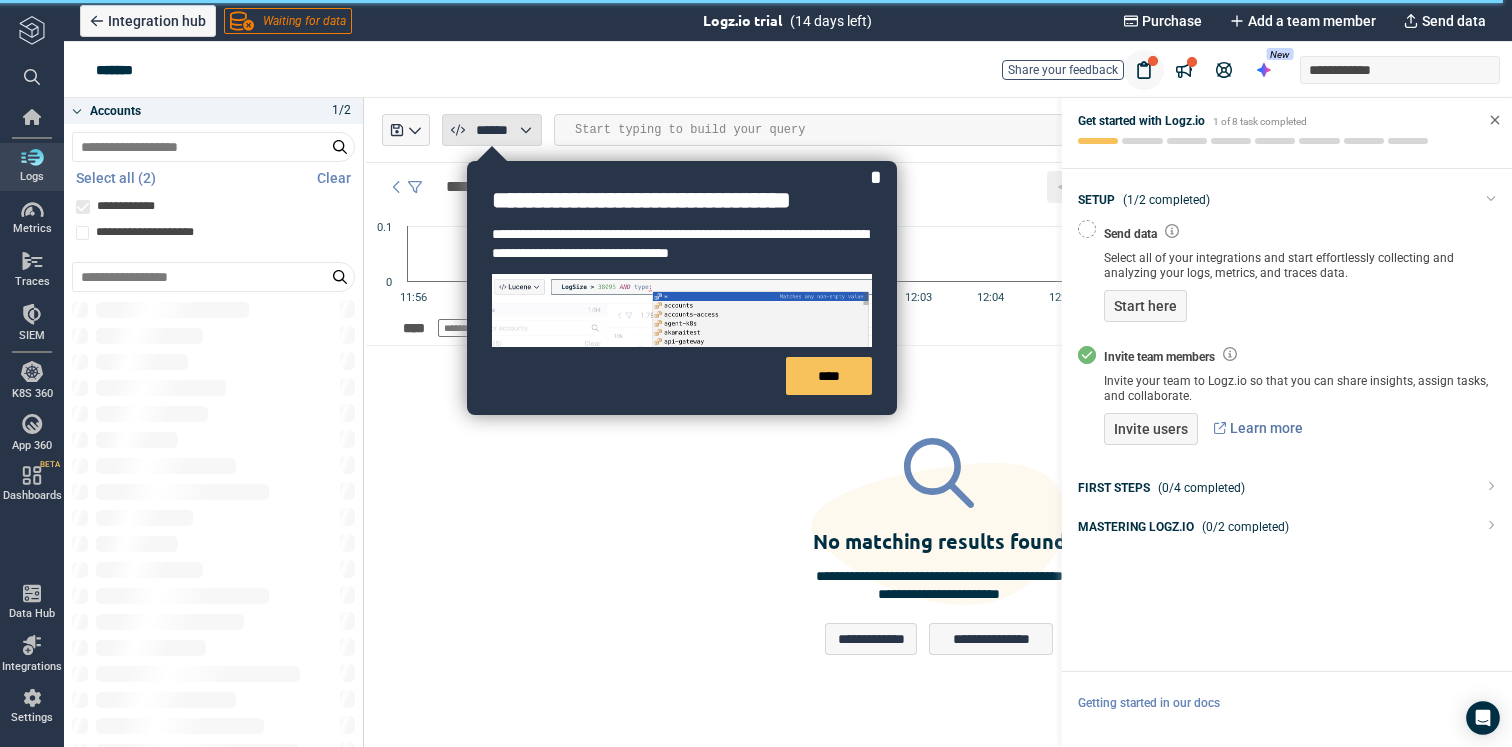 click on "******" at bounding box center [491, 130] 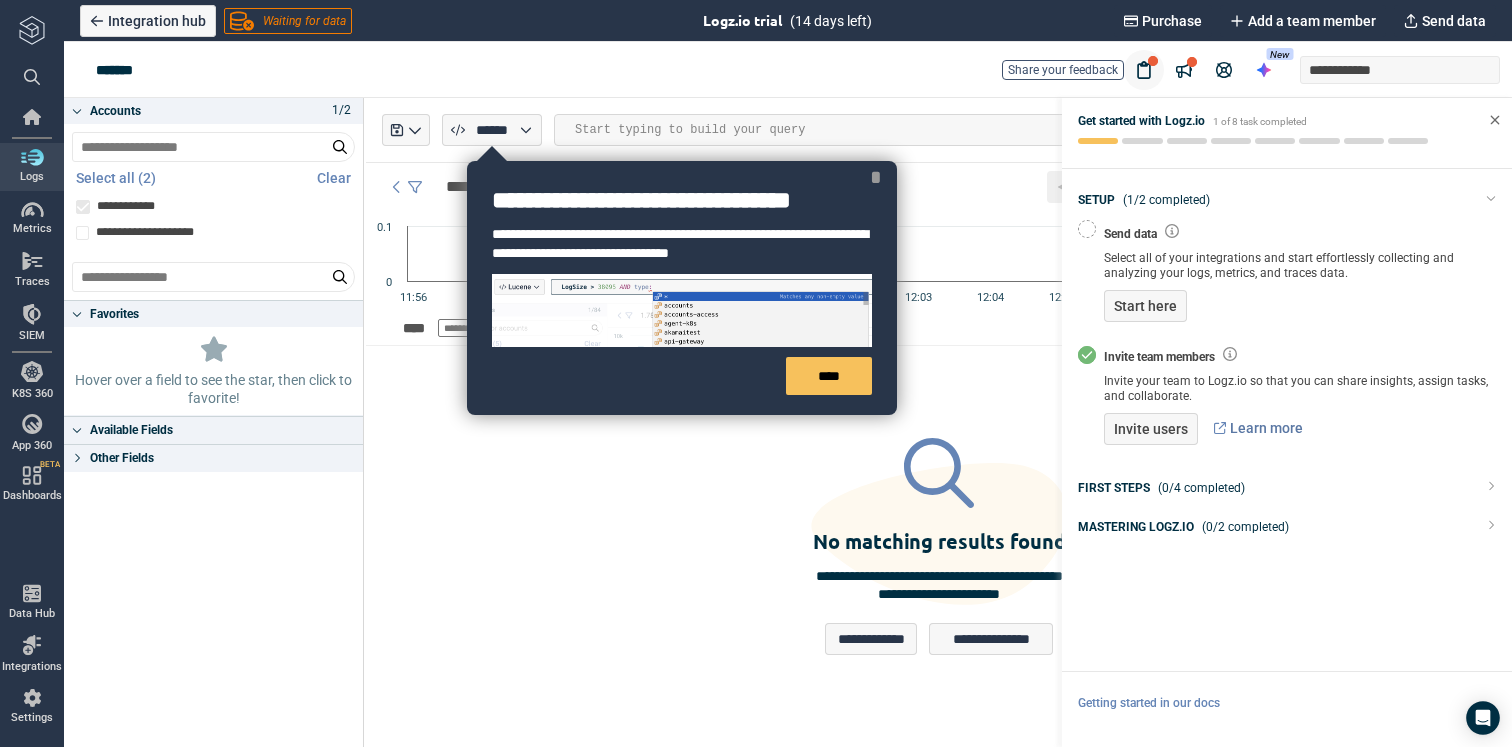 click on "*" at bounding box center [876, 177] 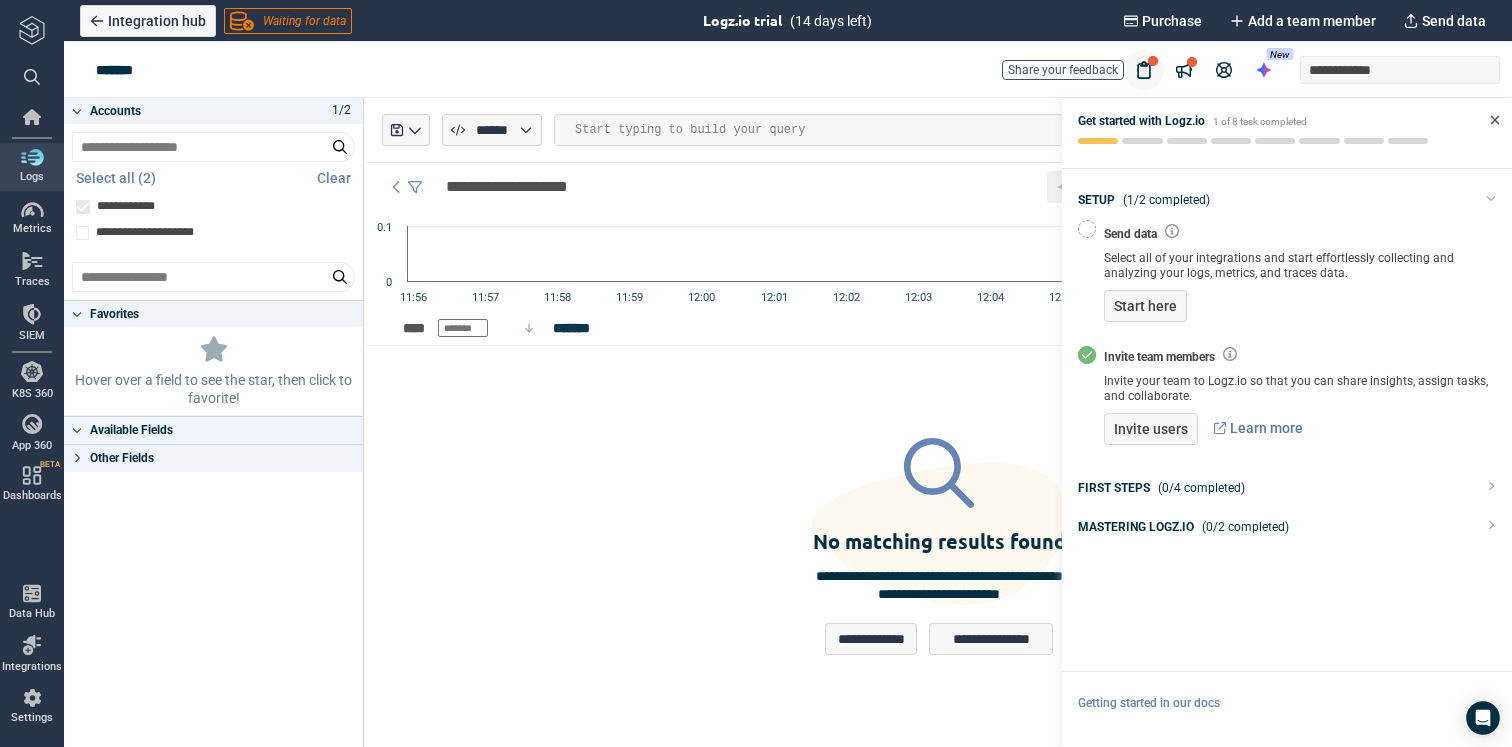 click 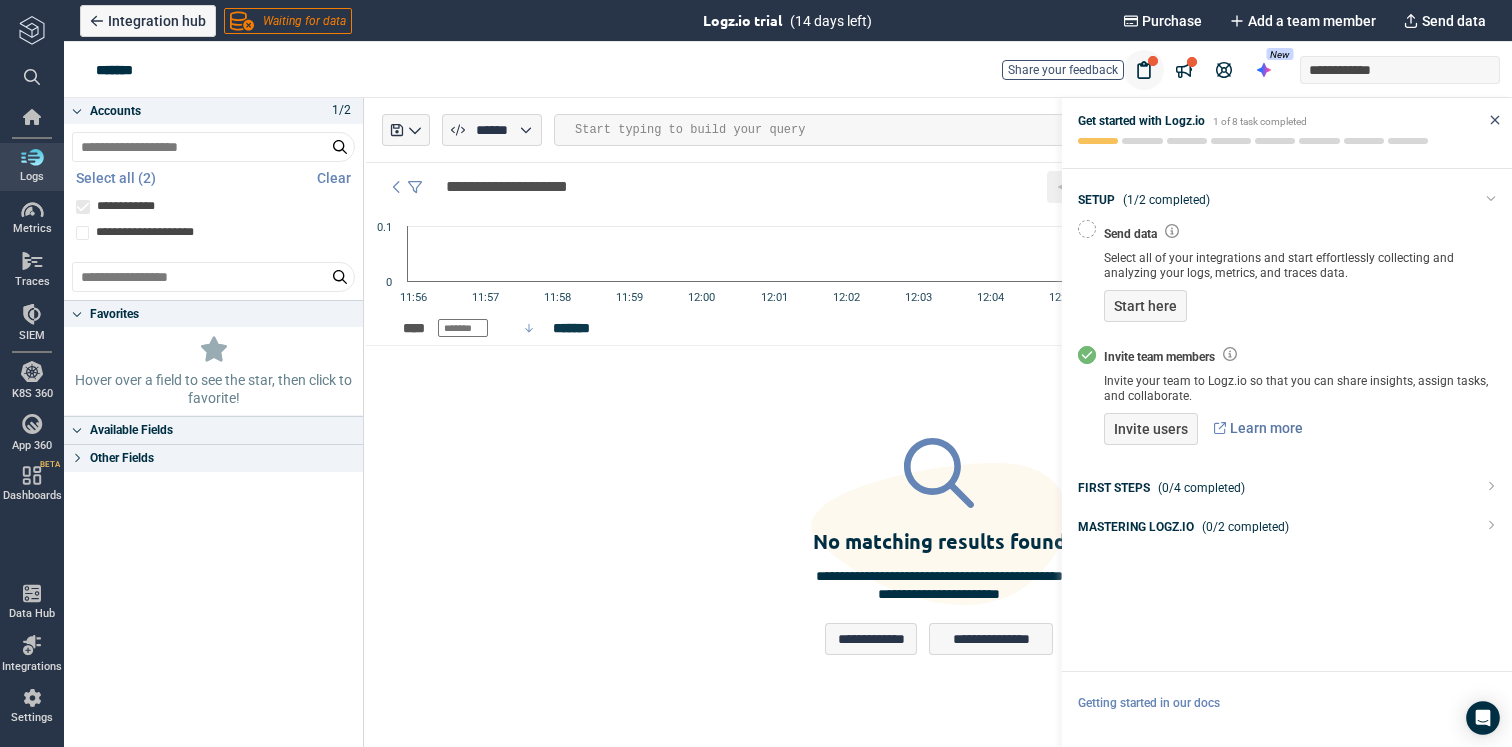 type on "*" 